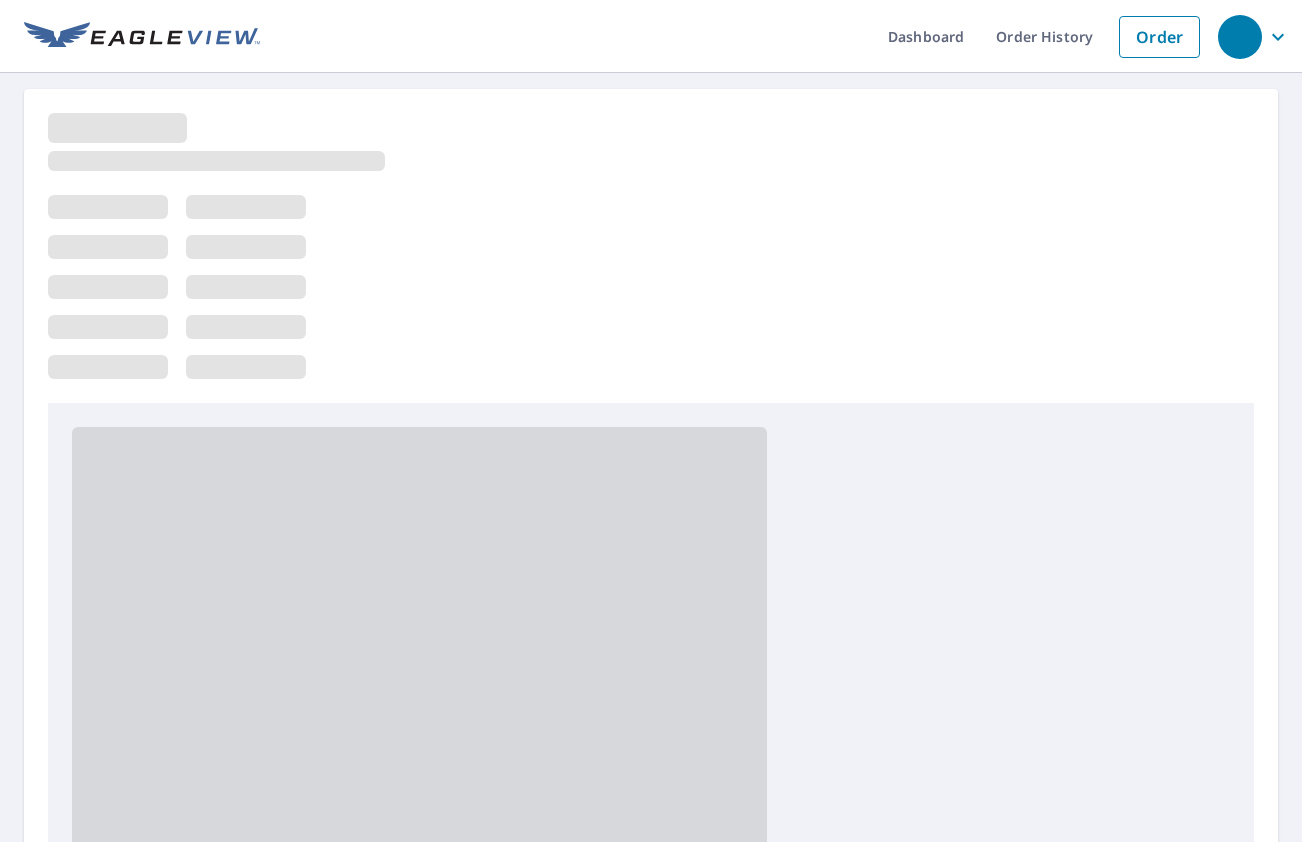 scroll, scrollTop: 0, scrollLeft: 0, axis: both 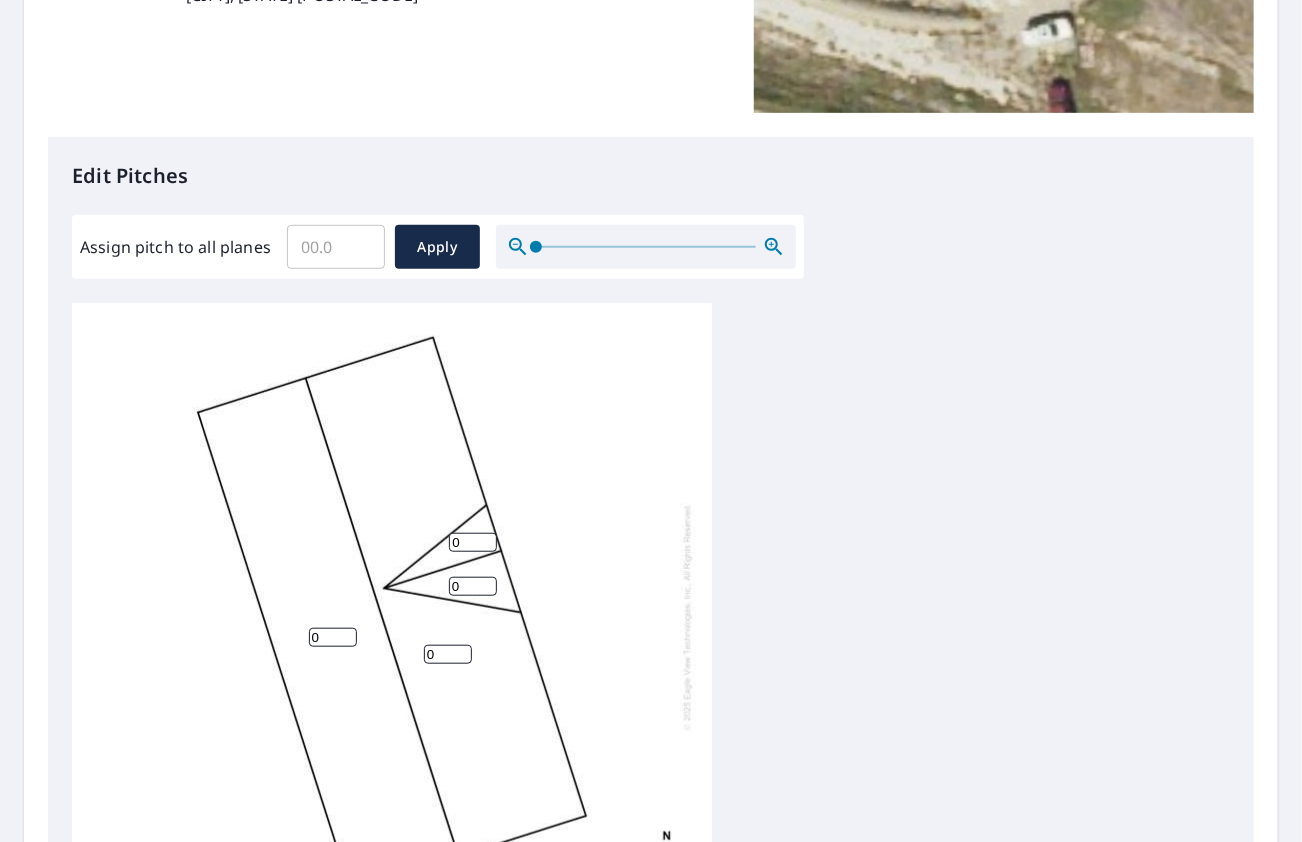 click on "0" at bounding box center (333, 637) 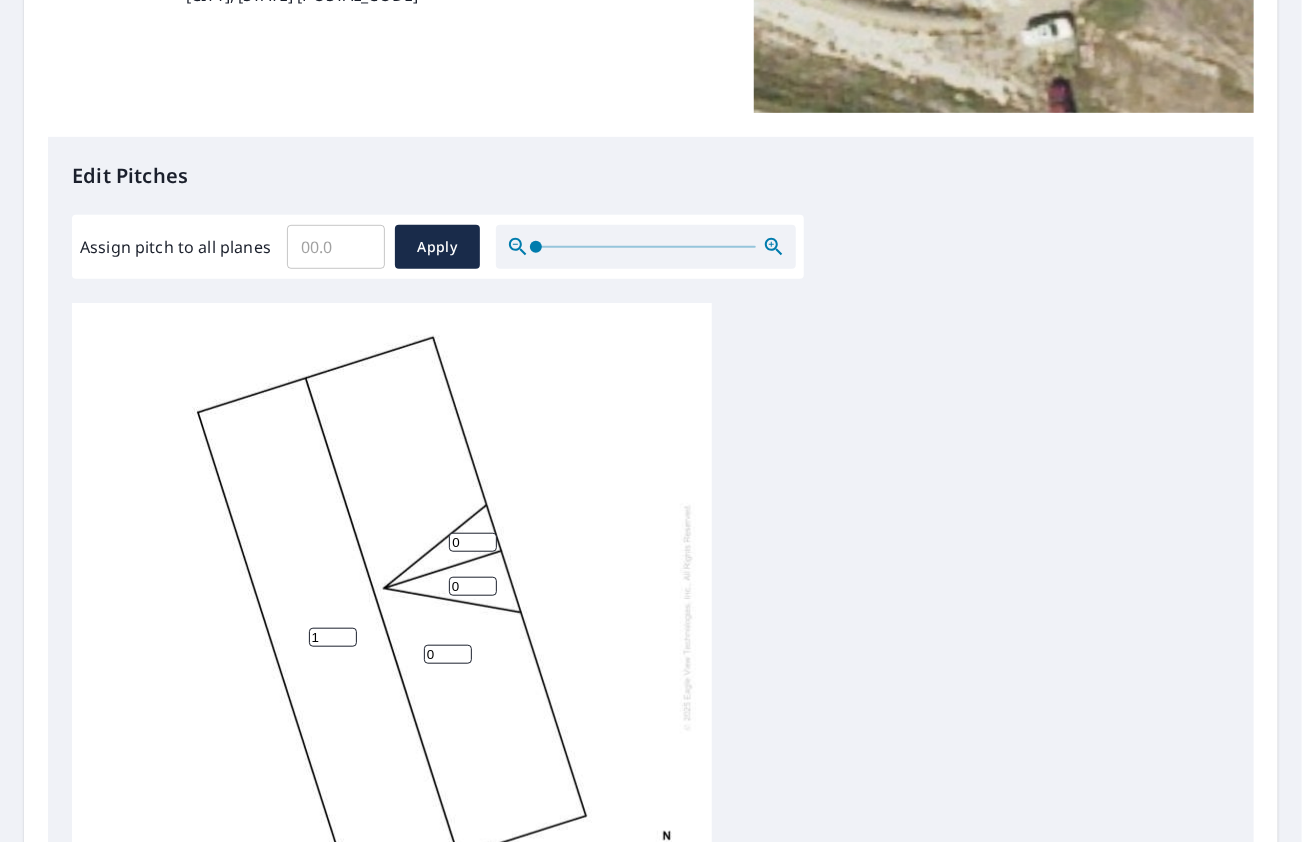 click on "1" at bounding box center (333, 637) 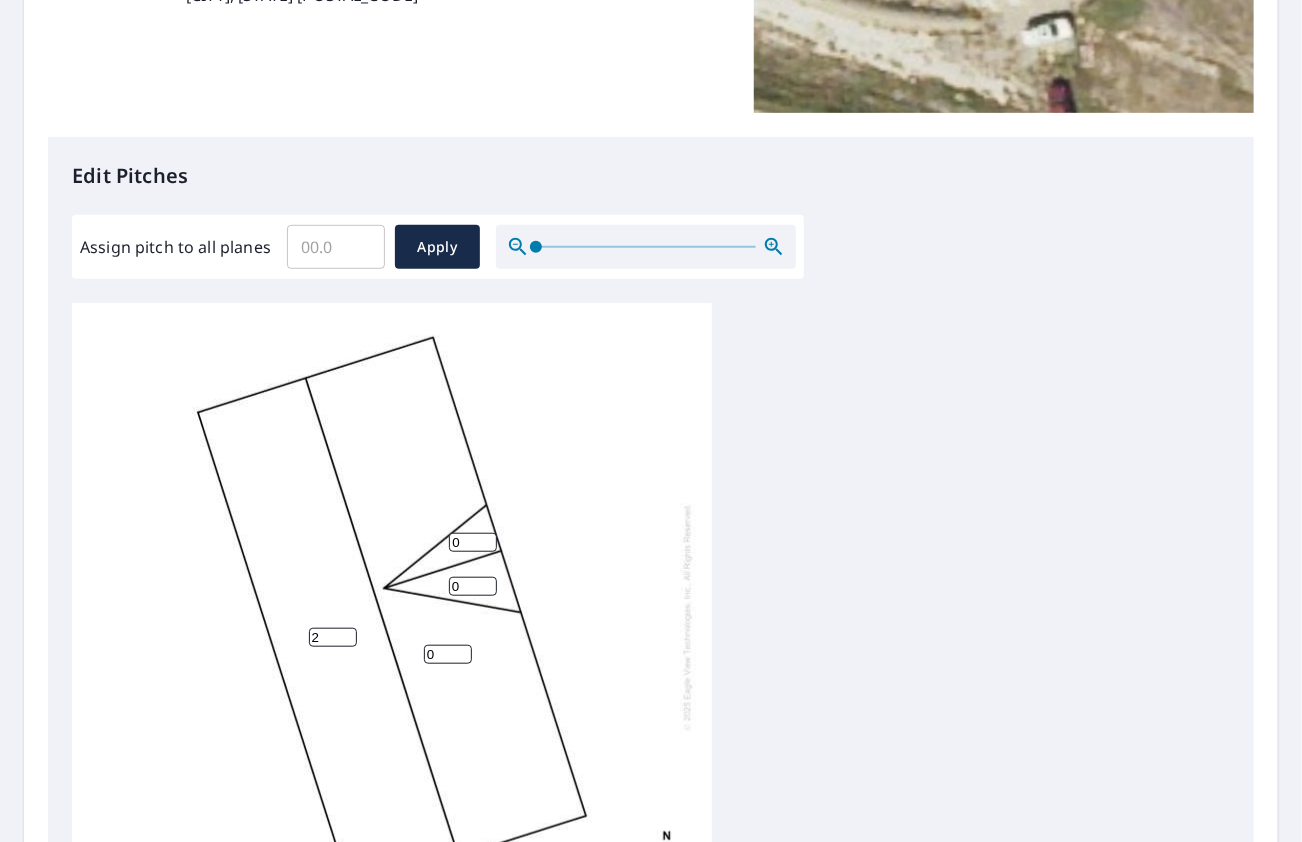 type on "2" 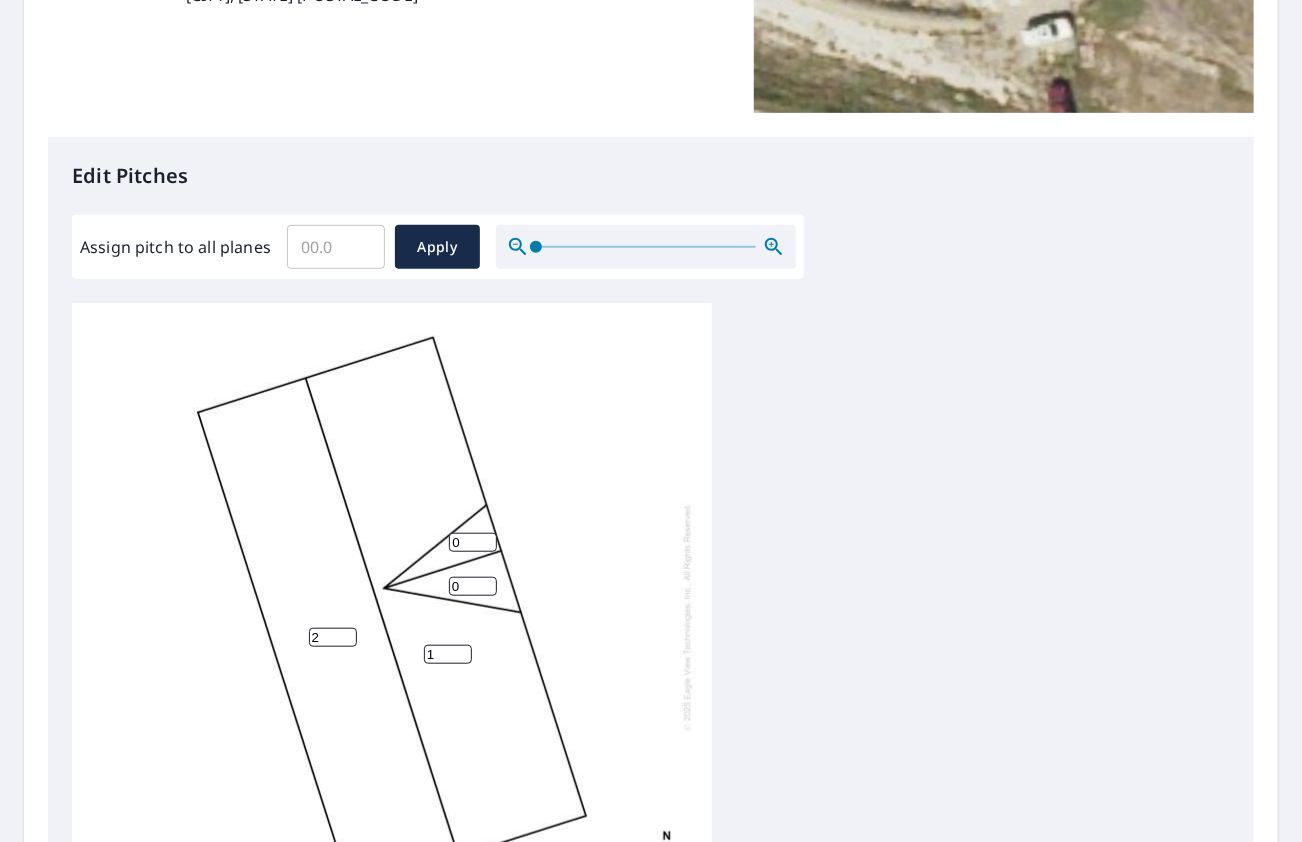 click on "1" at bounding box center (448, 654) 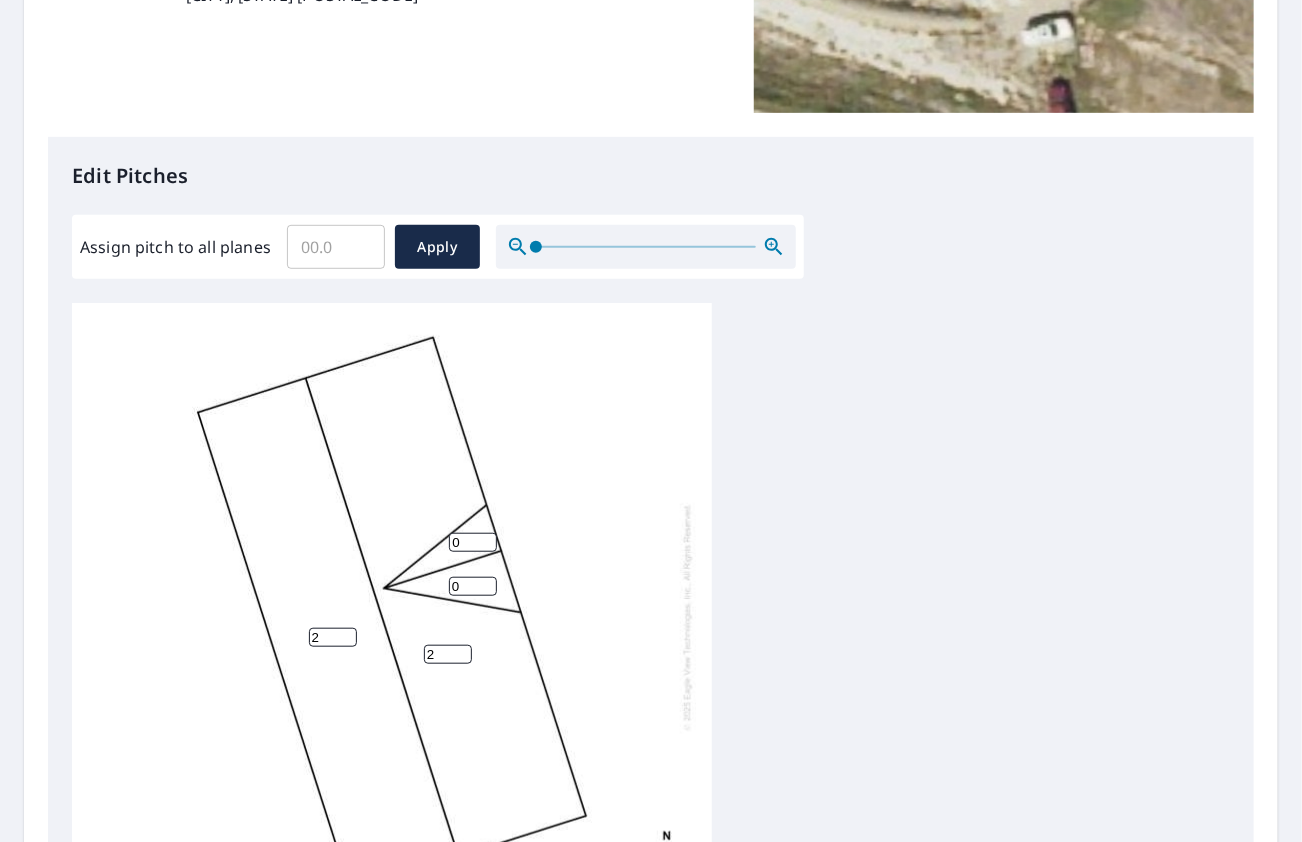type on "2" 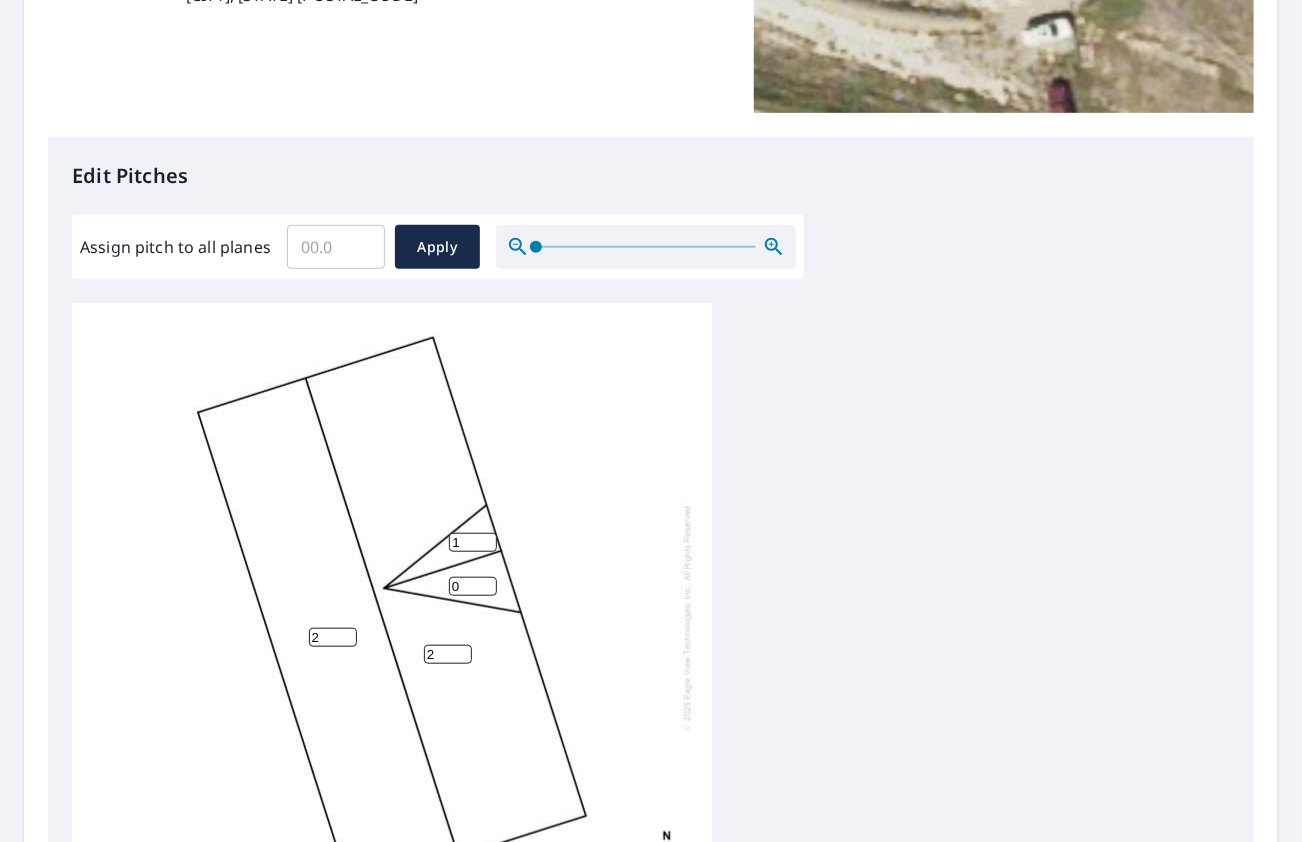 click on "1" at bounding box center [473, 542] 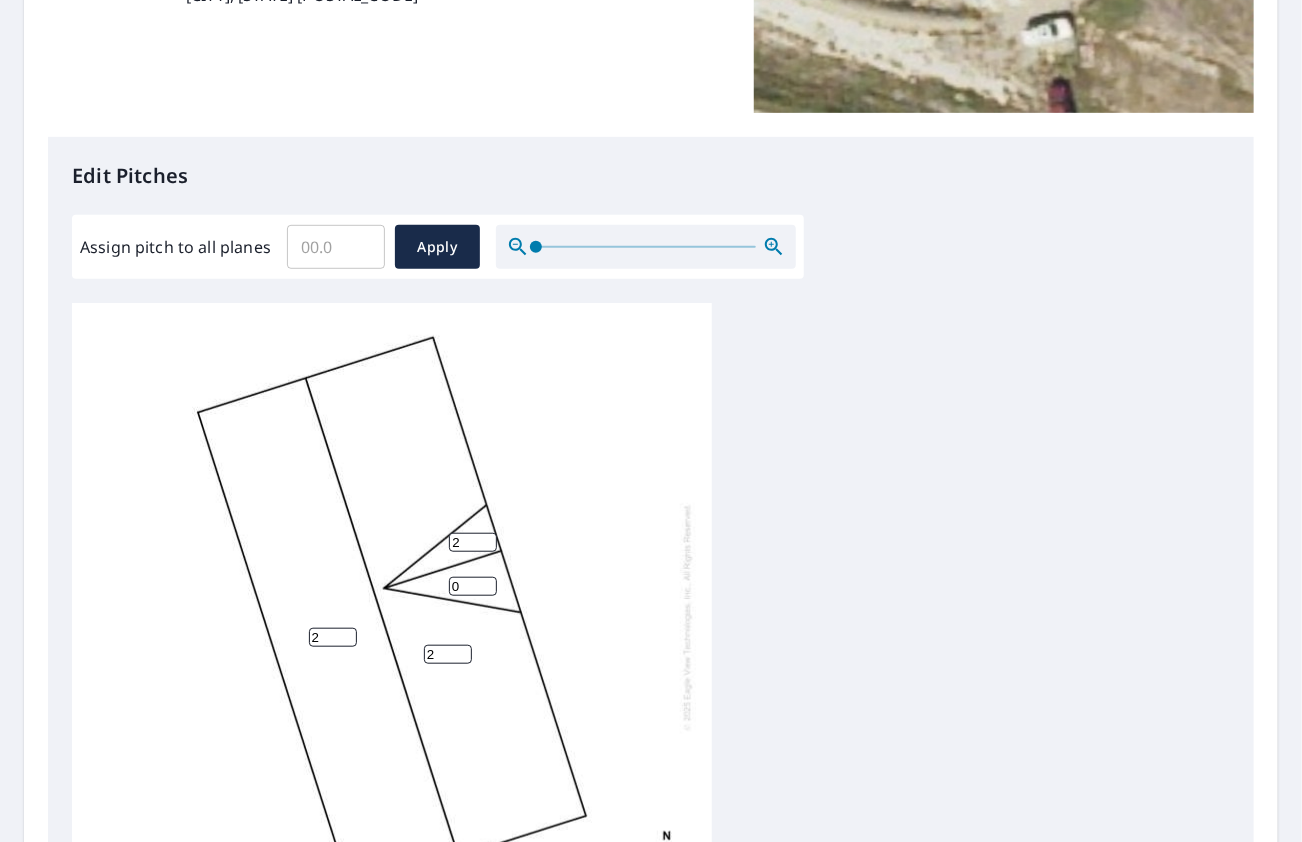 click on "2" at bounding box center (473, 542) 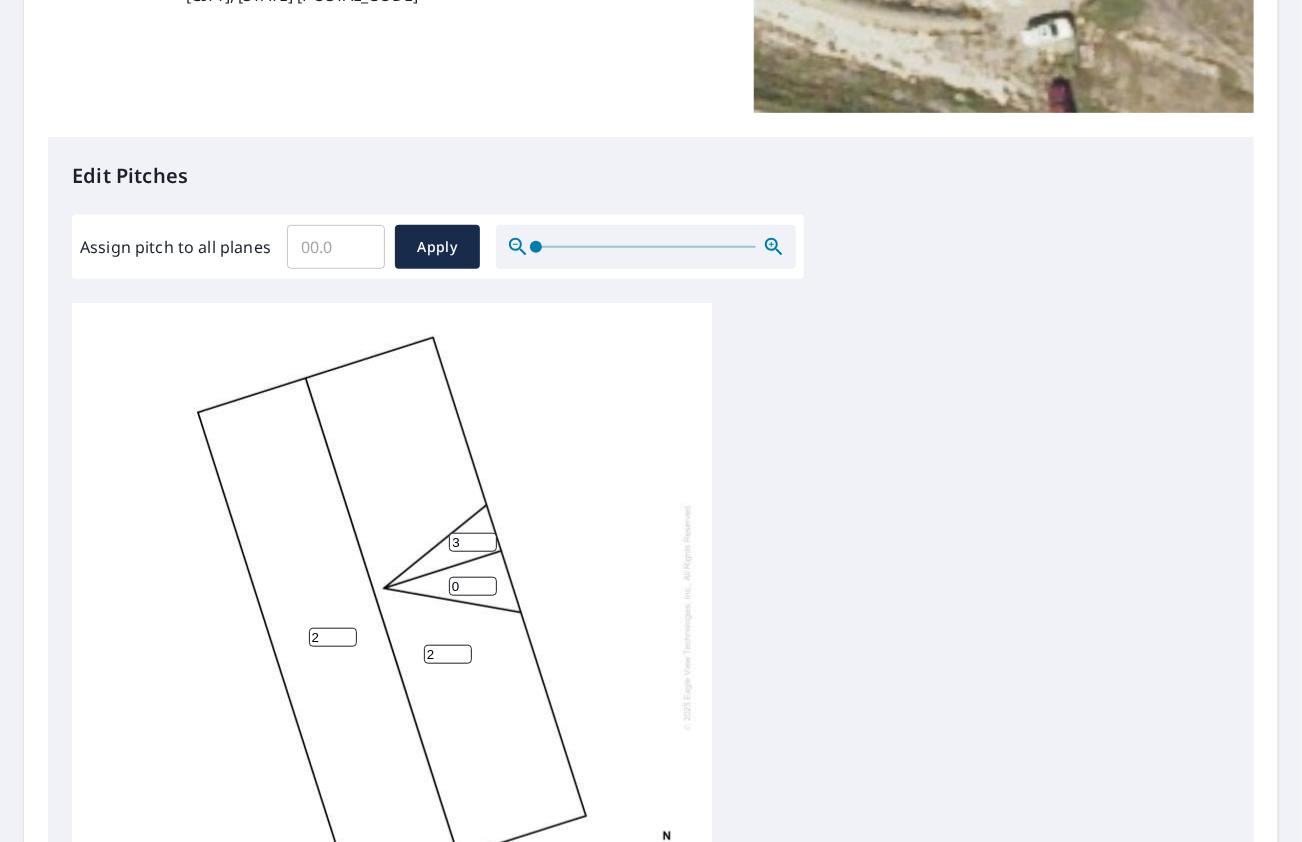 click on "3" at bounding box center [473, 542] 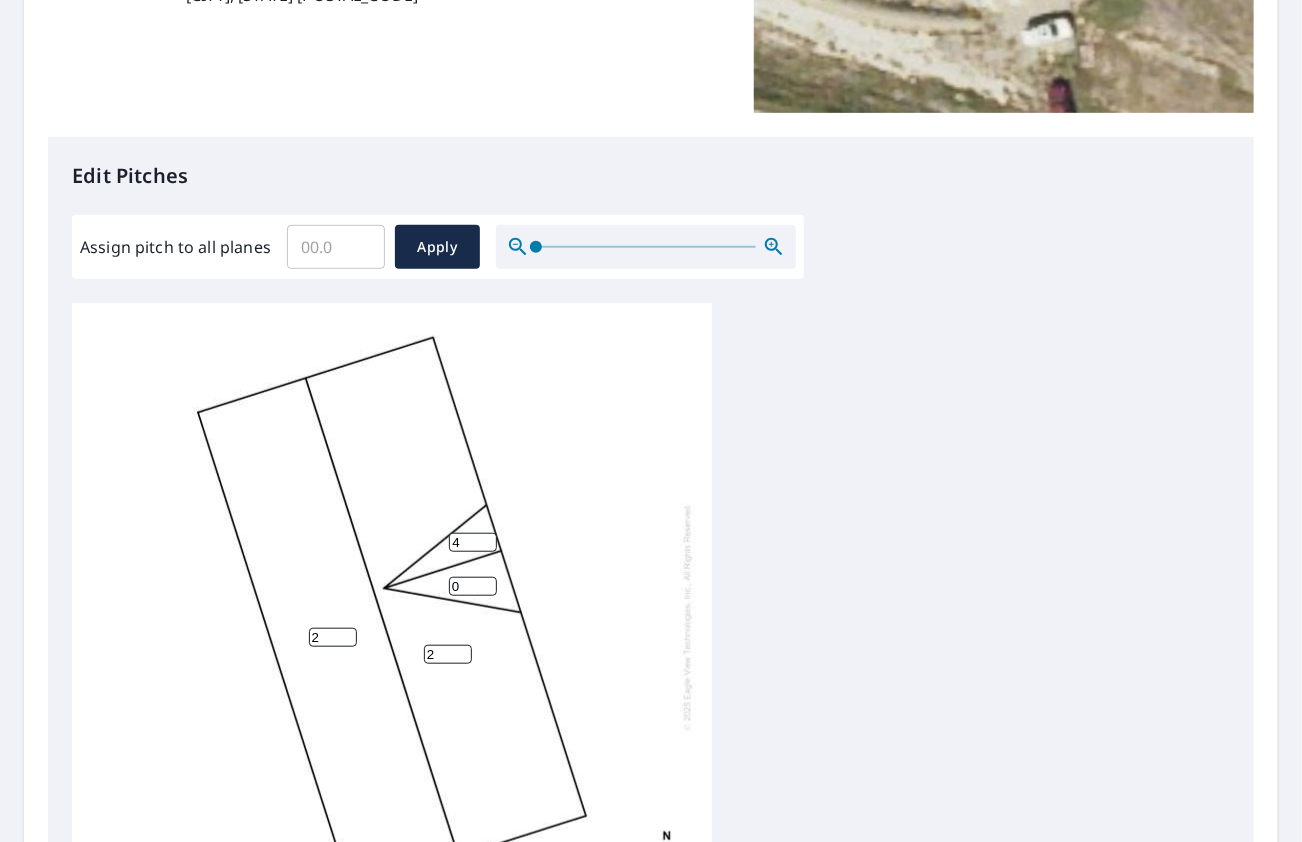 click on "4" at bounding box center [473, 542] 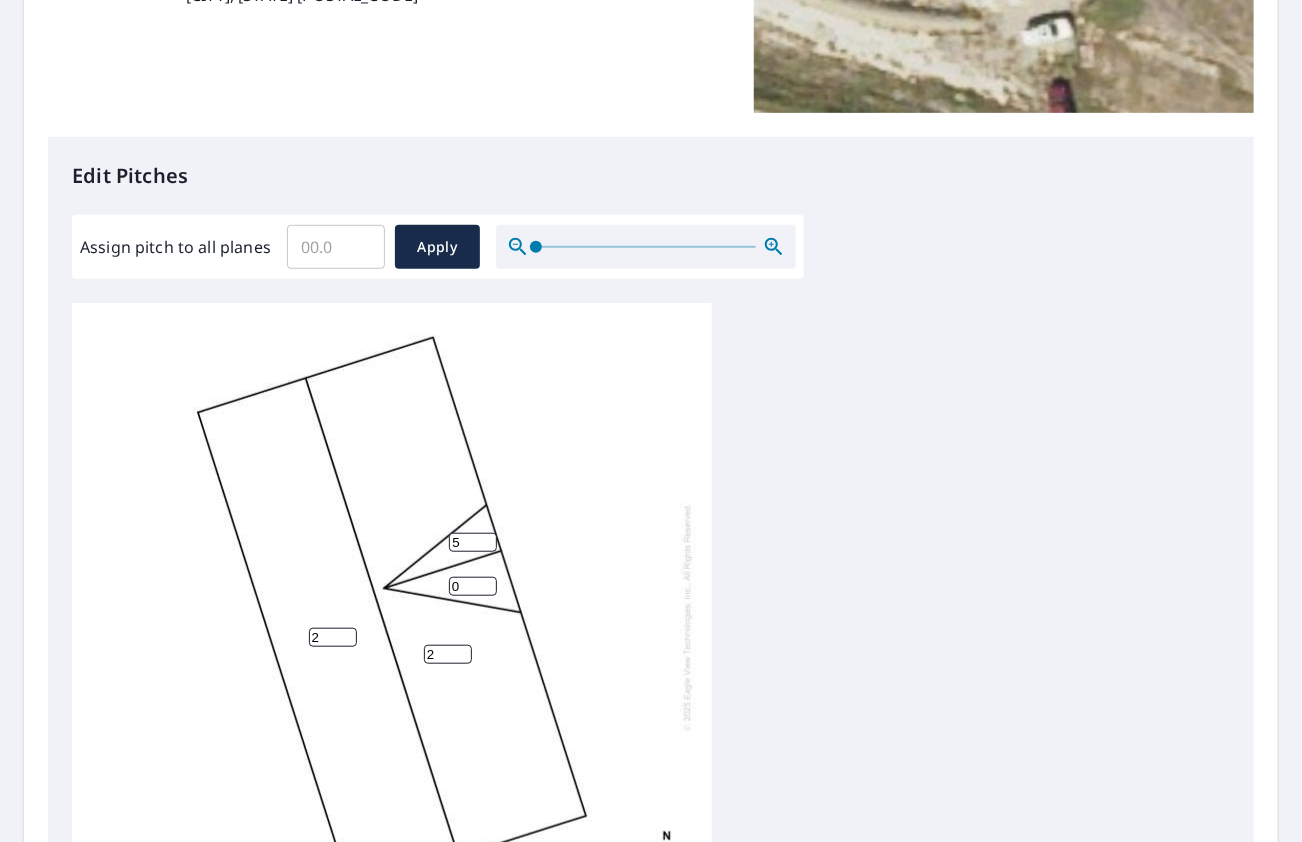 click on "5" at bounding box center (473, 542) 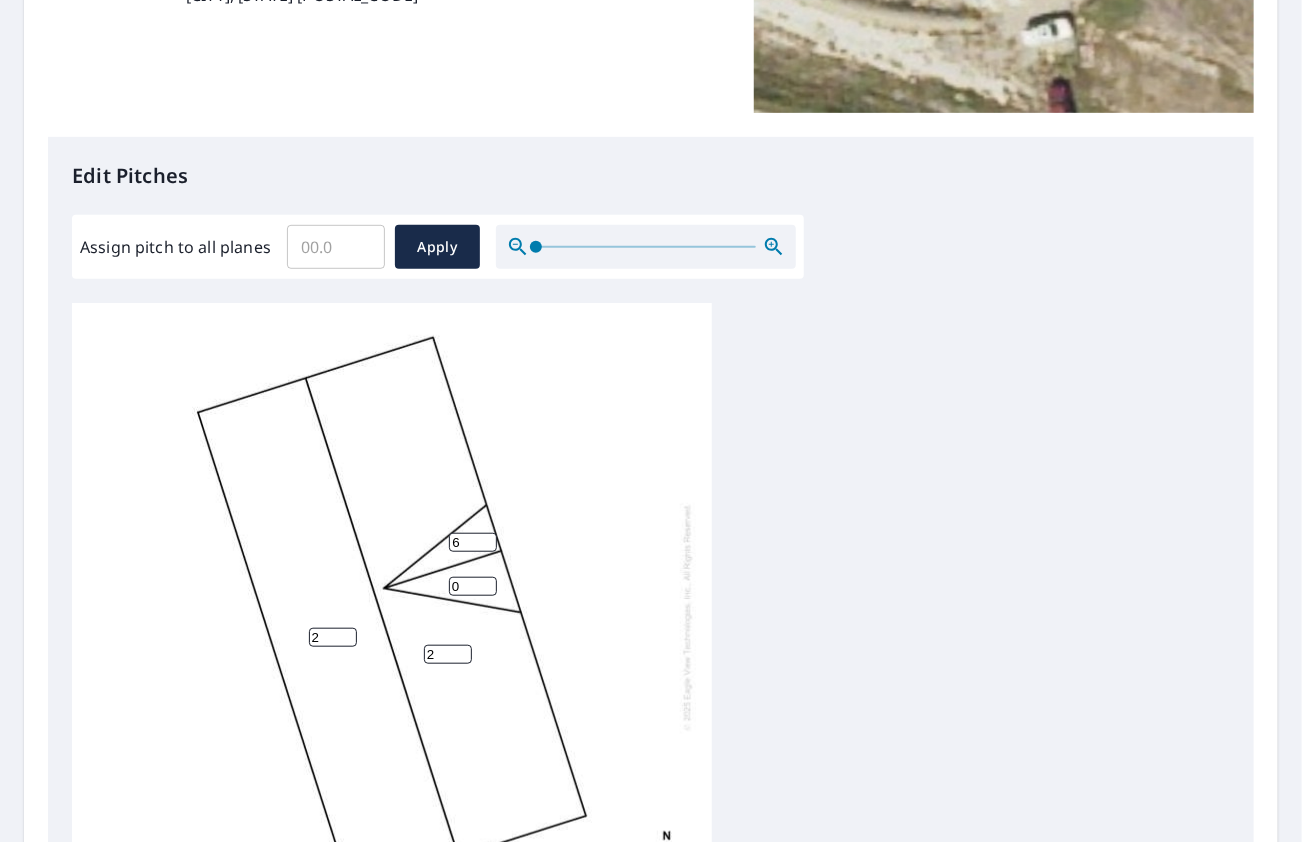 type on "6" 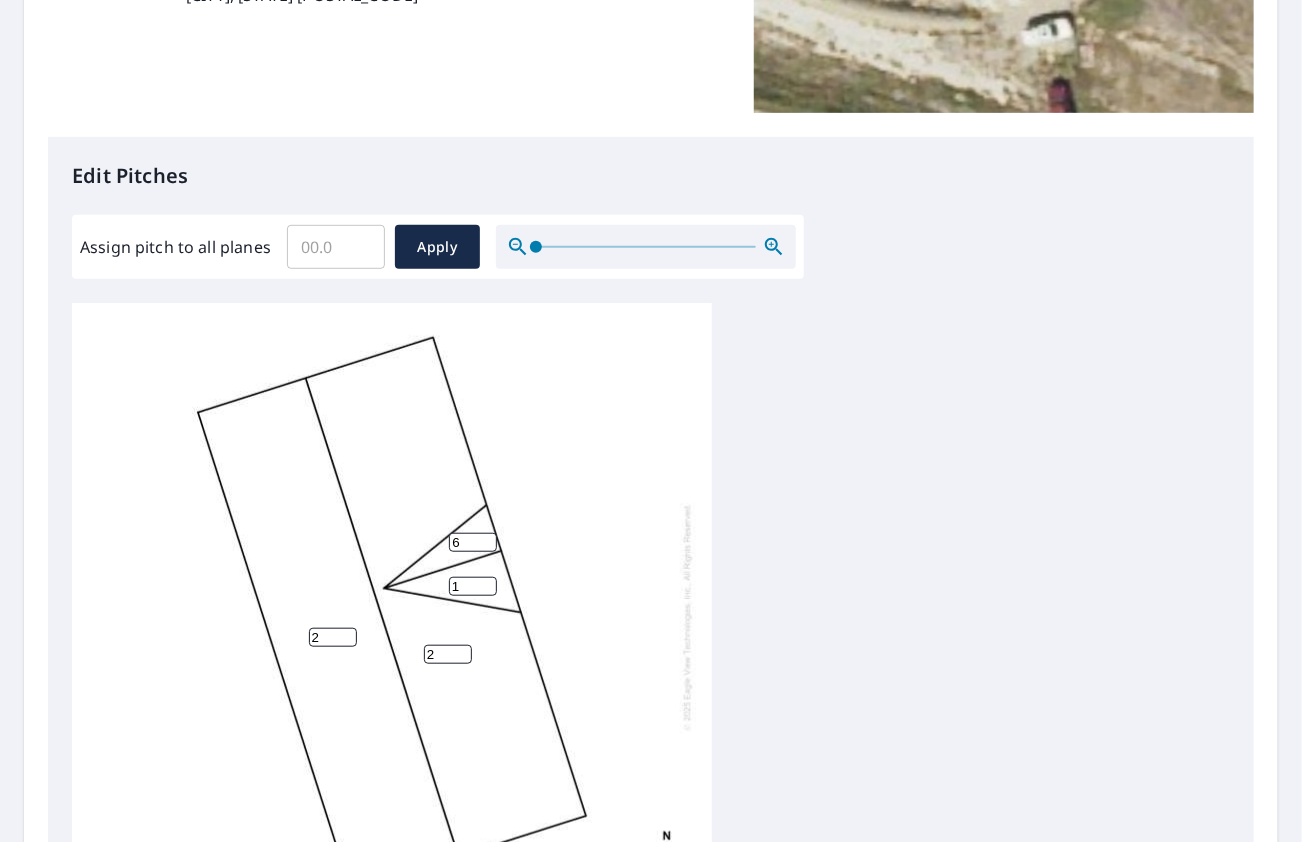 click on "1" at bounding box center (473, 586) 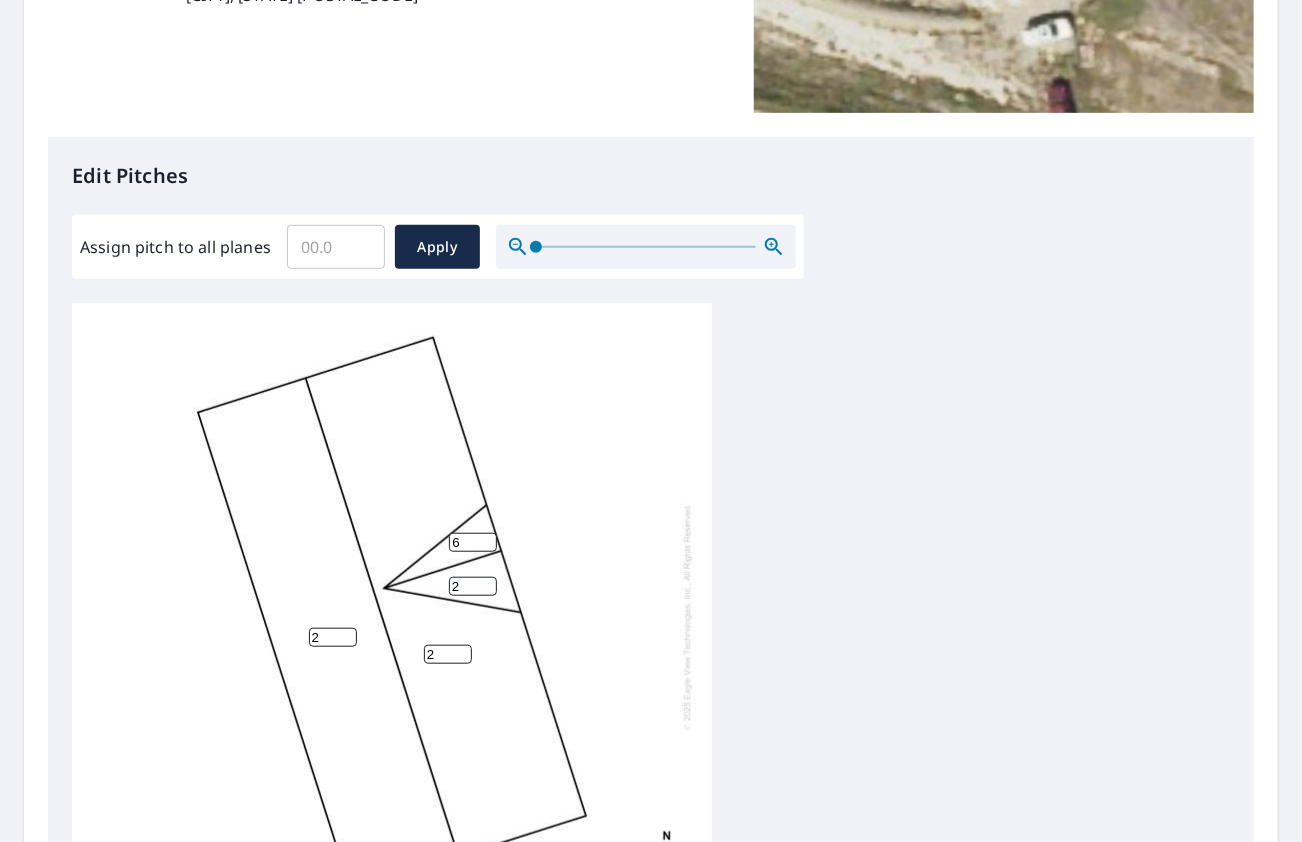 click on "2" at bounding box center [473, 586] 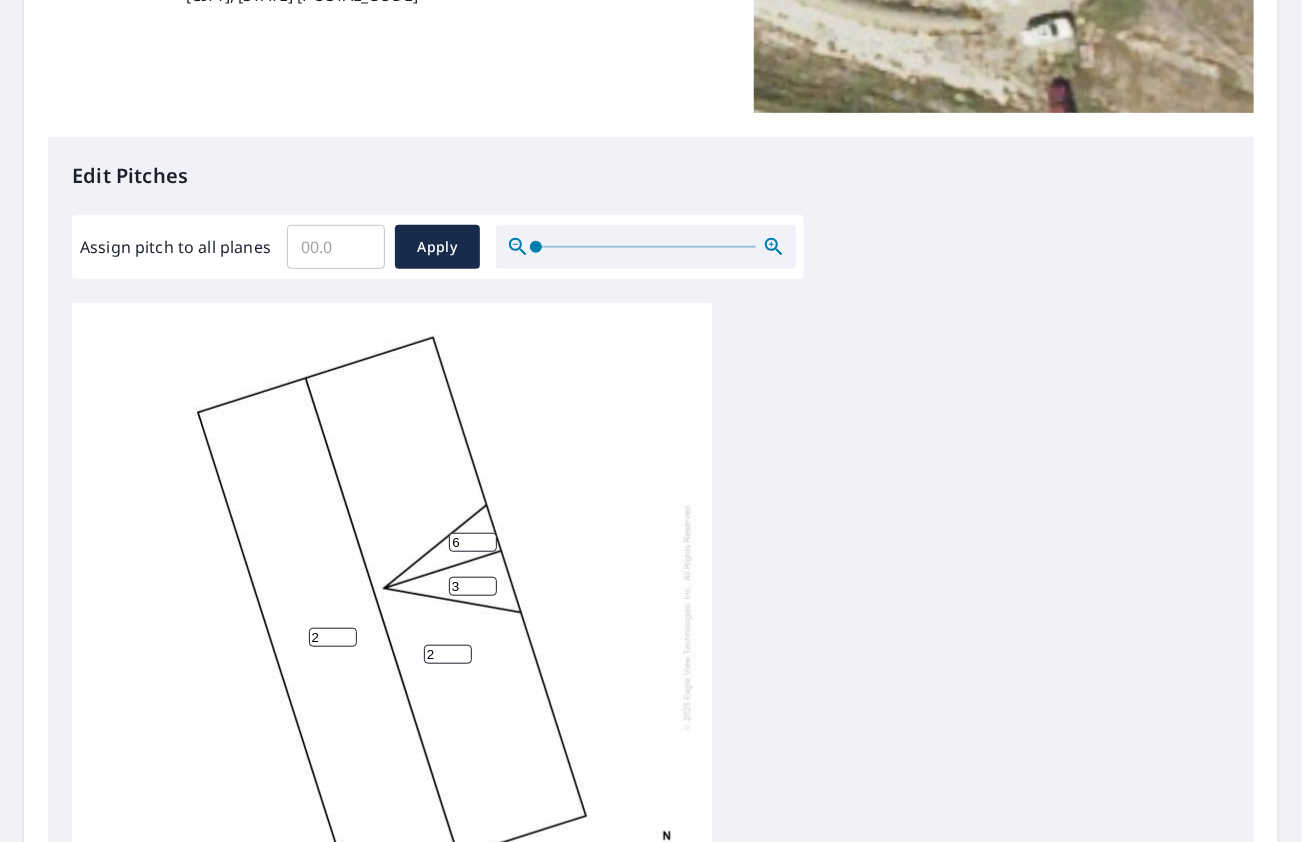 click on "3" at bounding box center (473, 586) 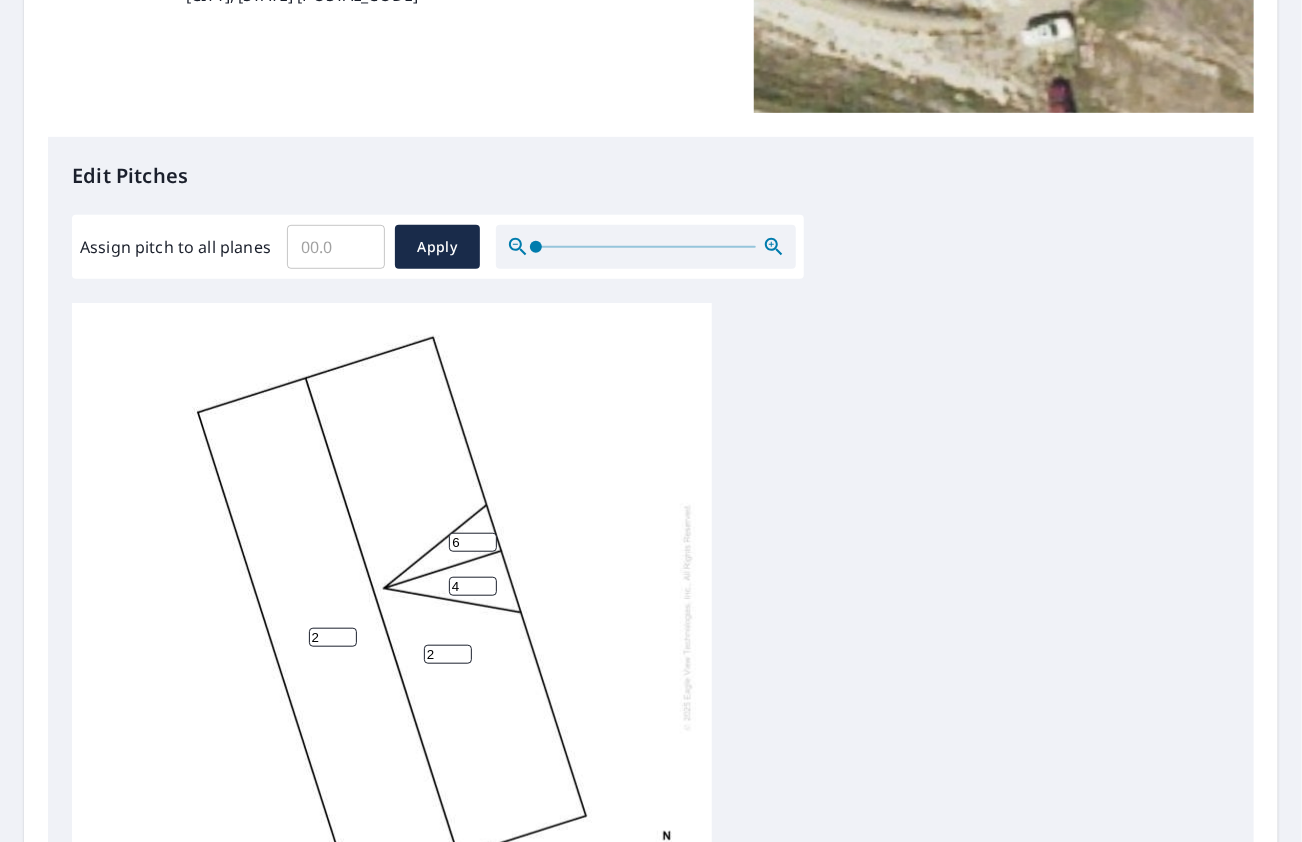 click on "4" at bounding box center (473, 586) 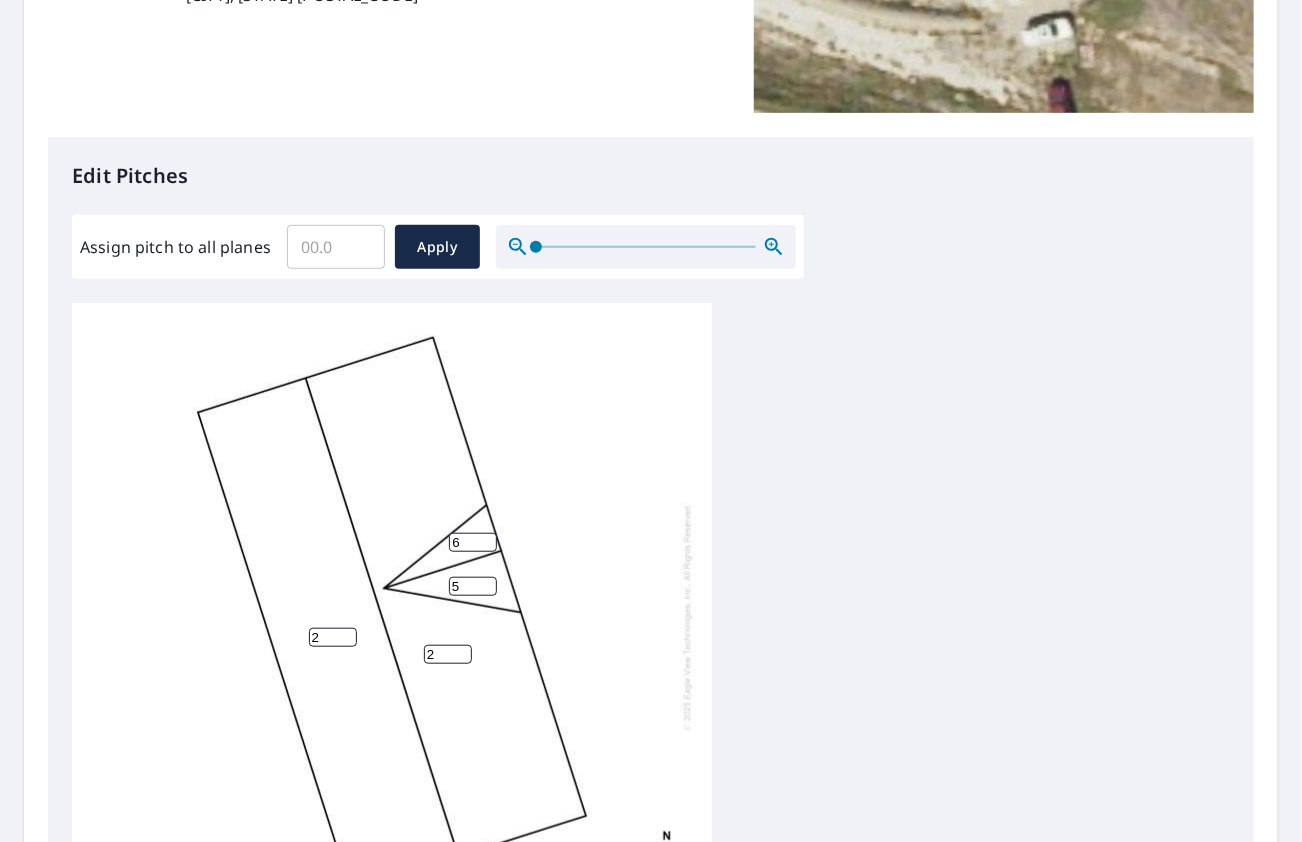 click on "5" at bounding box center [473, 586] 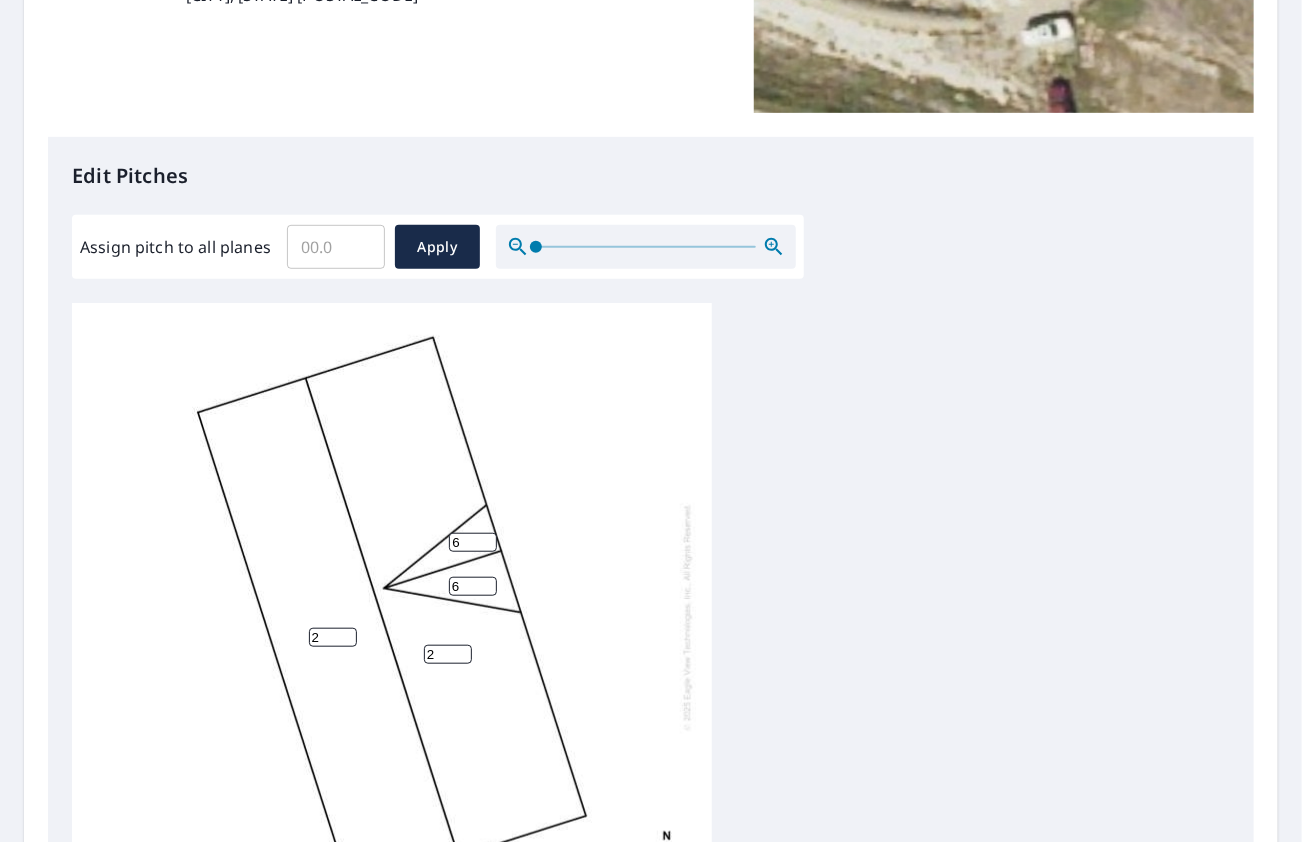 type on "6" 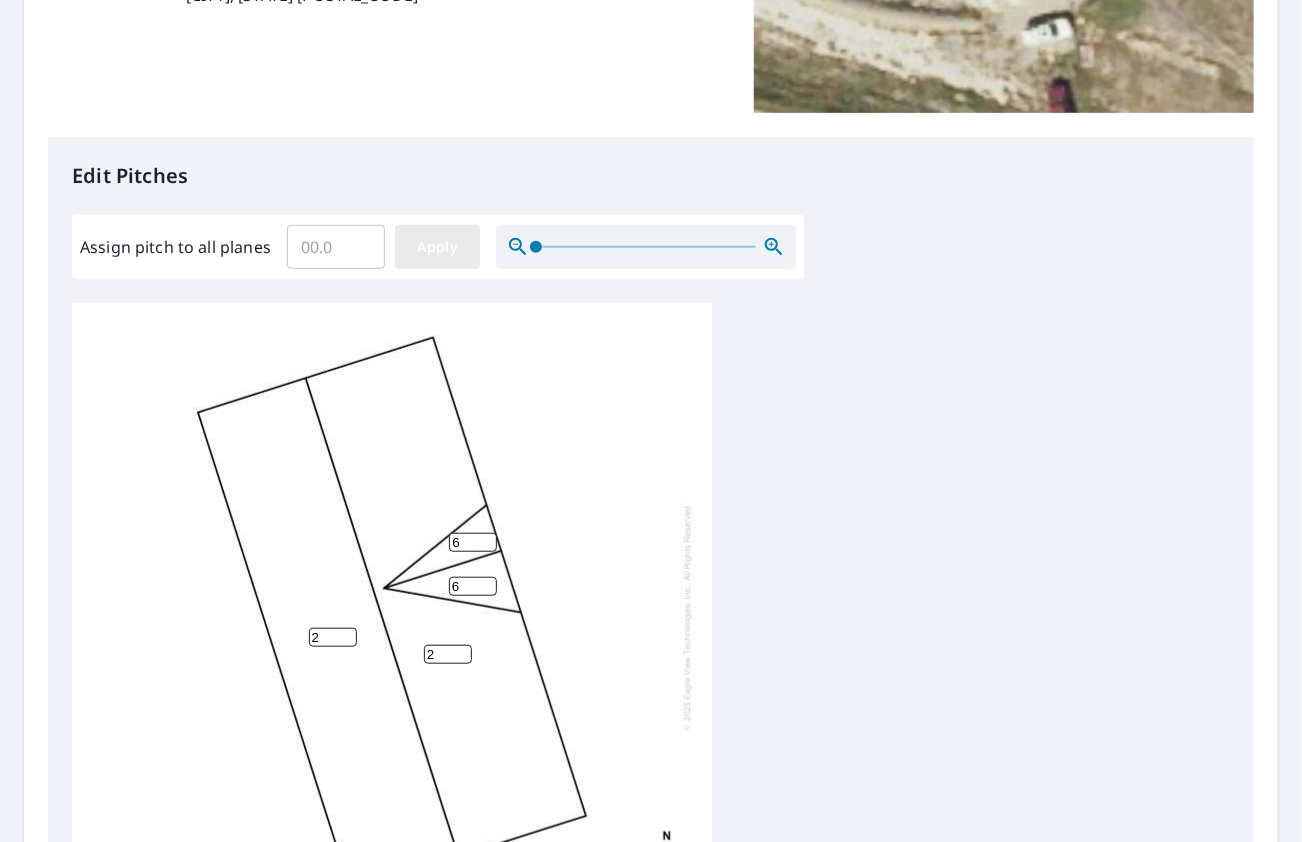 click on "Apply" at bounding box center (437, 247) 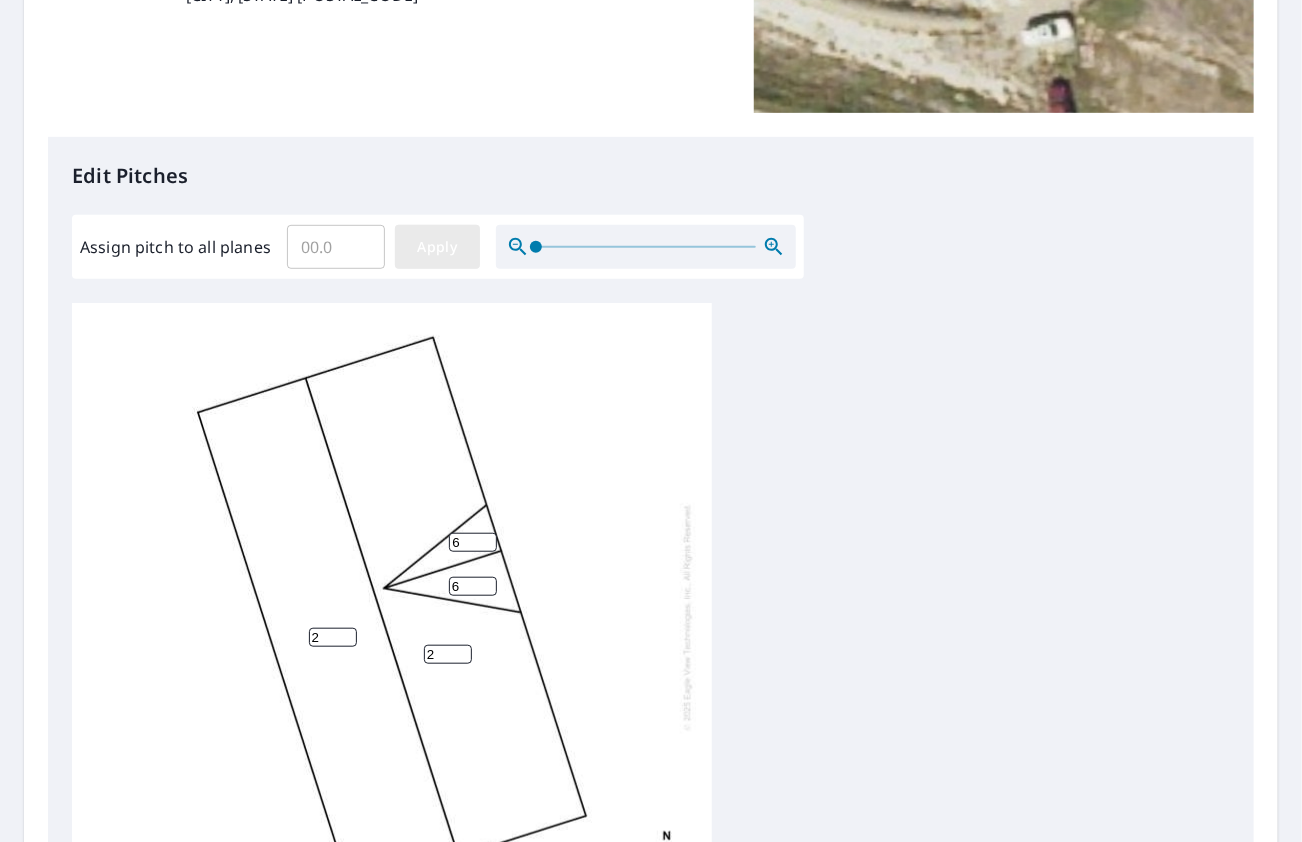 type 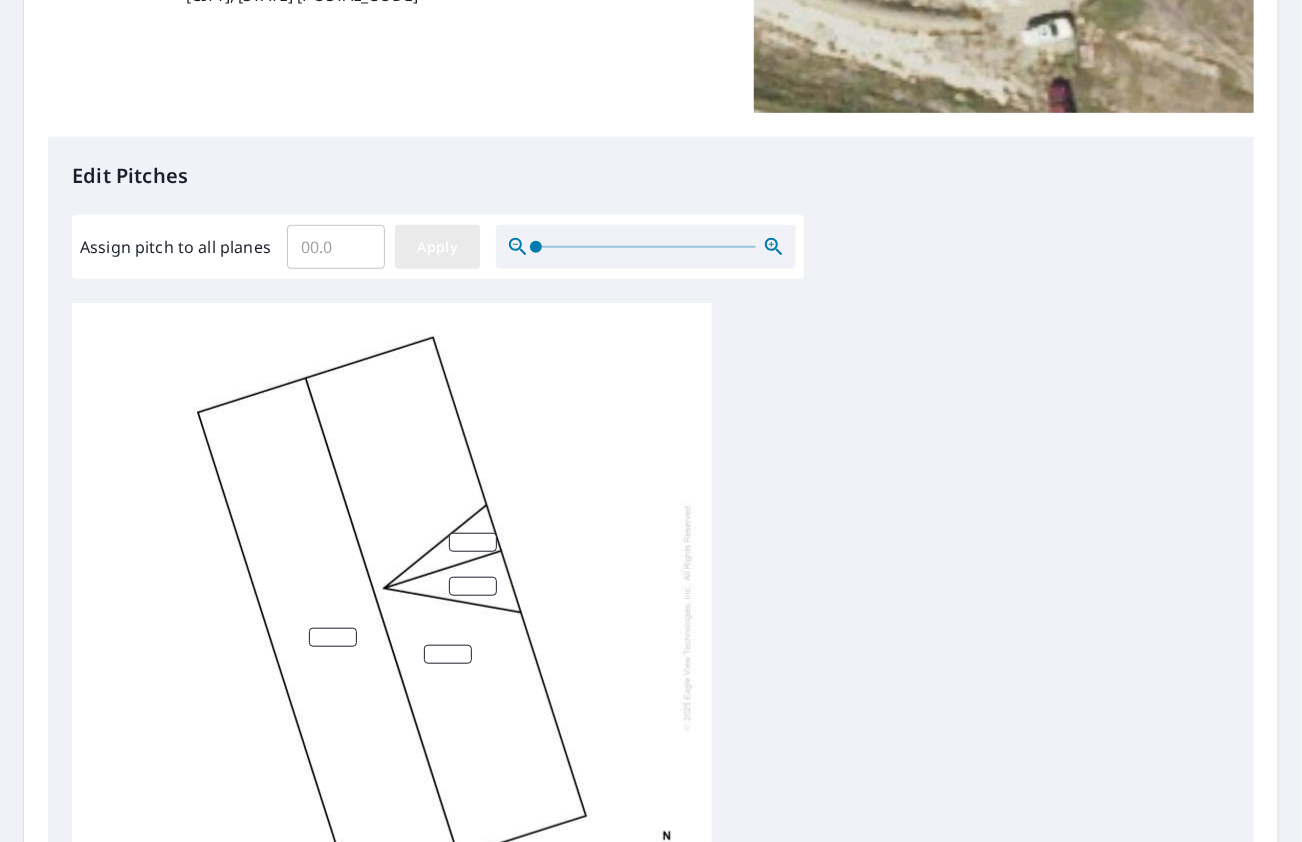click on "Apply" at bounding box center [437, 247] 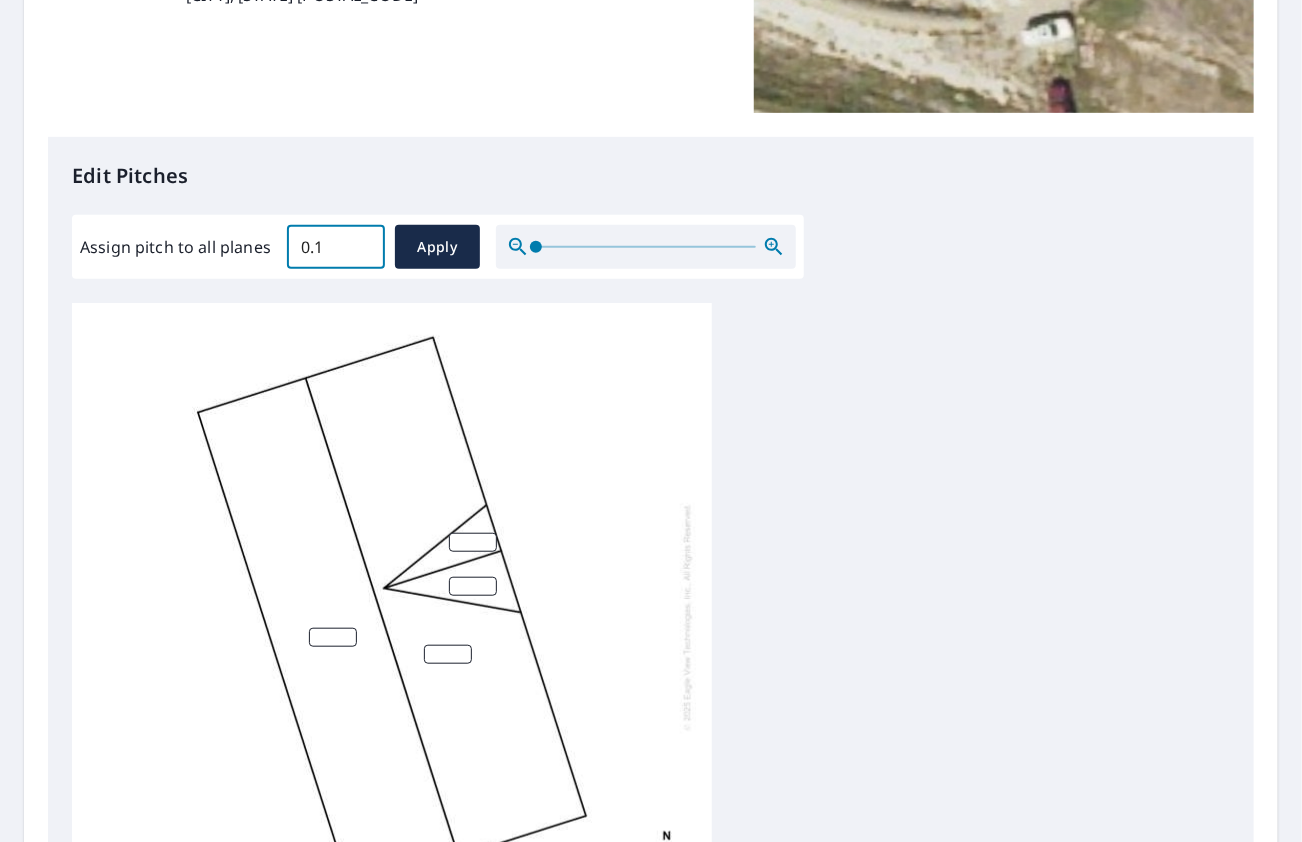 click on "0.1" at bounding box center (336, 247) 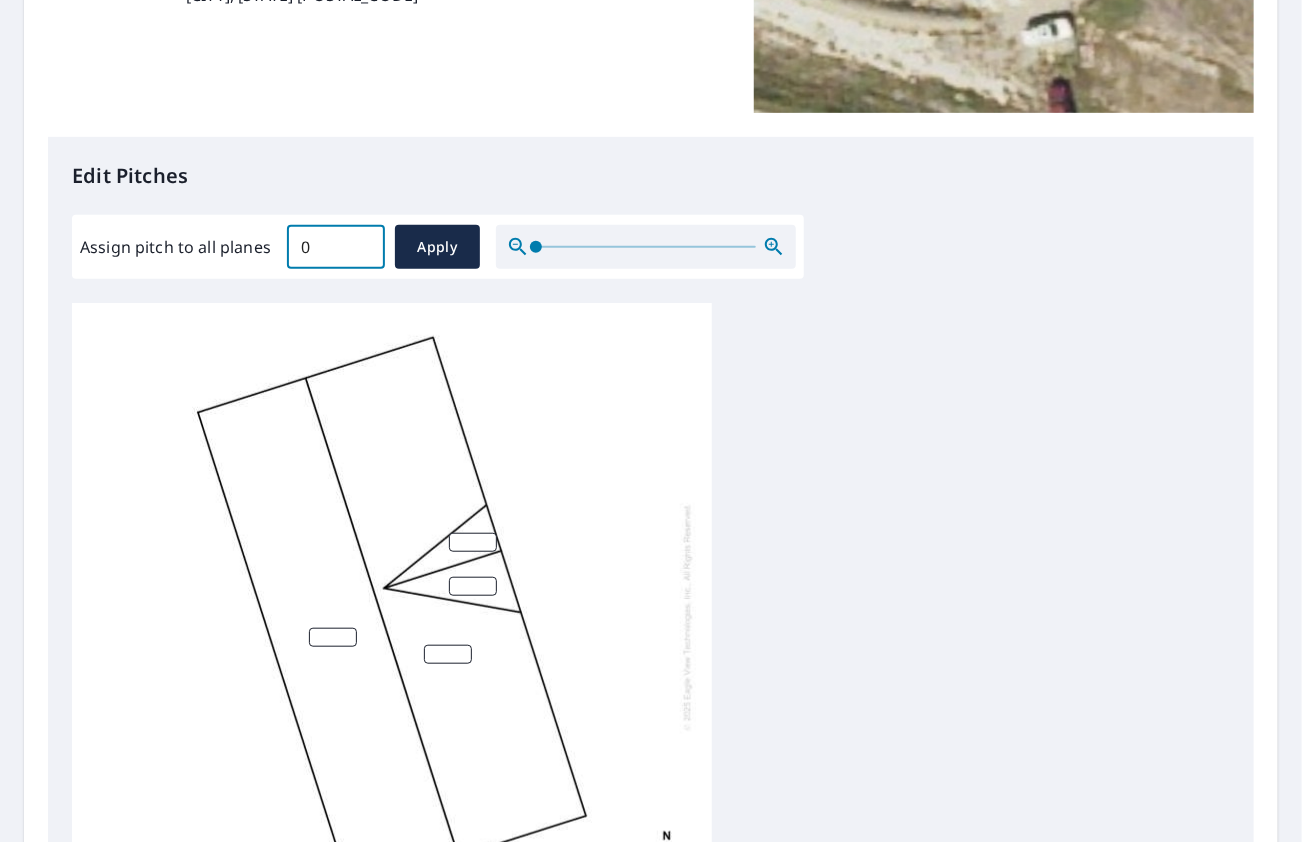 click on "0" at bounding box center (336, 247) 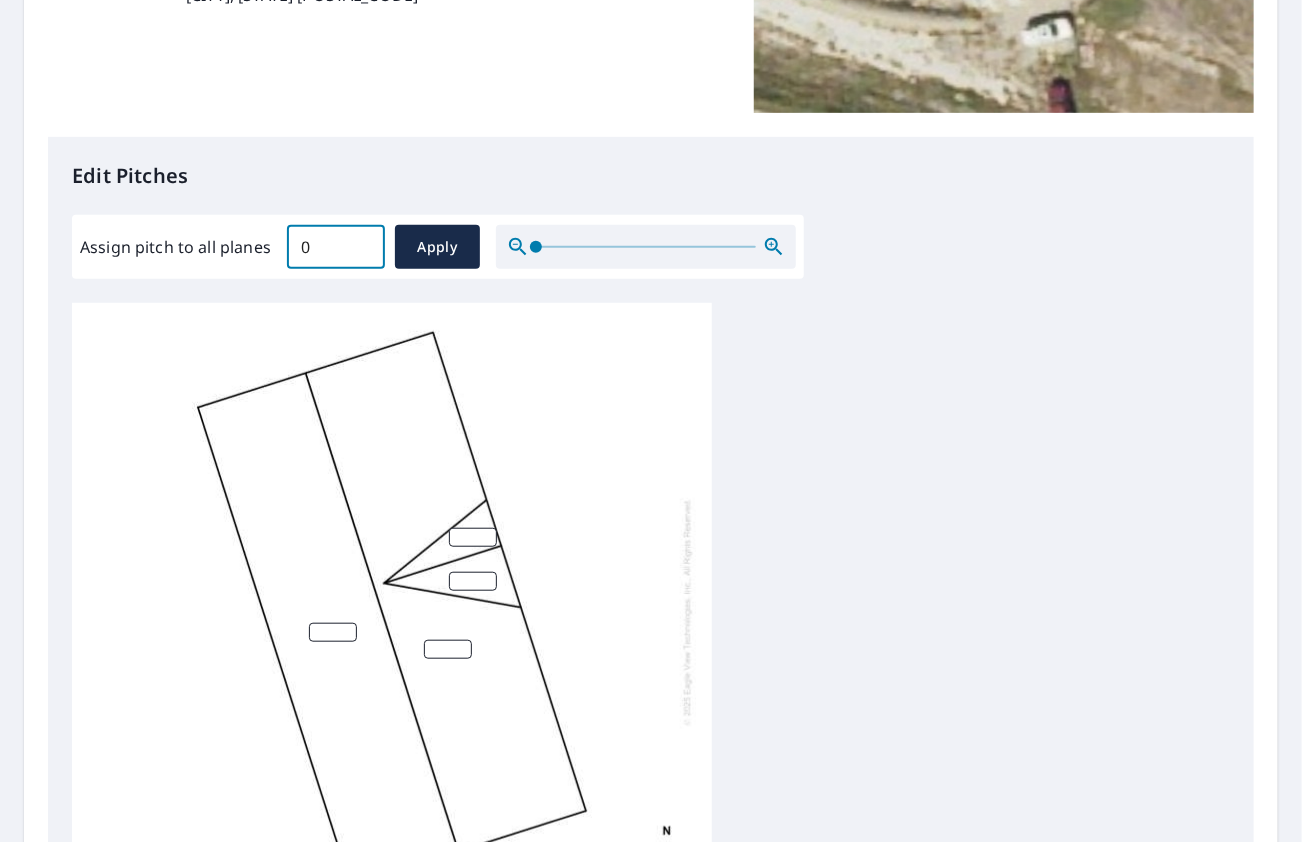 scroll, scrollTop: 20, scrollLeft: 0, axis: vertical 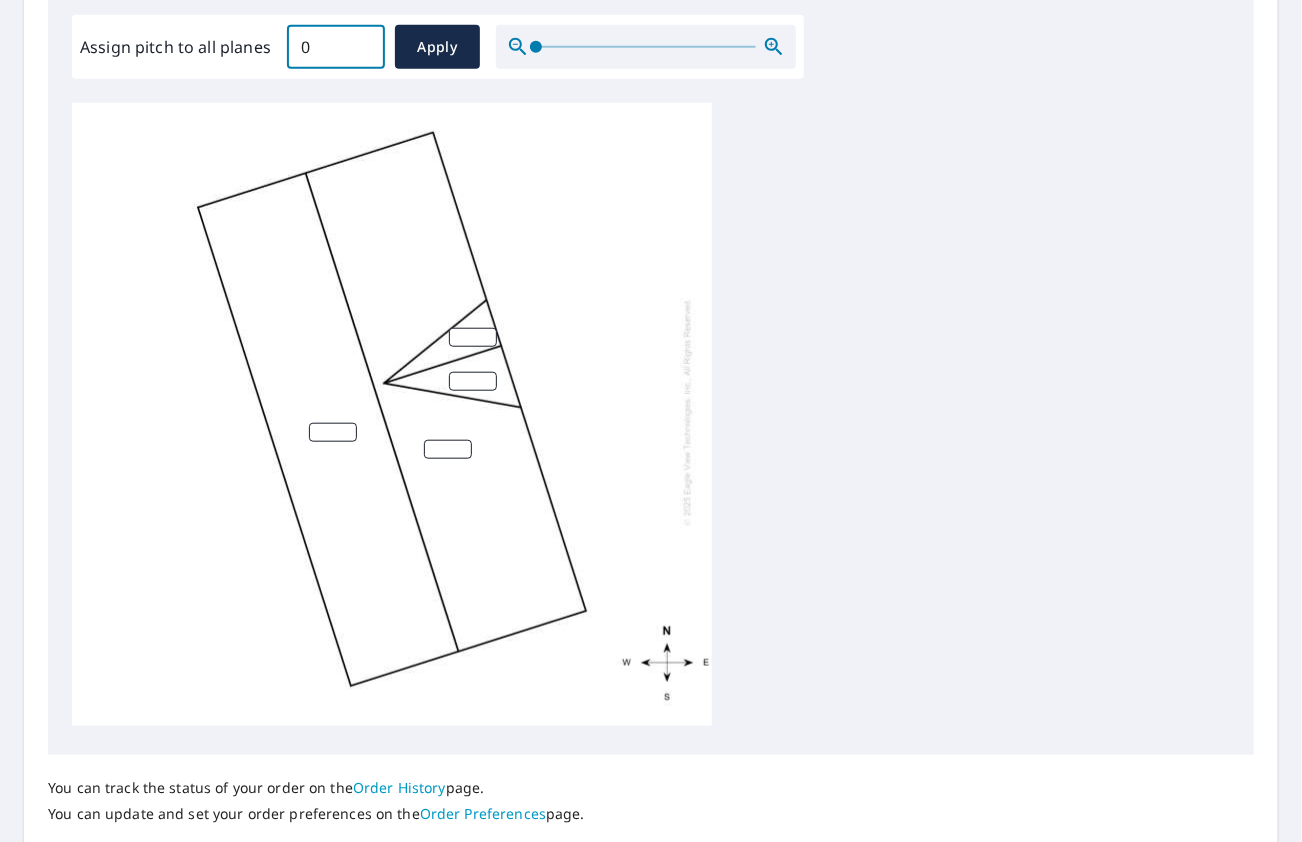 click at bounding box center [392, 412] 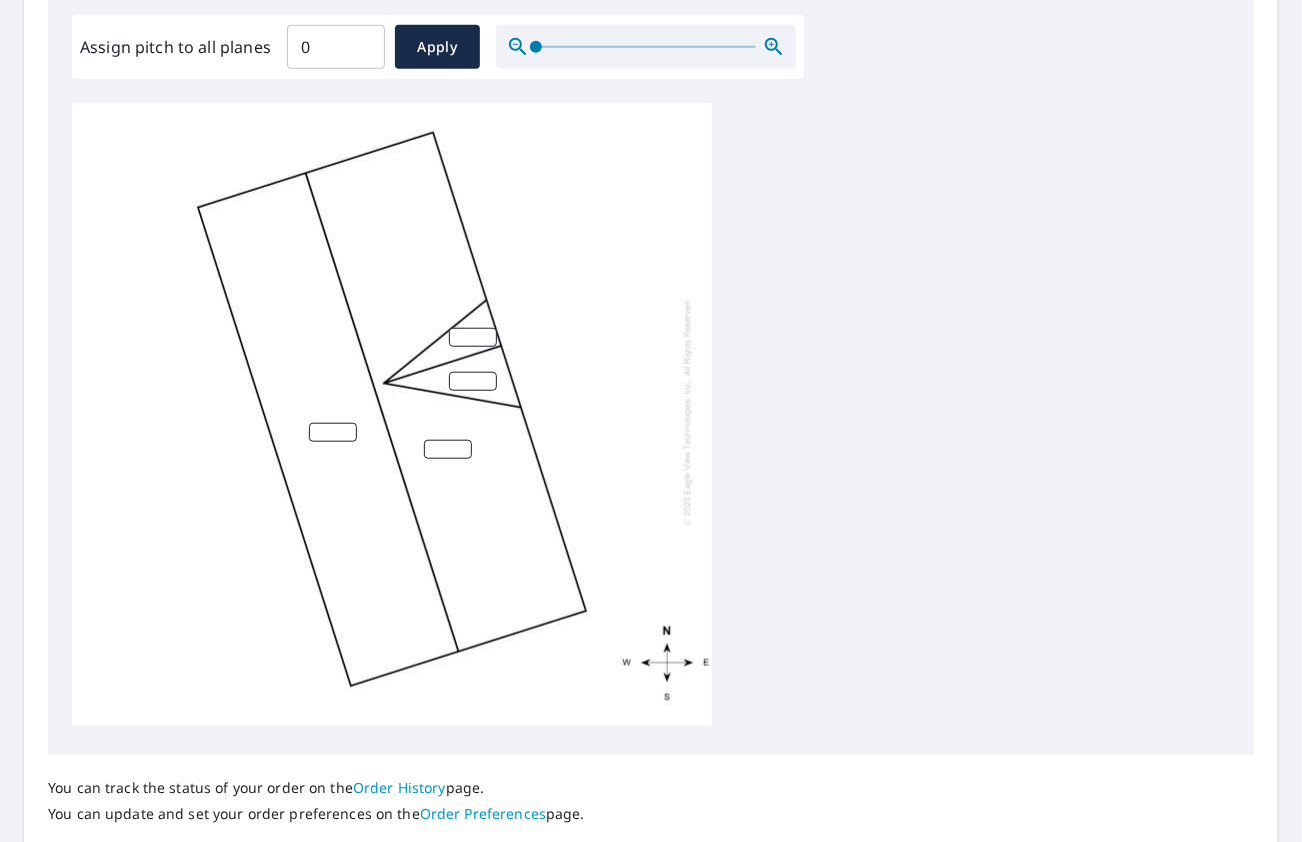 click at bounding box center [392, 412] 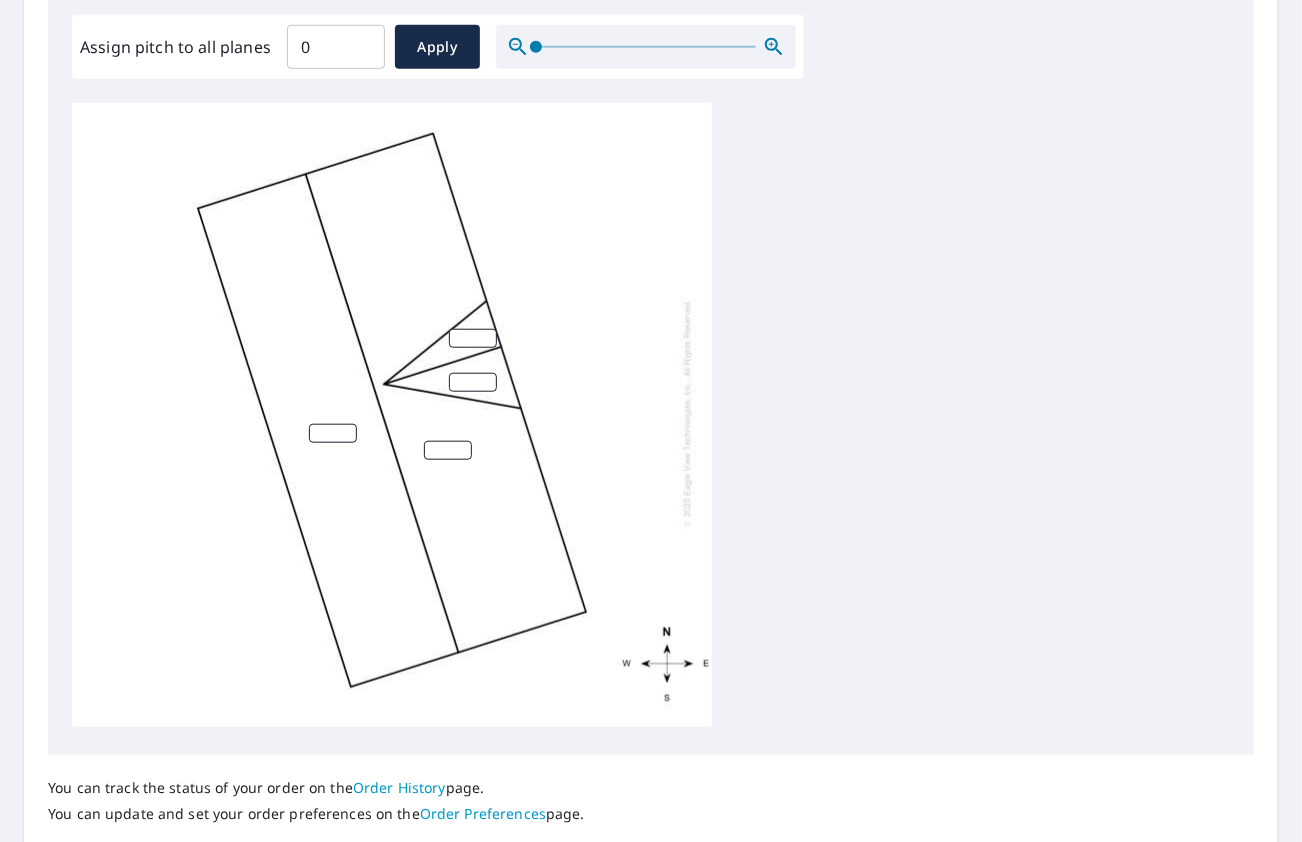 scroll, scrollTop: 0, scrollLeft: 0, axis: both 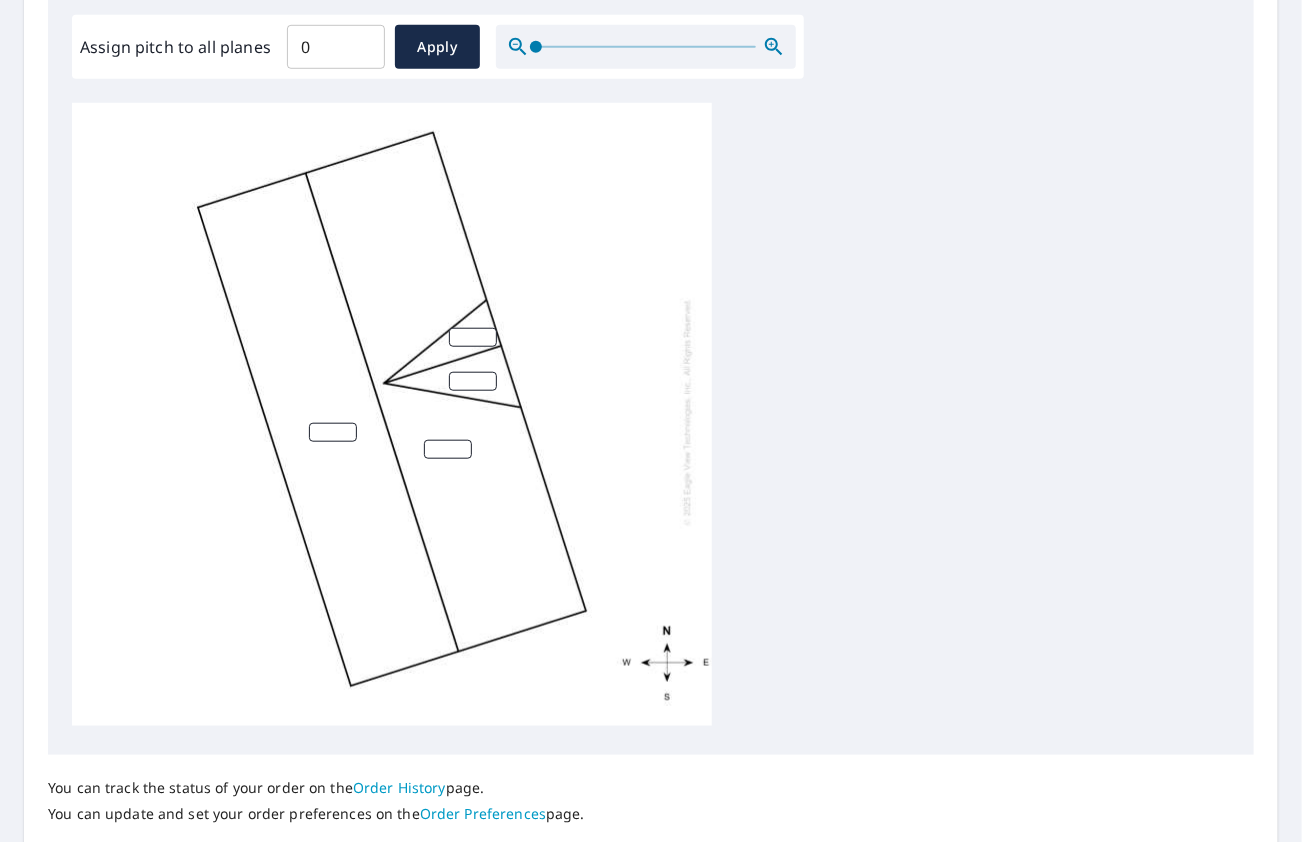 click at bounding box center [333, 432] 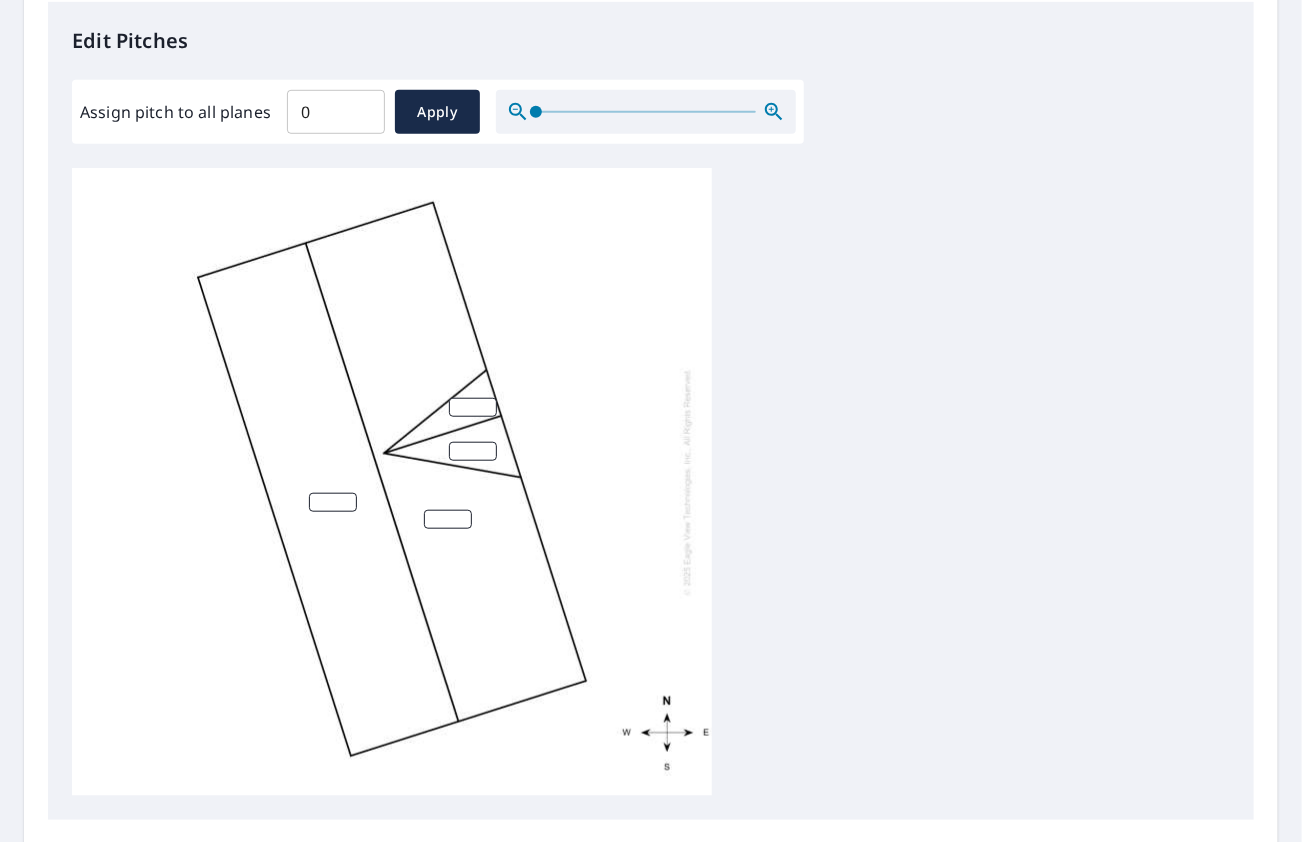 scroll, scrollTop: 500, scrollLeft: 0, axis: vertical 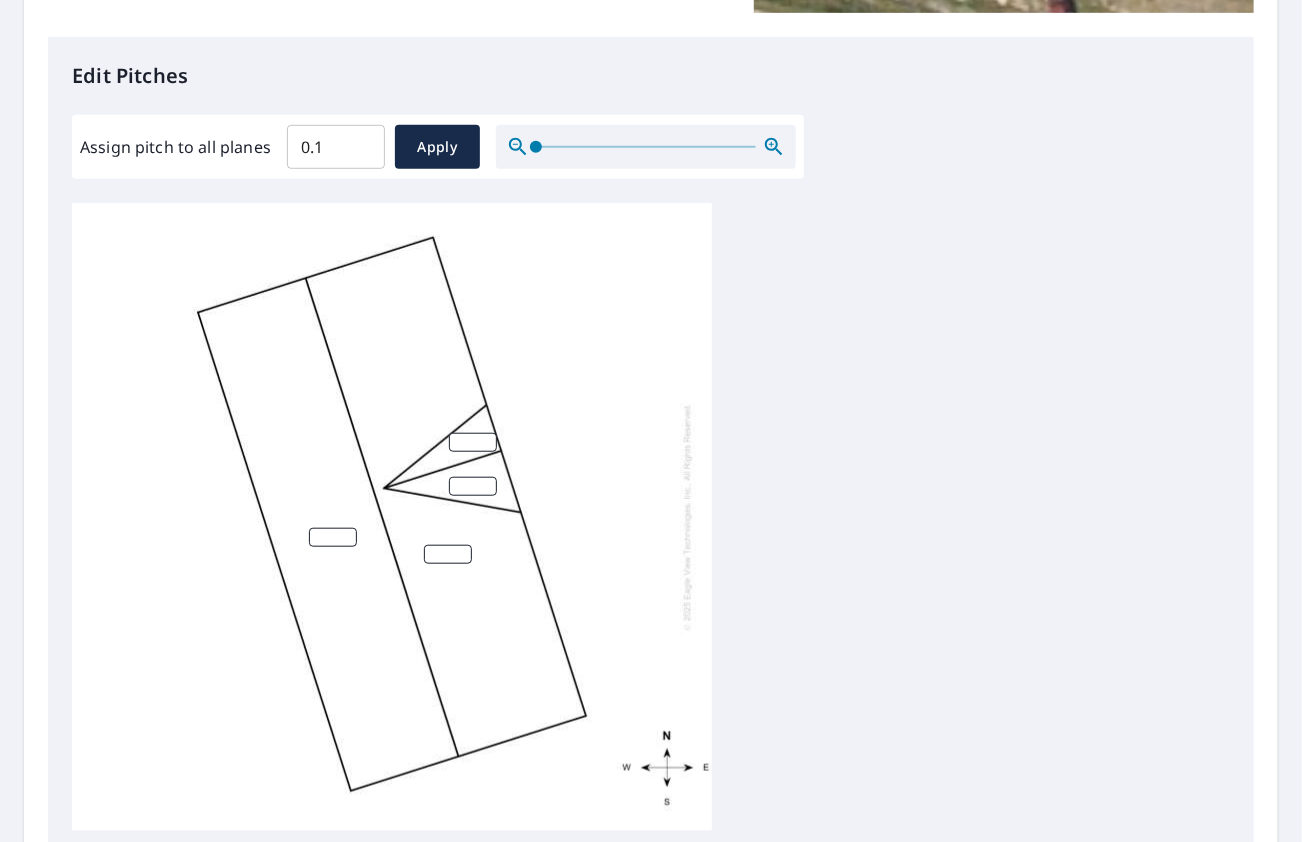 click on "0.1" at bounding box center [336, 147] 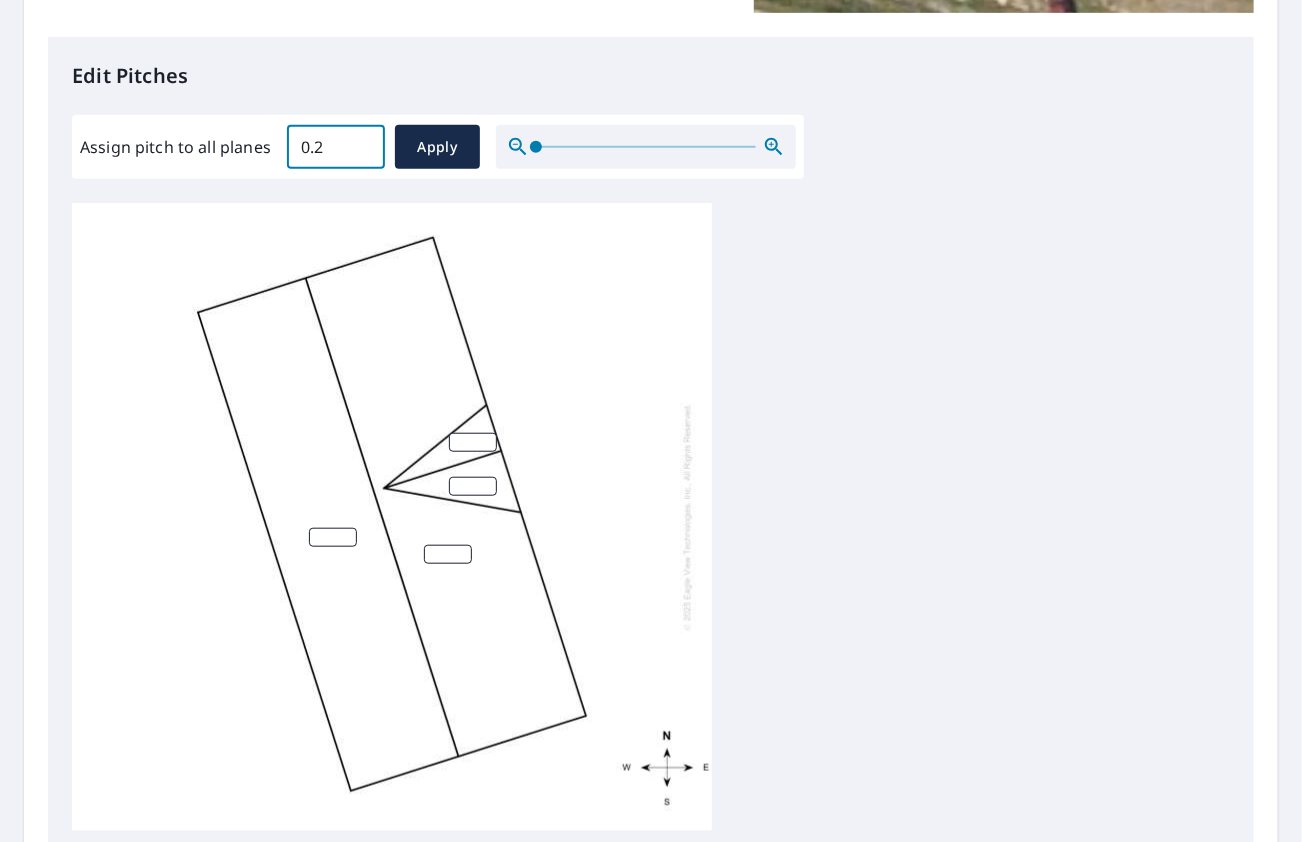click on "0.2" at bounding box center (336, 147) 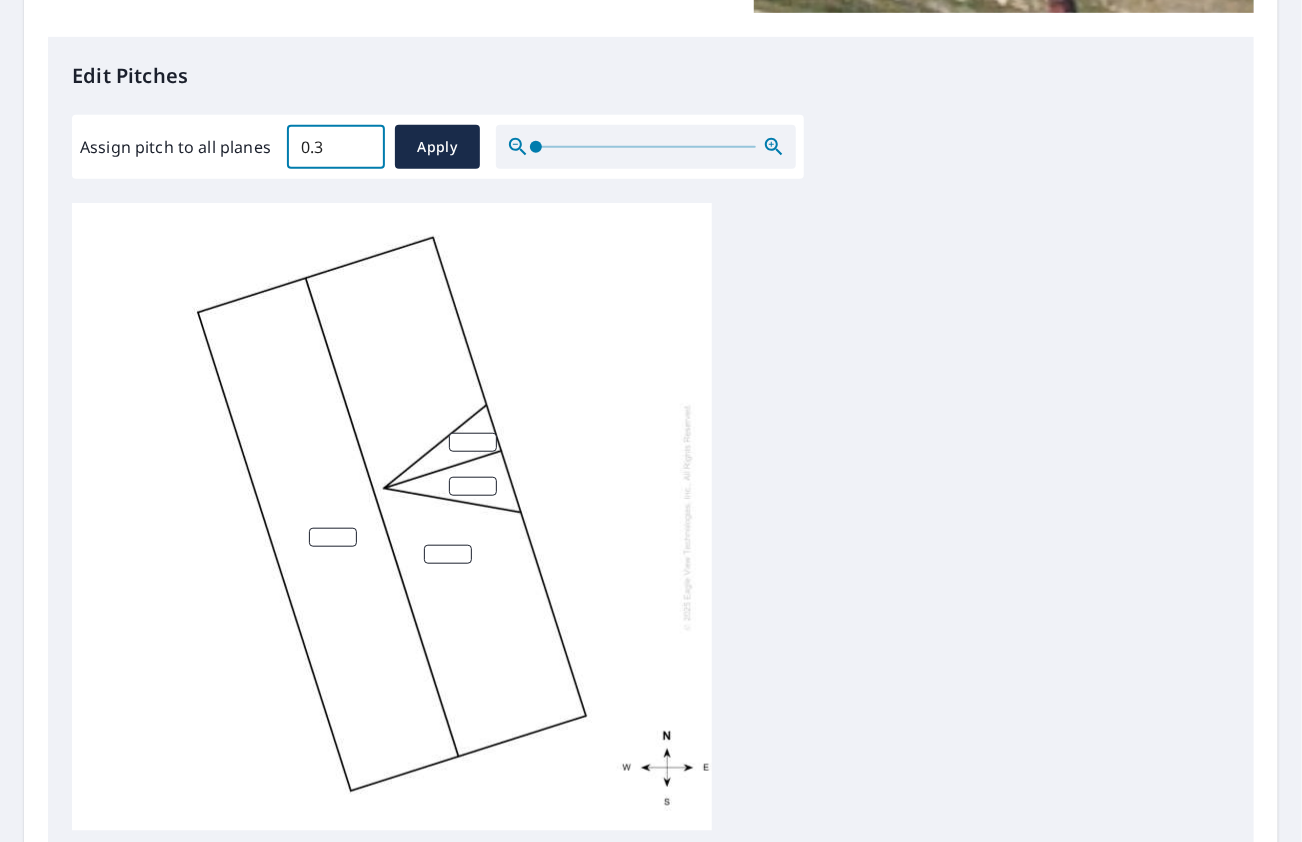 click on "0.3" at bounding box center [336, 147] 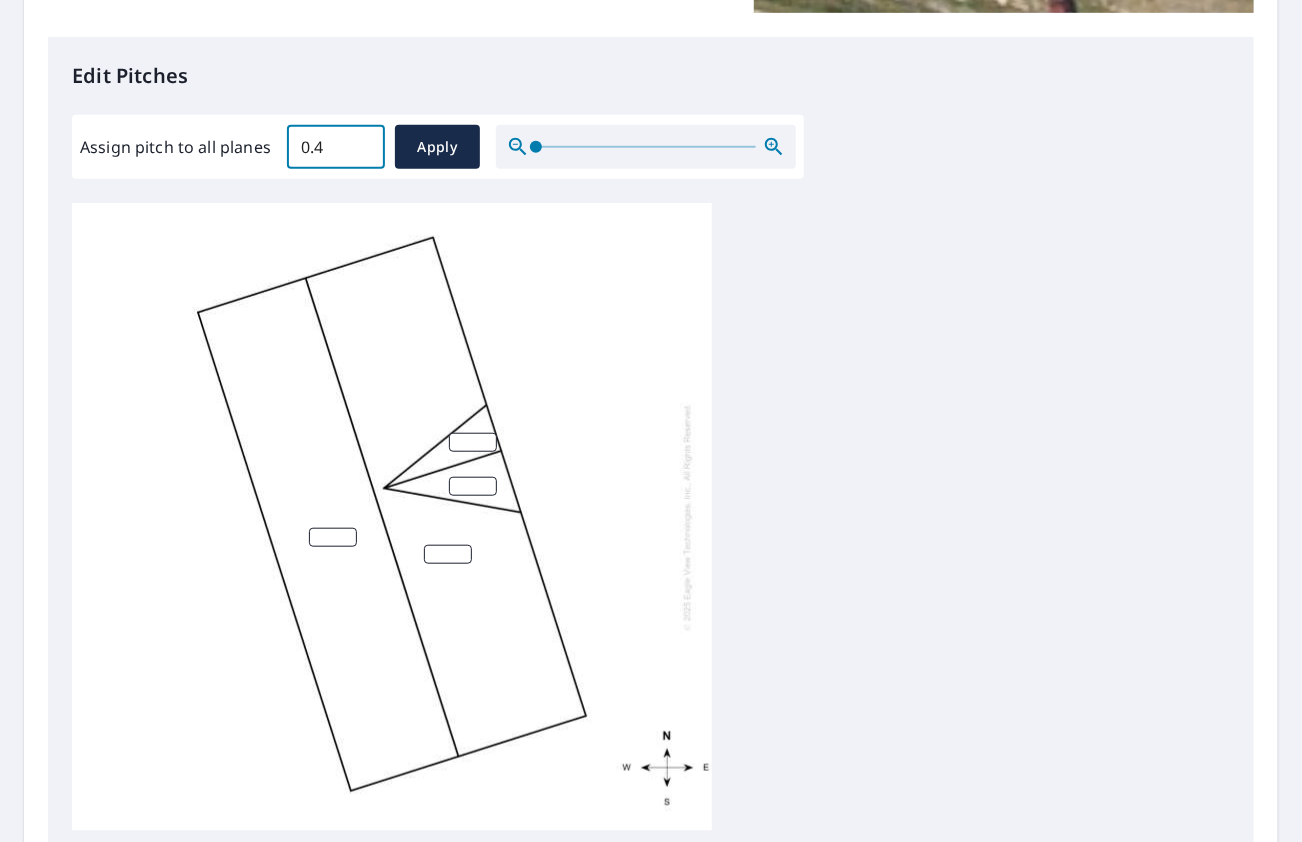 type on "0.4" 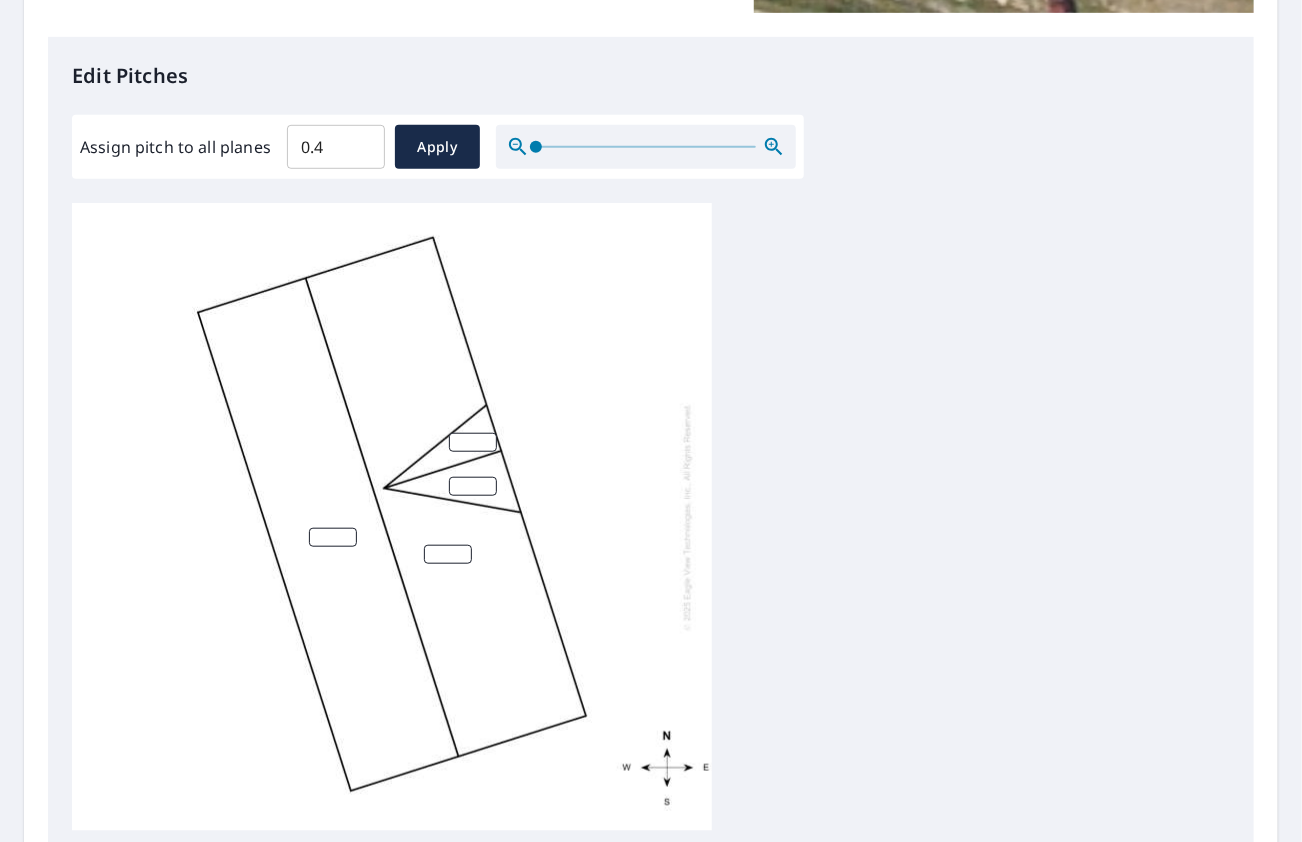 scroll, scrollTop: 0, scrollLeft: 0, axis: both 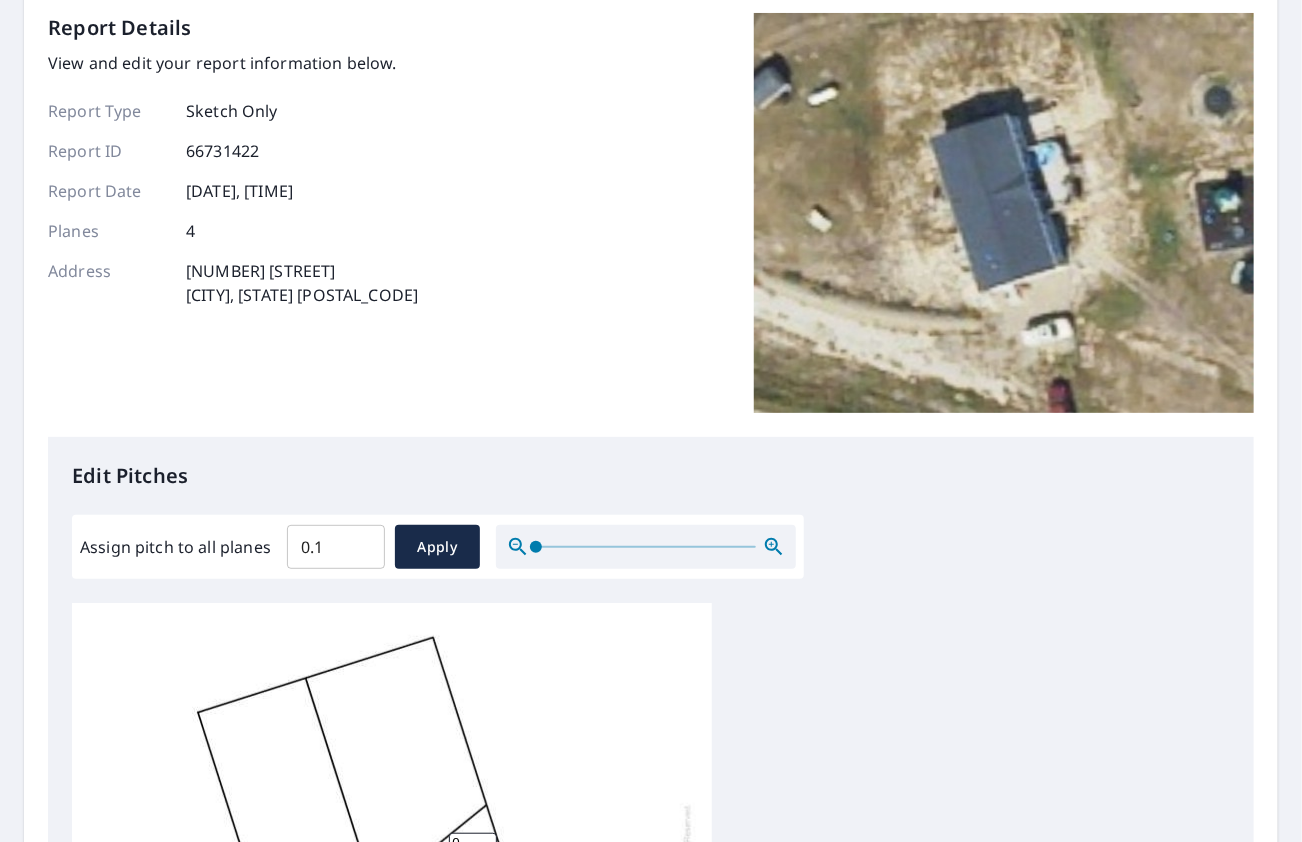 click on "0.1" at bounding box center [336, 547] 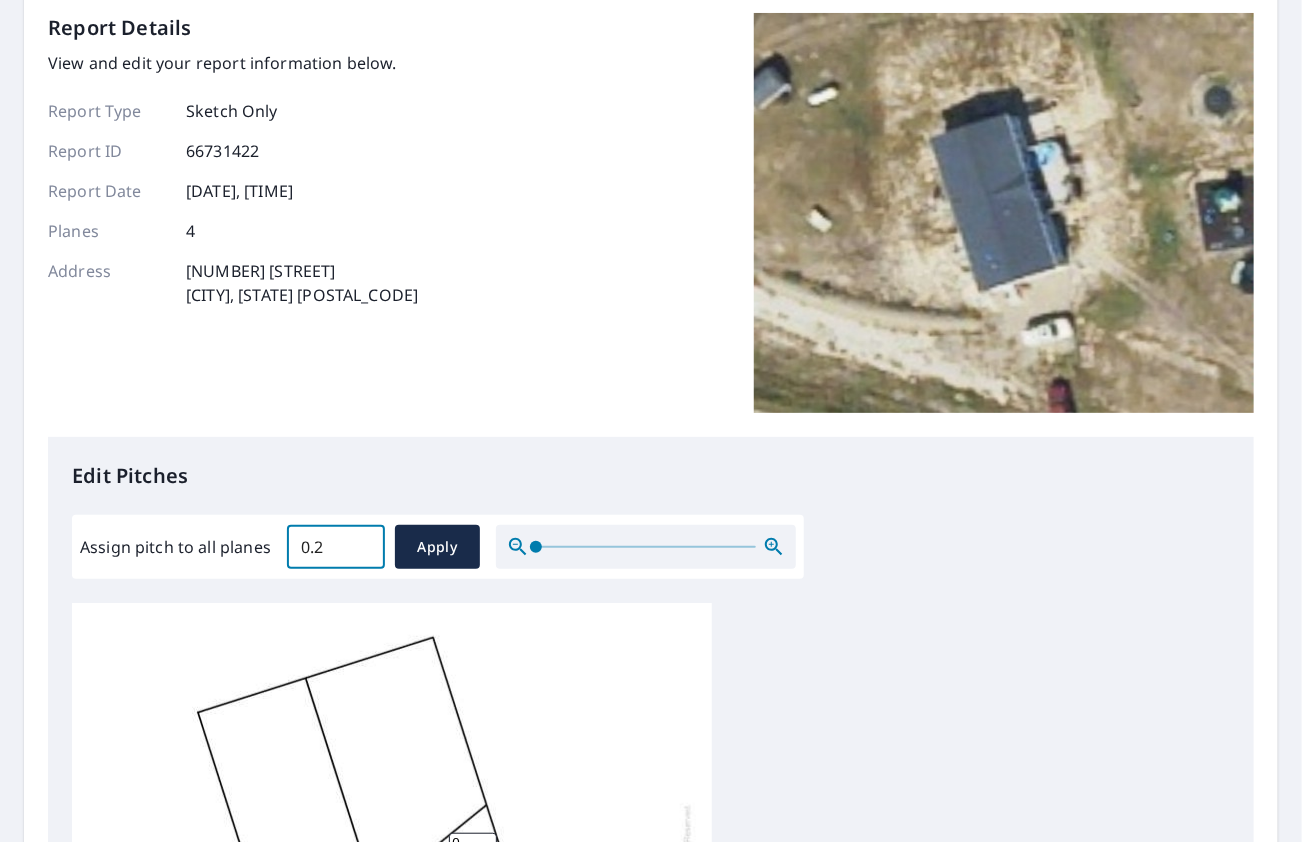 click on "0.2" at bounding box center (336, 547) 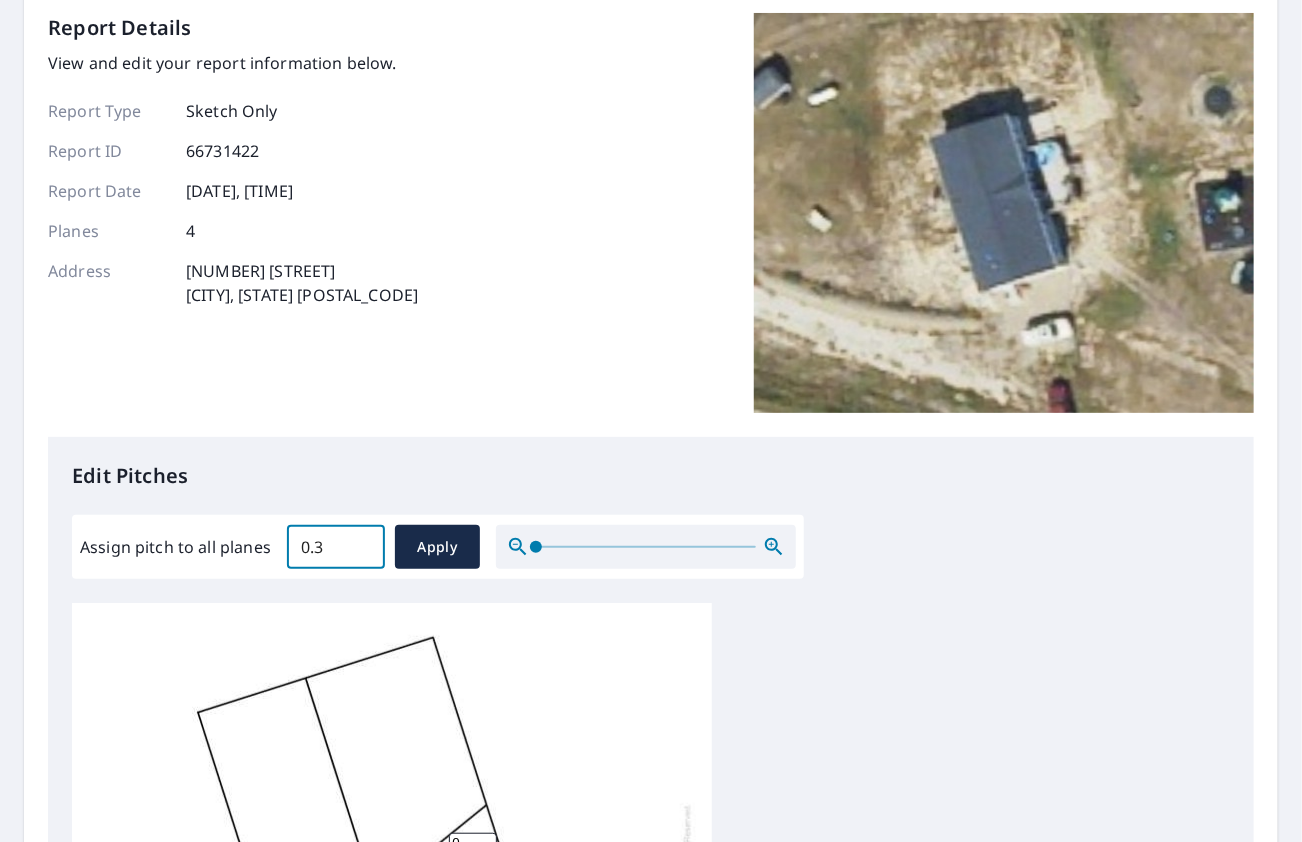 click on "0.3" at bounding box center (336, 547) 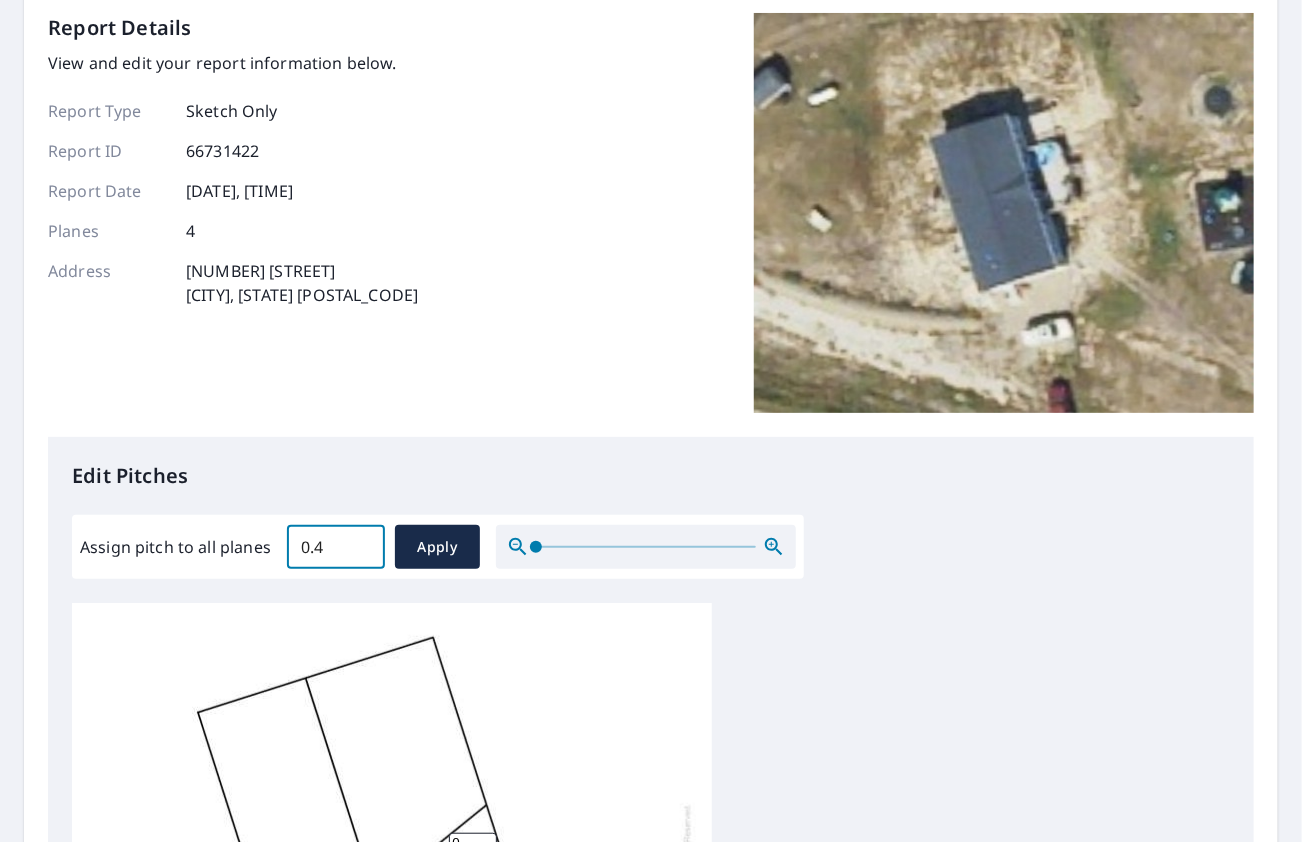 click on "0.4" at bounding box center [336, 547] 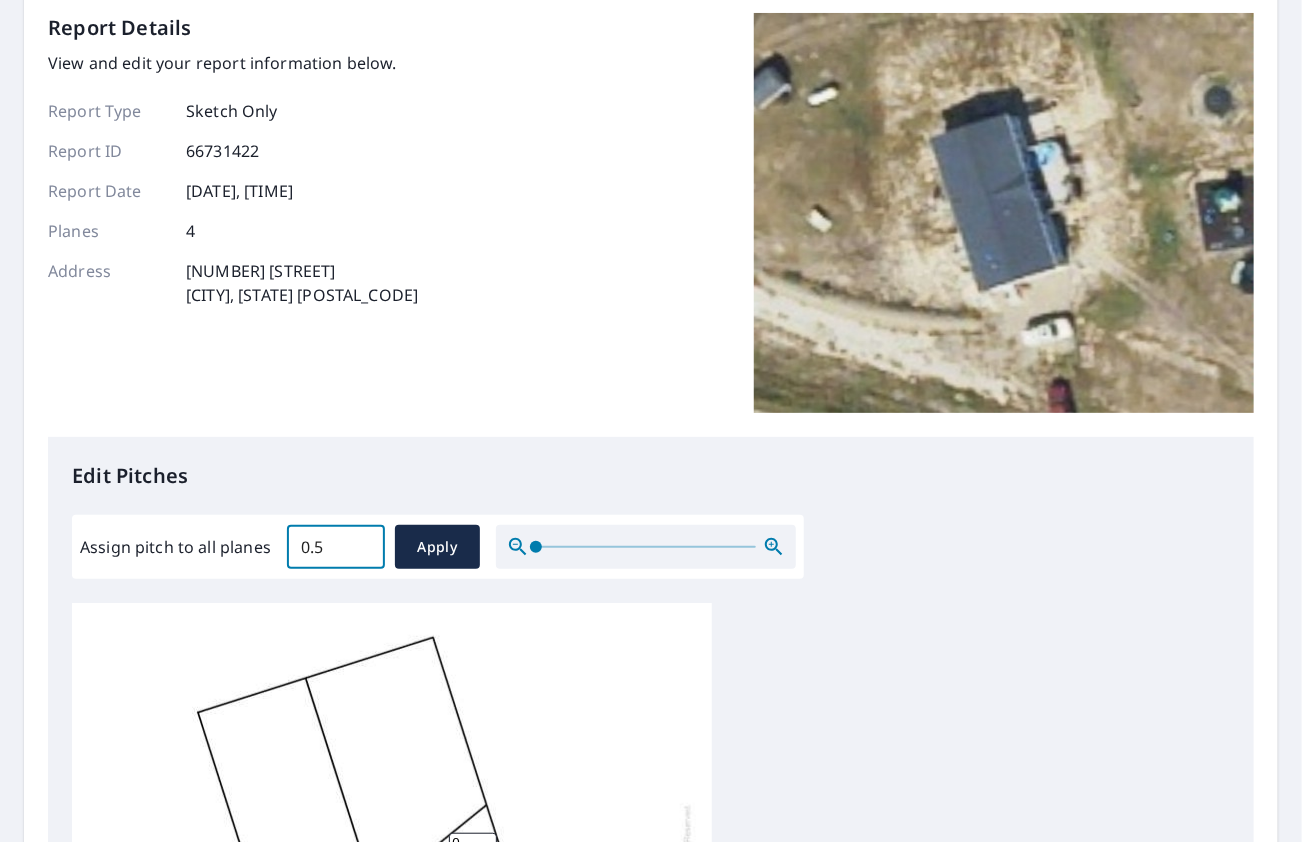 click on "0.5" at bounding box center [336, 547] 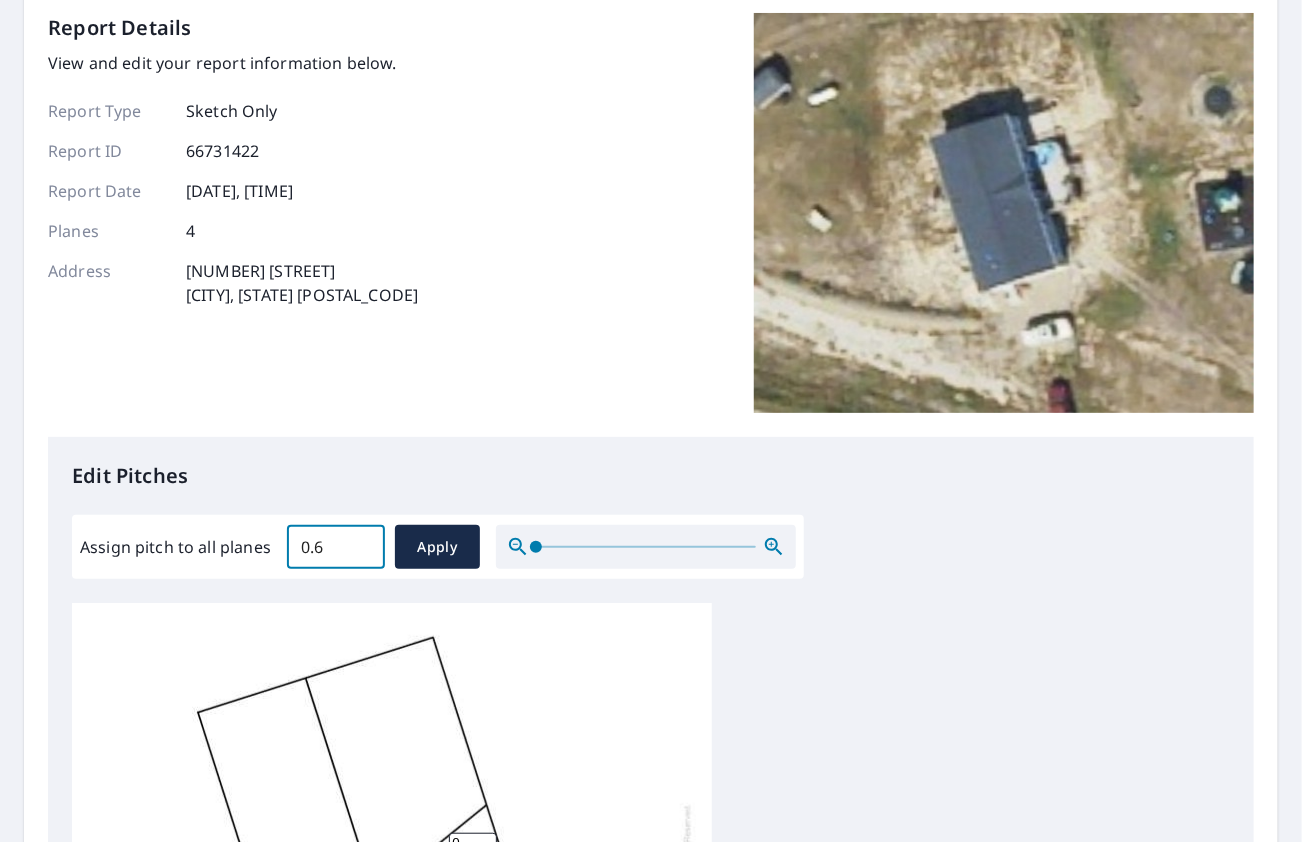 click on "0.6" at bounding box center [336, 547] 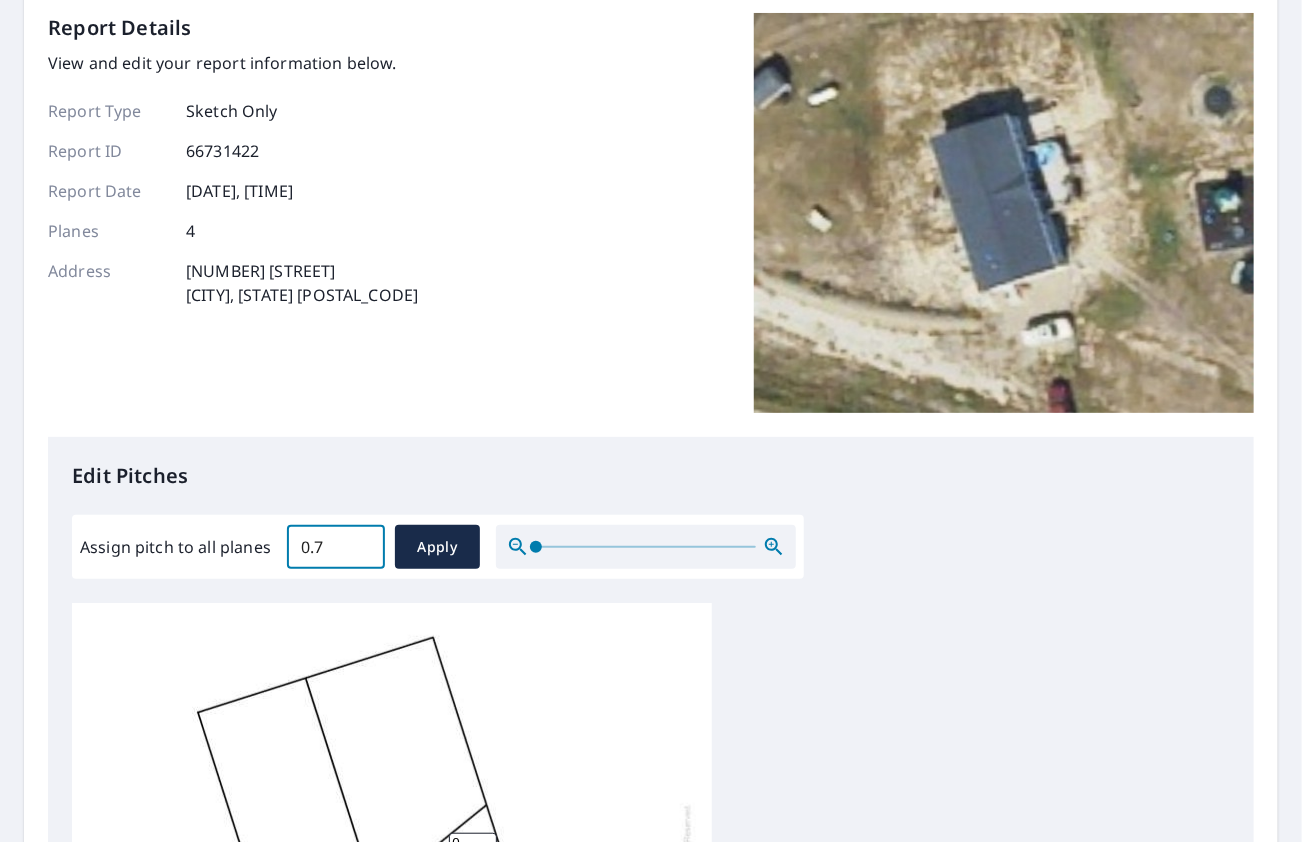 click on "0.7" at bounding box center (336, 547) 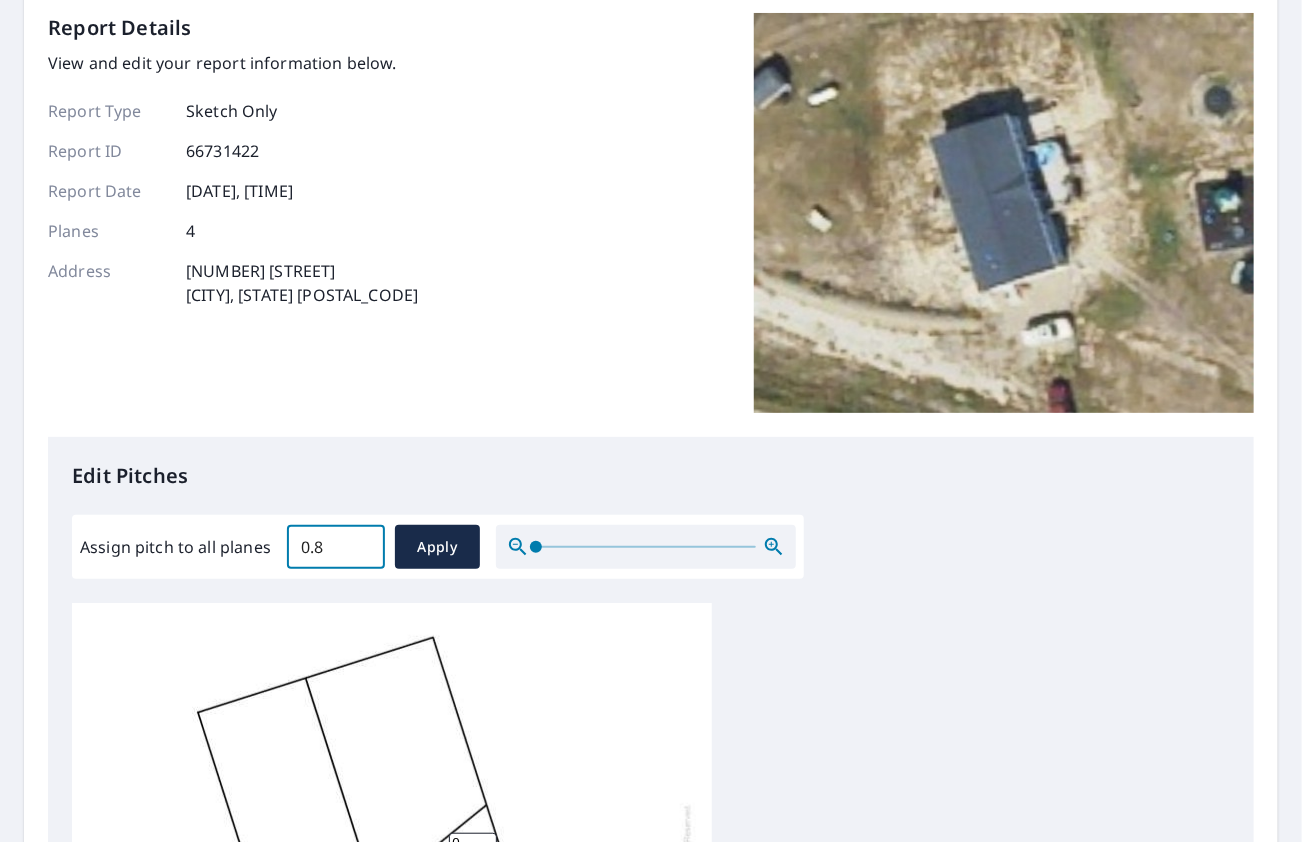 click on "0.8" at bounding box center [336, 547] 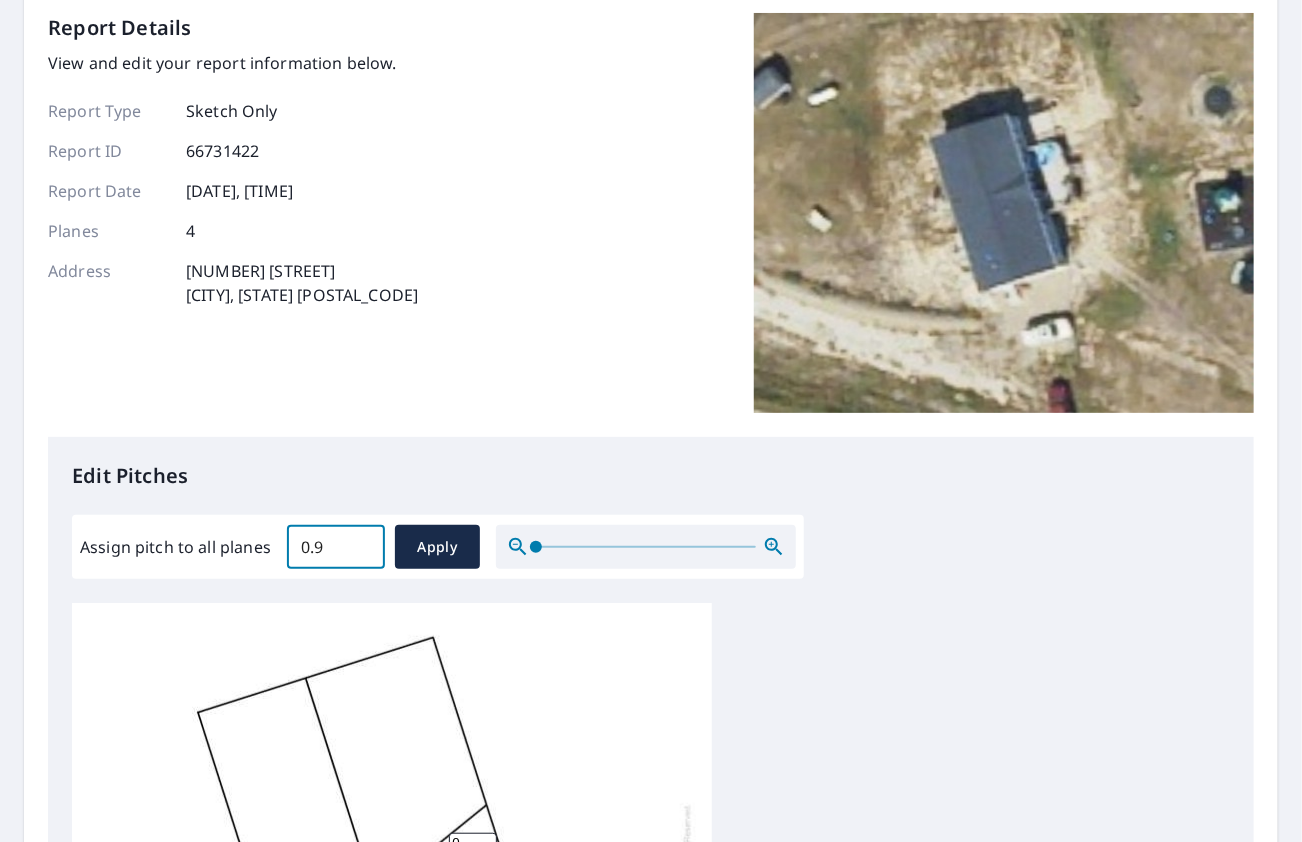 click on "0.9" at bounding box center [336, 547] 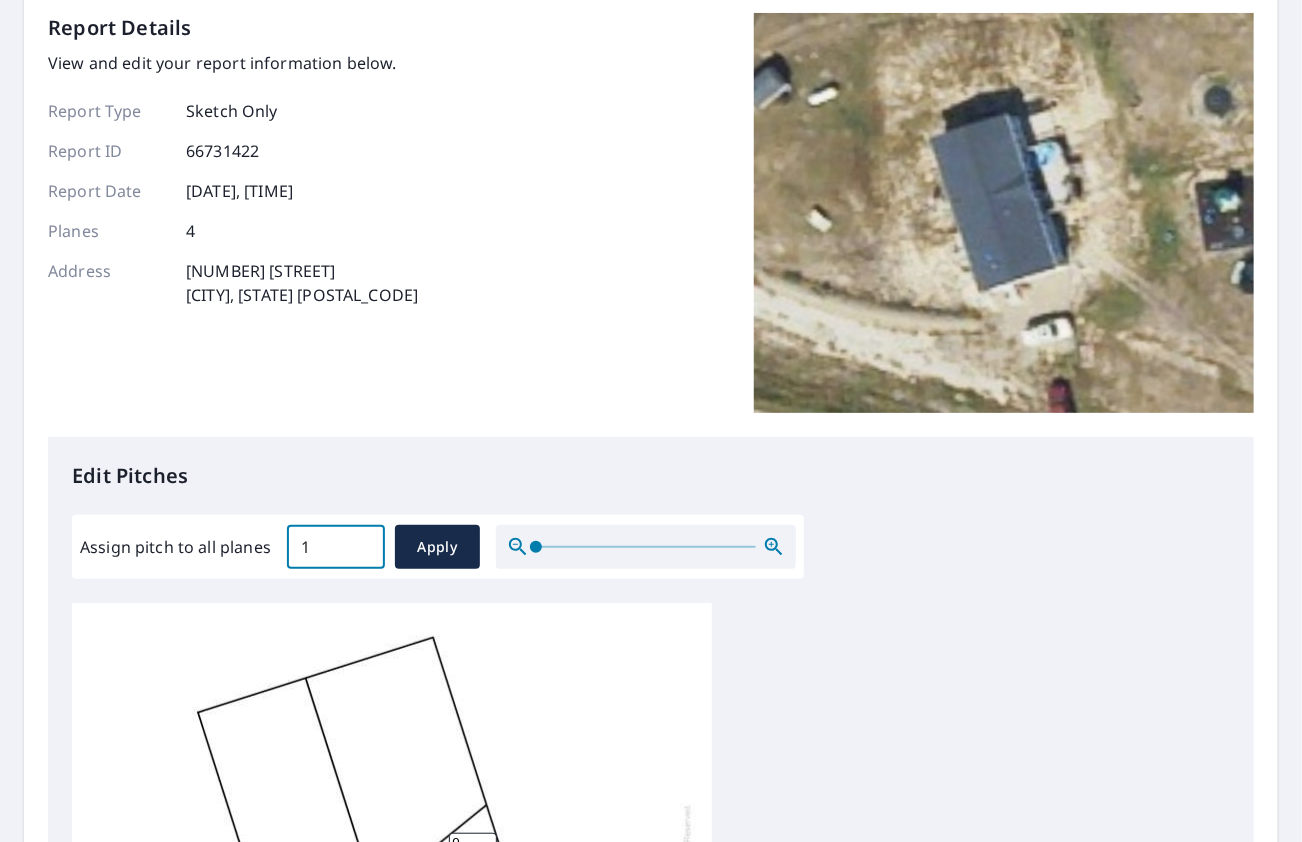 click on "1" at bounding box center (336, 547) 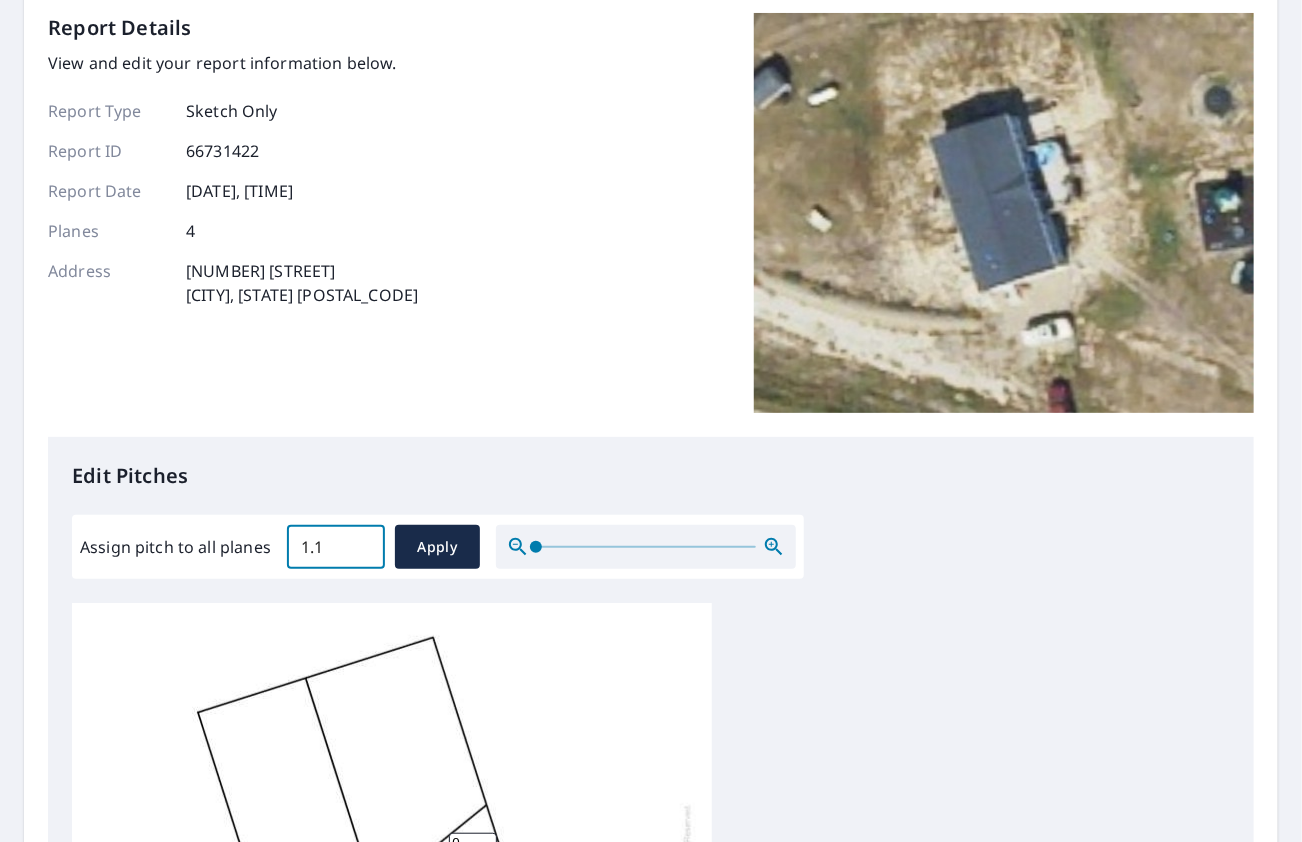 click on "1.1" at bounding box center [336, 547] 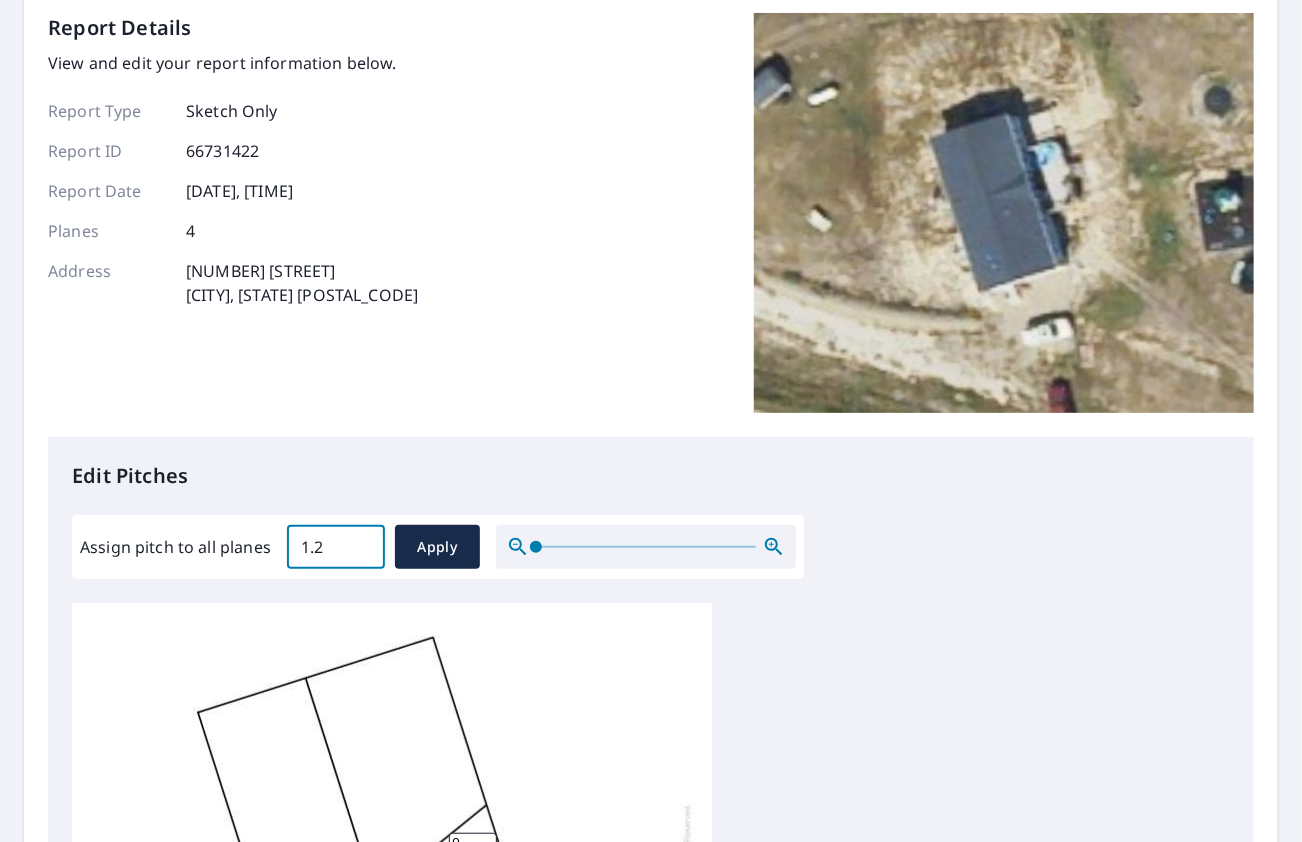 click on "1.2" at bounding box center [336, 547] 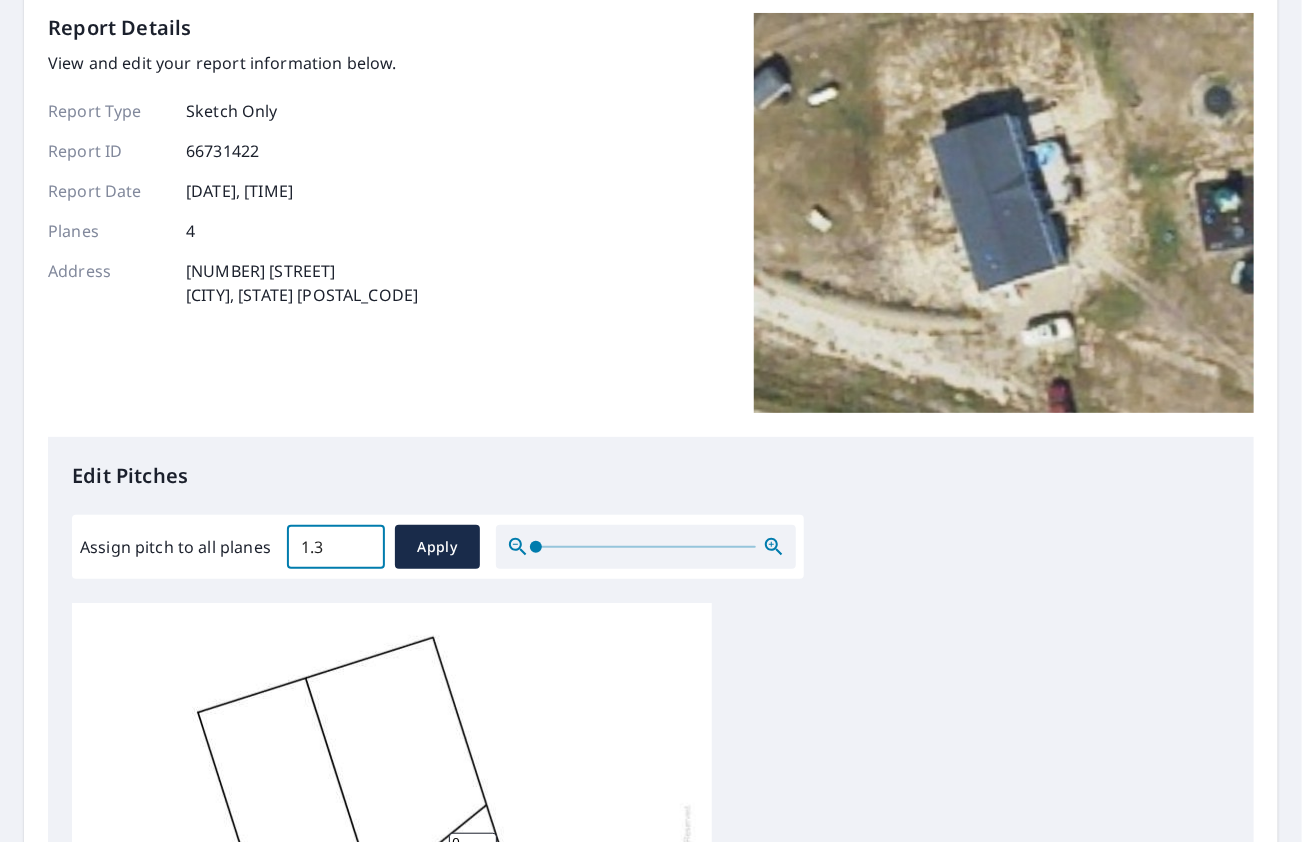 click on "1.3" at bounding box center (336, 547) 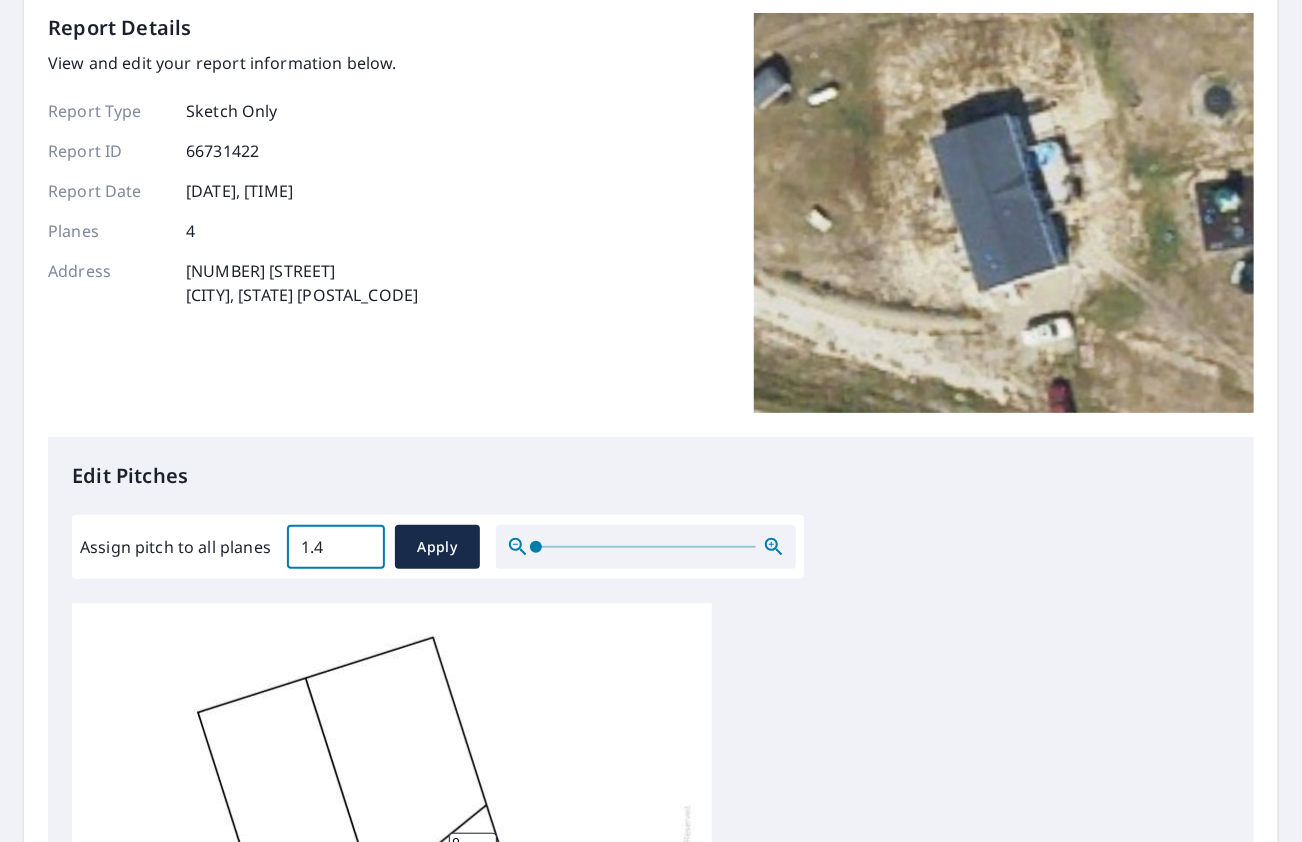 click on "1.4" at bounding box center (336, 547) 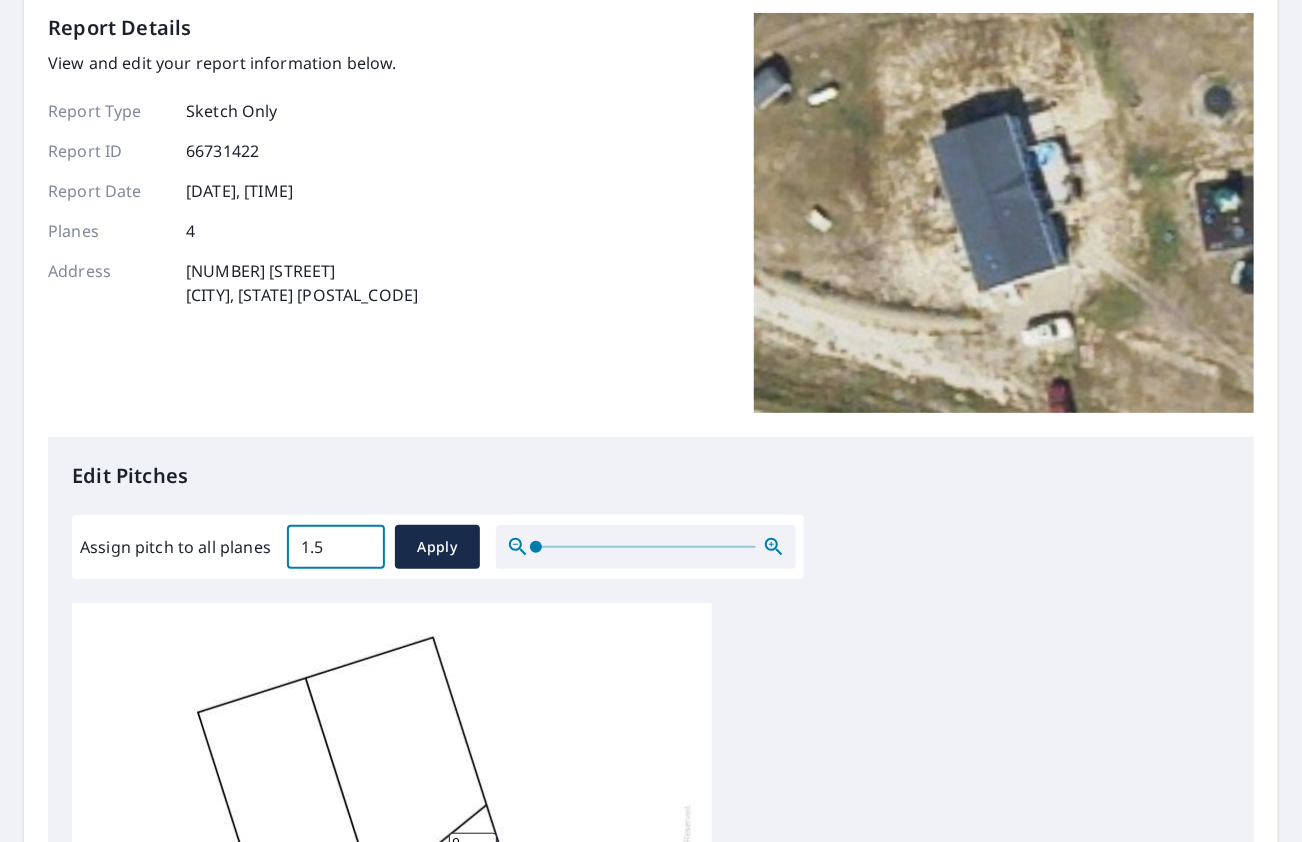 click on "1.5" at bounding box center [336, 547] 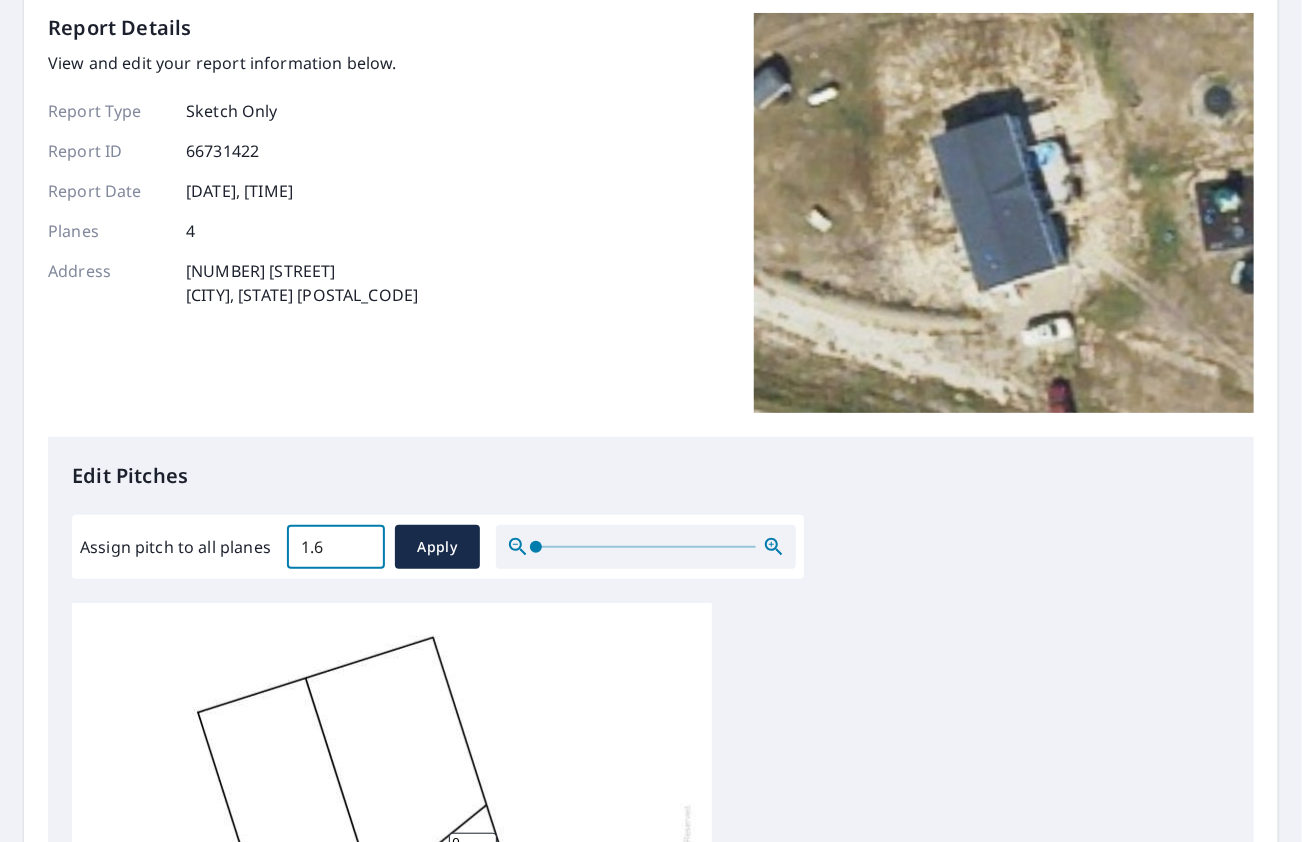 click on "1.6" at bounding box center (336, 547) 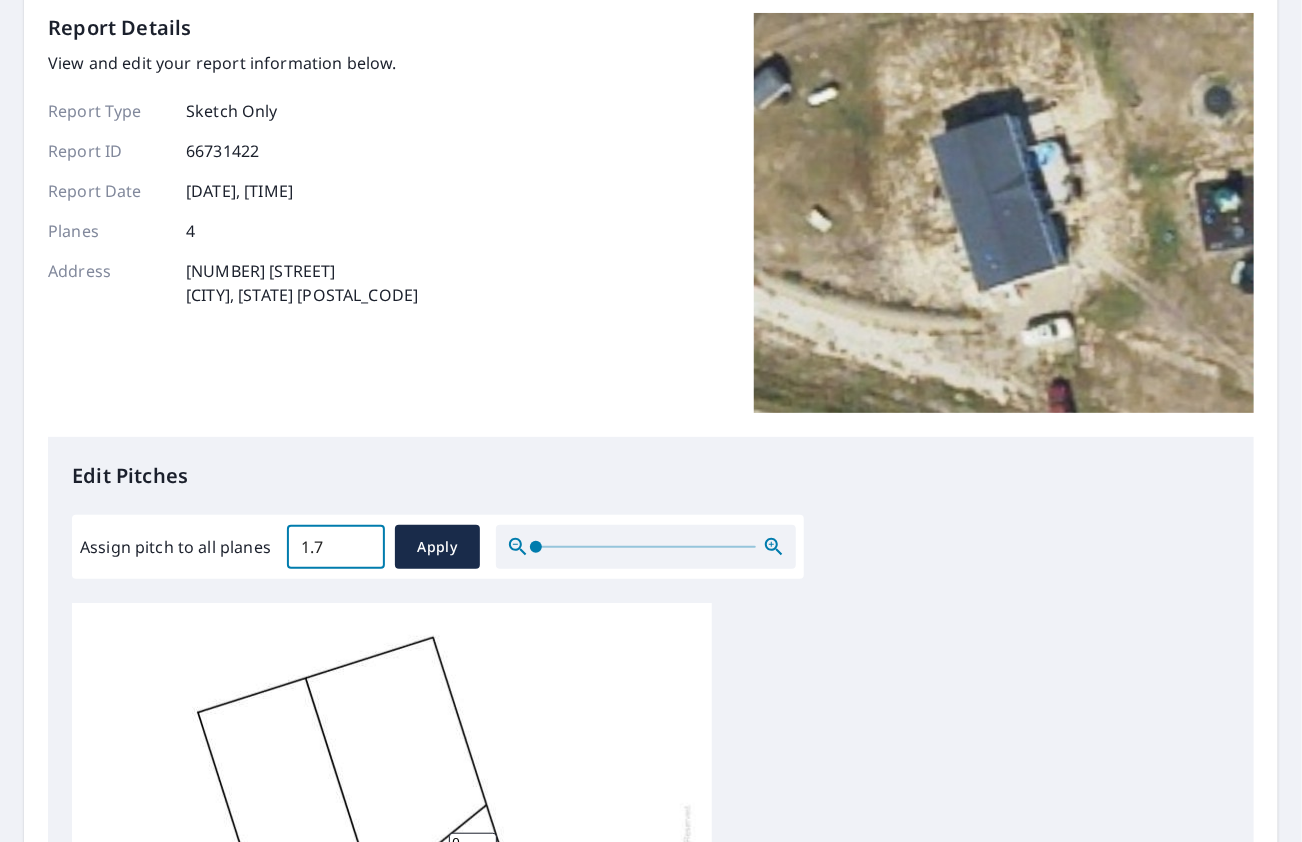 click on "1.7" at bounding box center [336, 547] 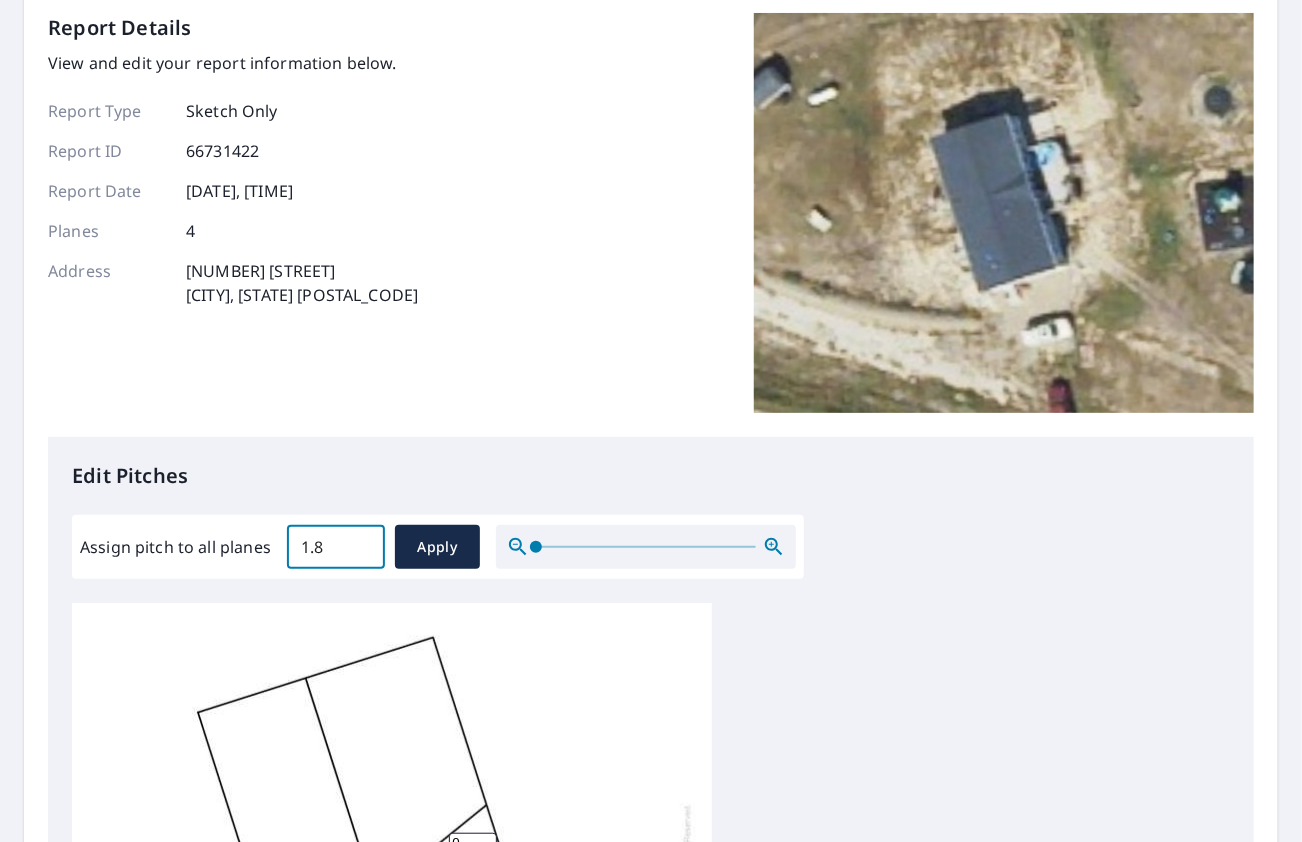click on "1.8" at bounding box center [336, 547] 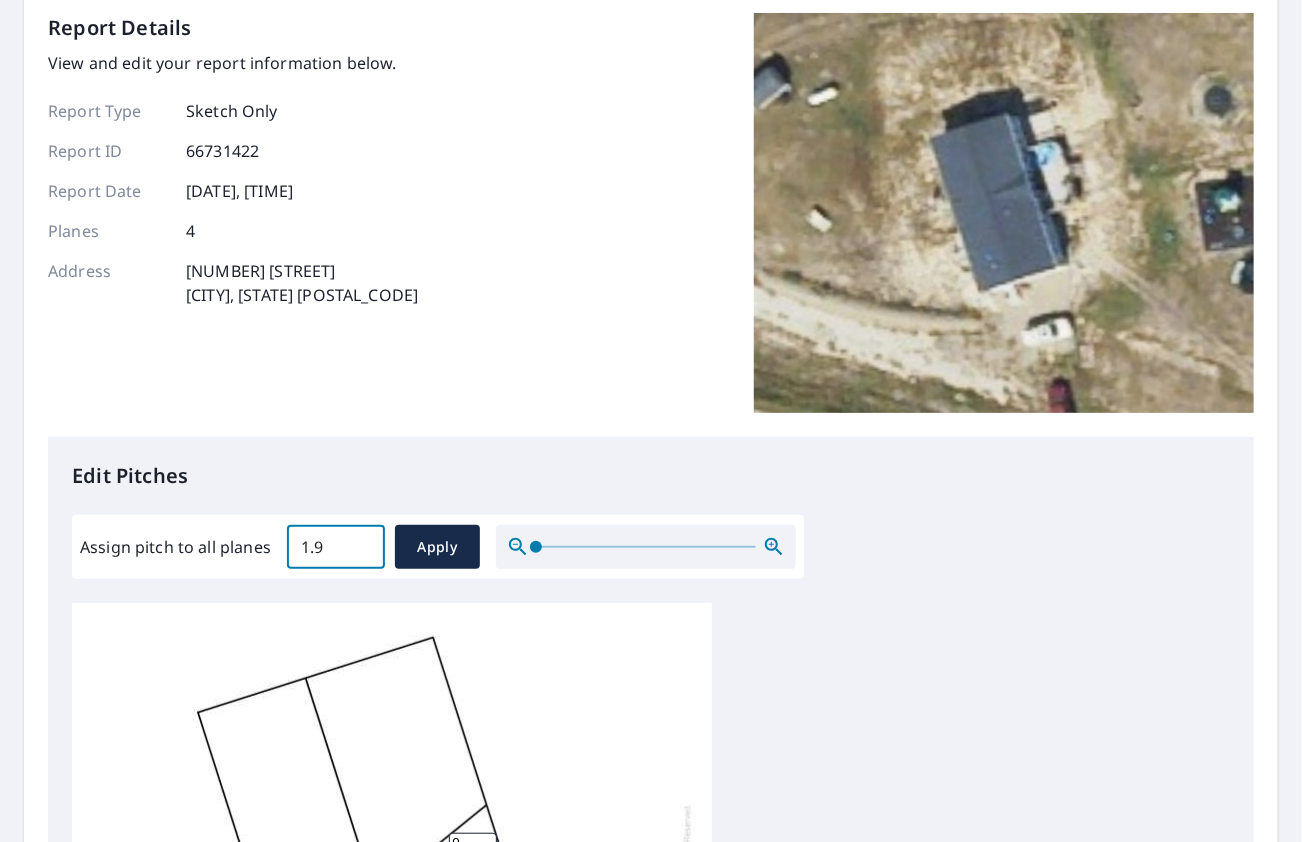 click on "1.9" at bounding box center (336, 547) 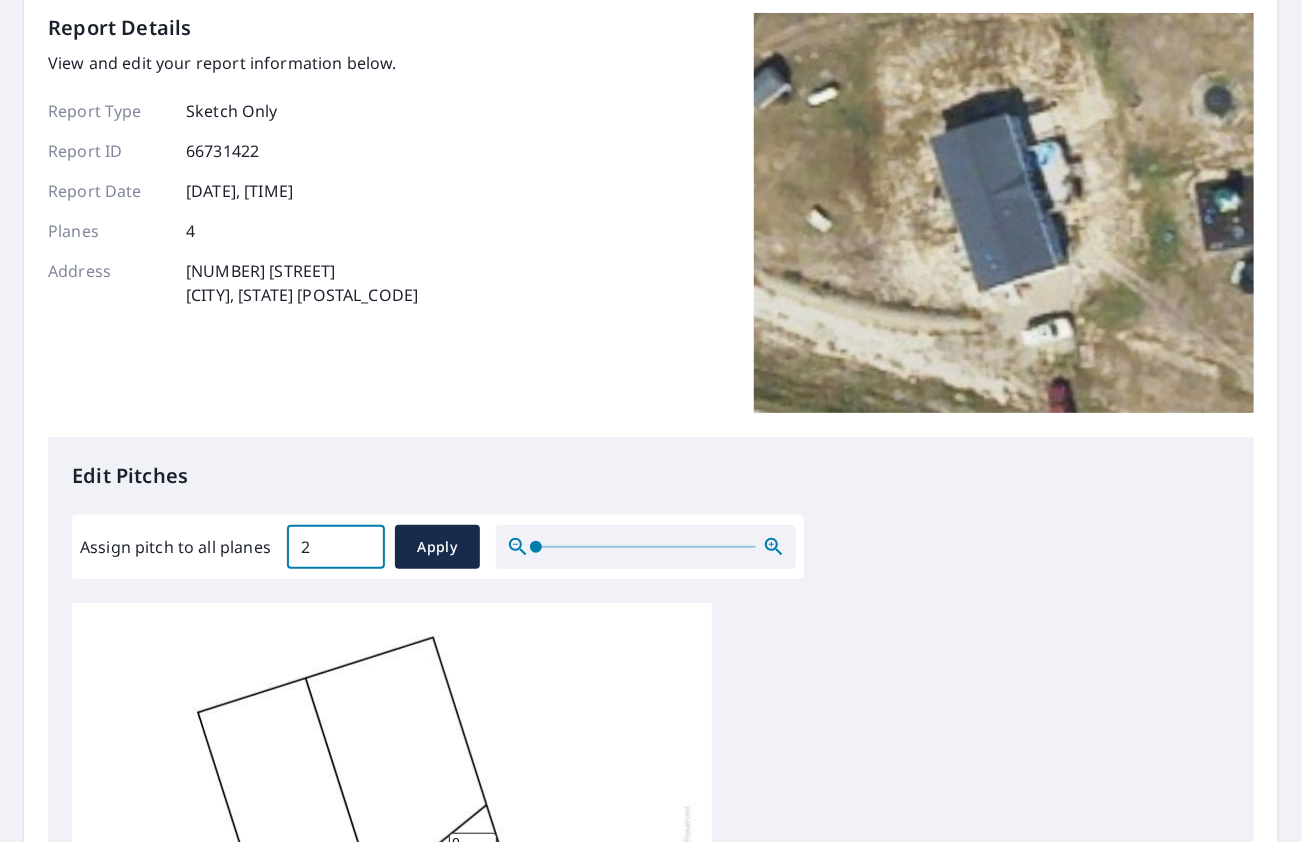 type on "2" 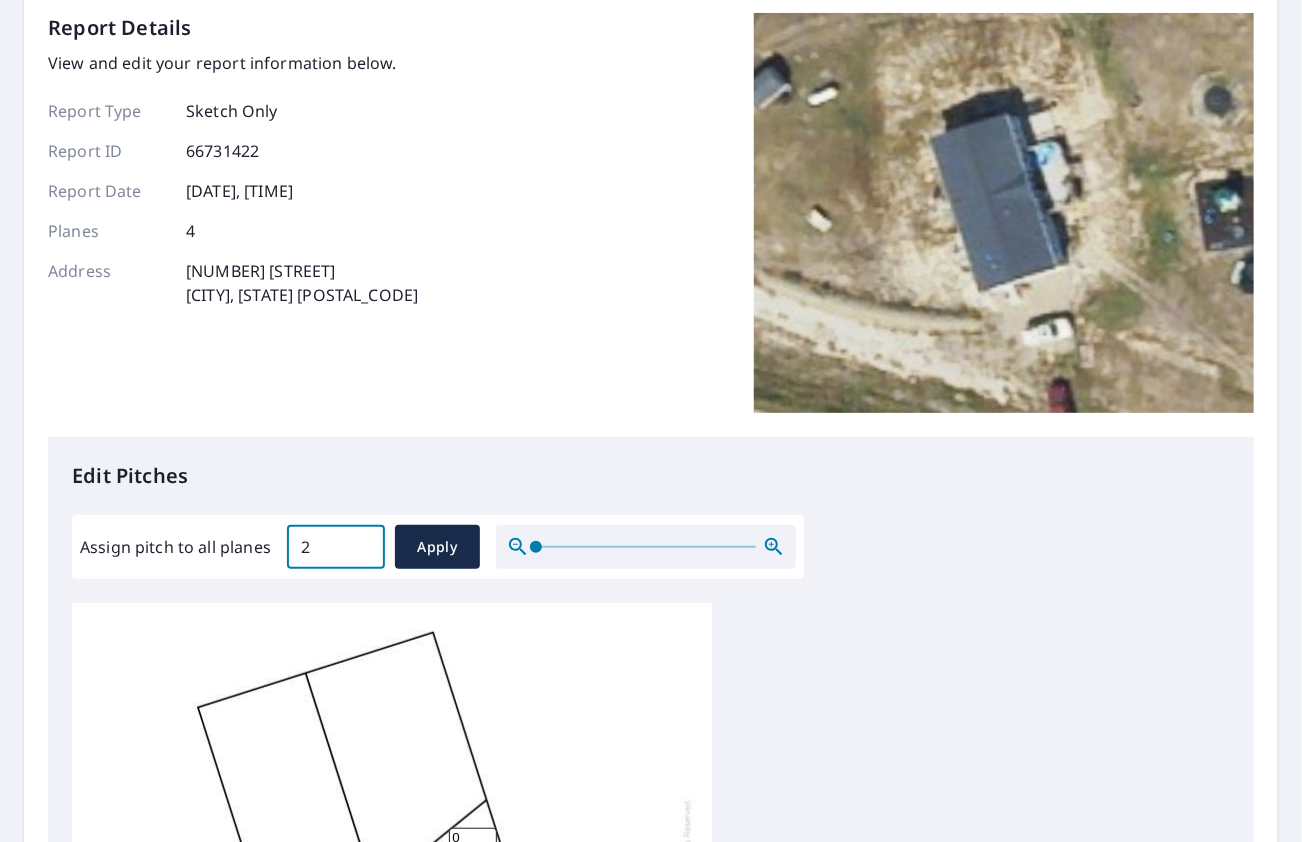 scroll, scrollTop: 20, scrollLeft: 0, axis: vertical 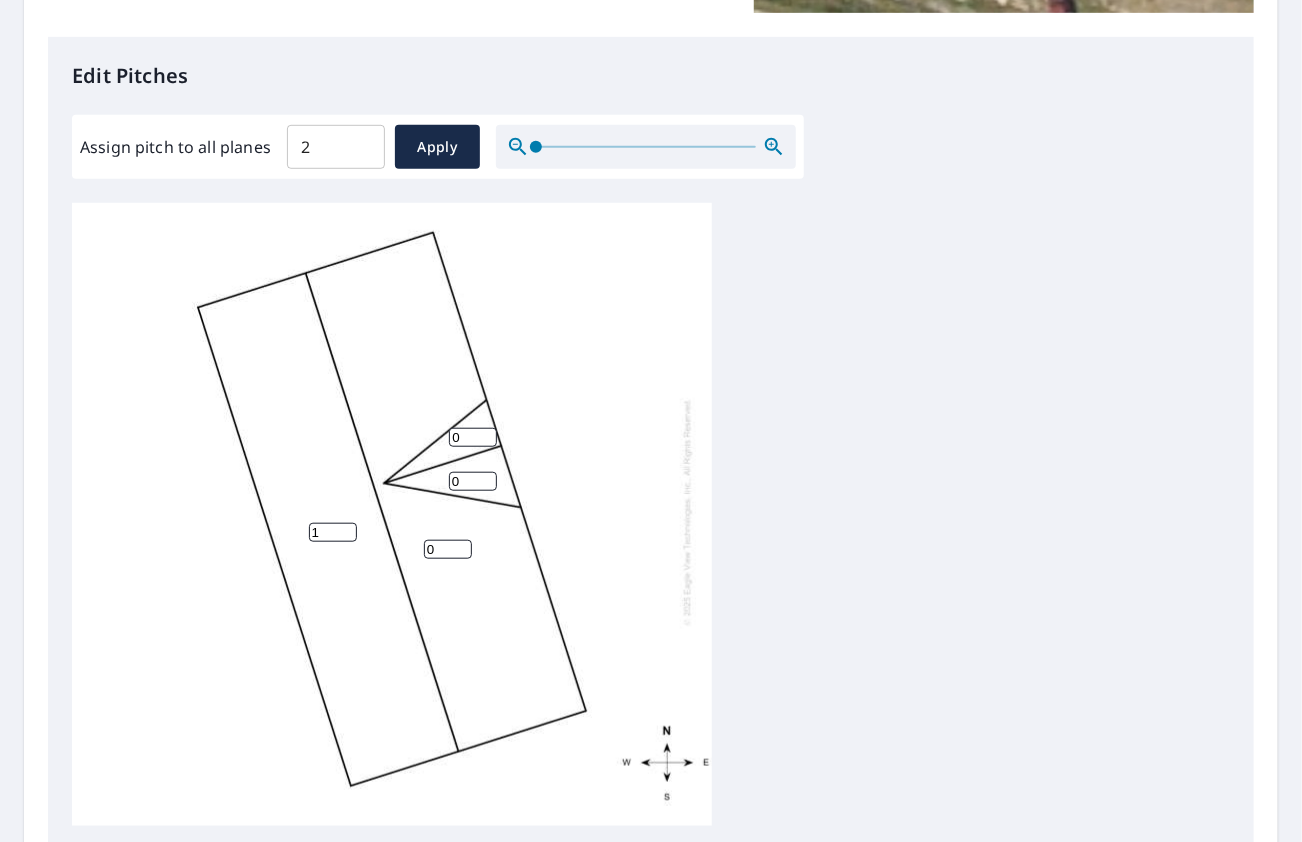 click on "1" at bounding box center (333, 532) 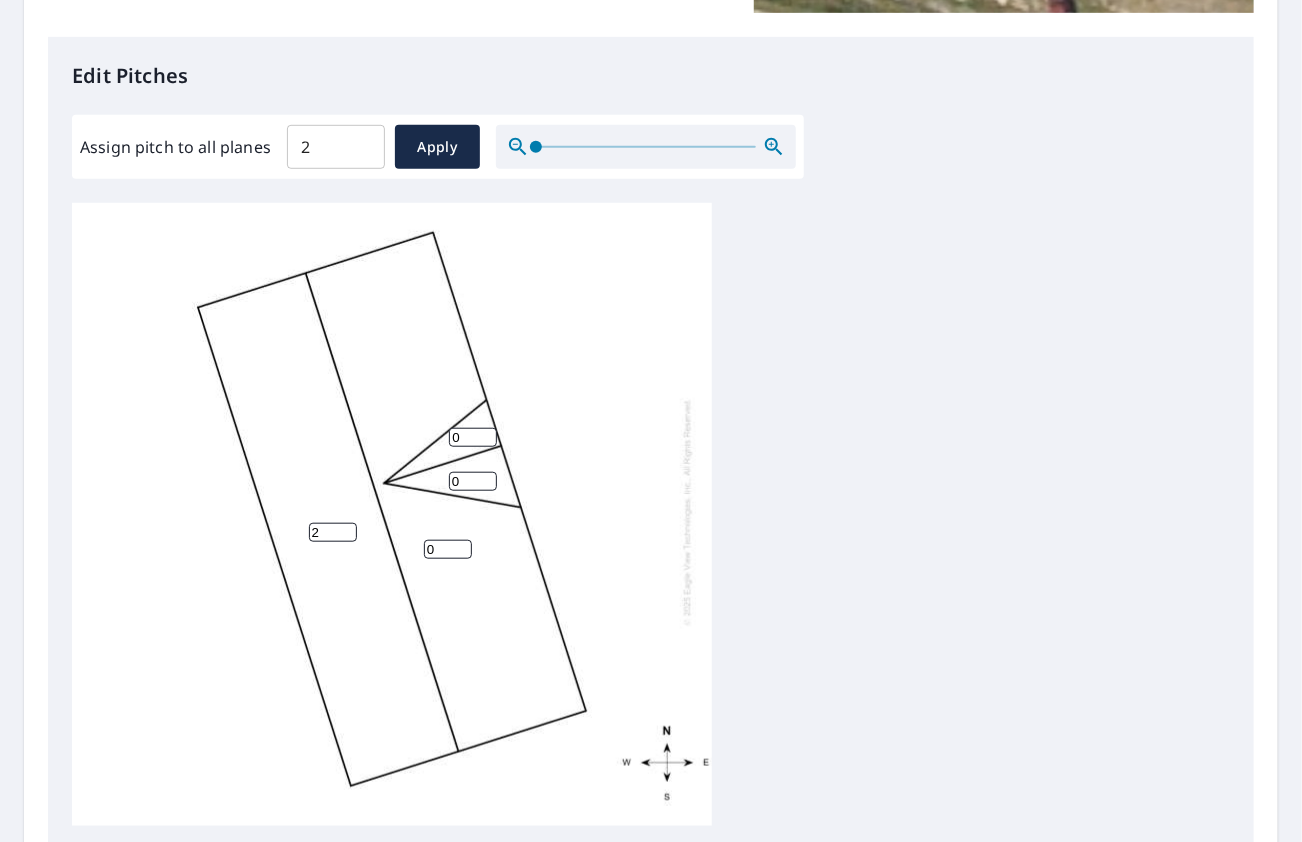 click on "2" at bounding box center (333, 532) 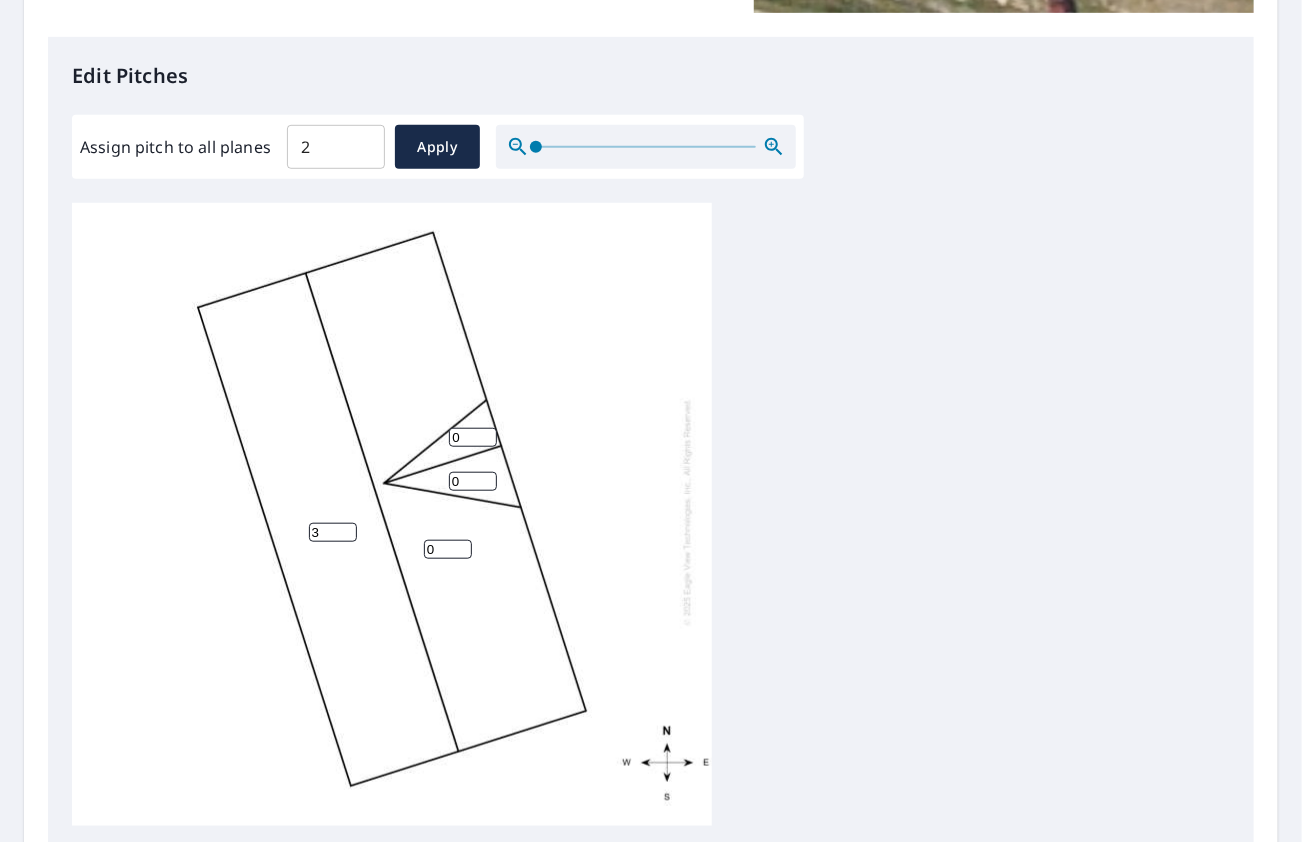 click on "3" at bounding box center (333, 532) 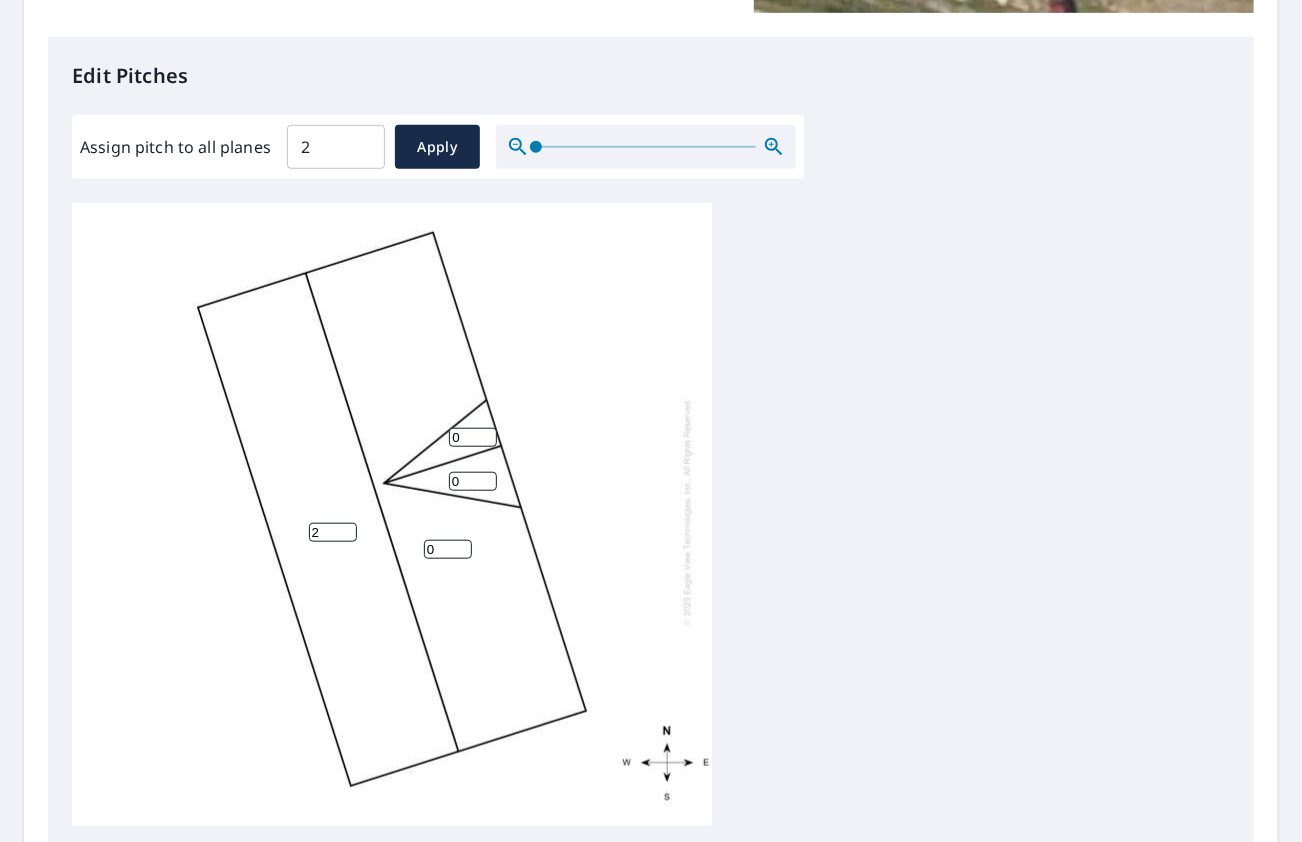 type on "2" 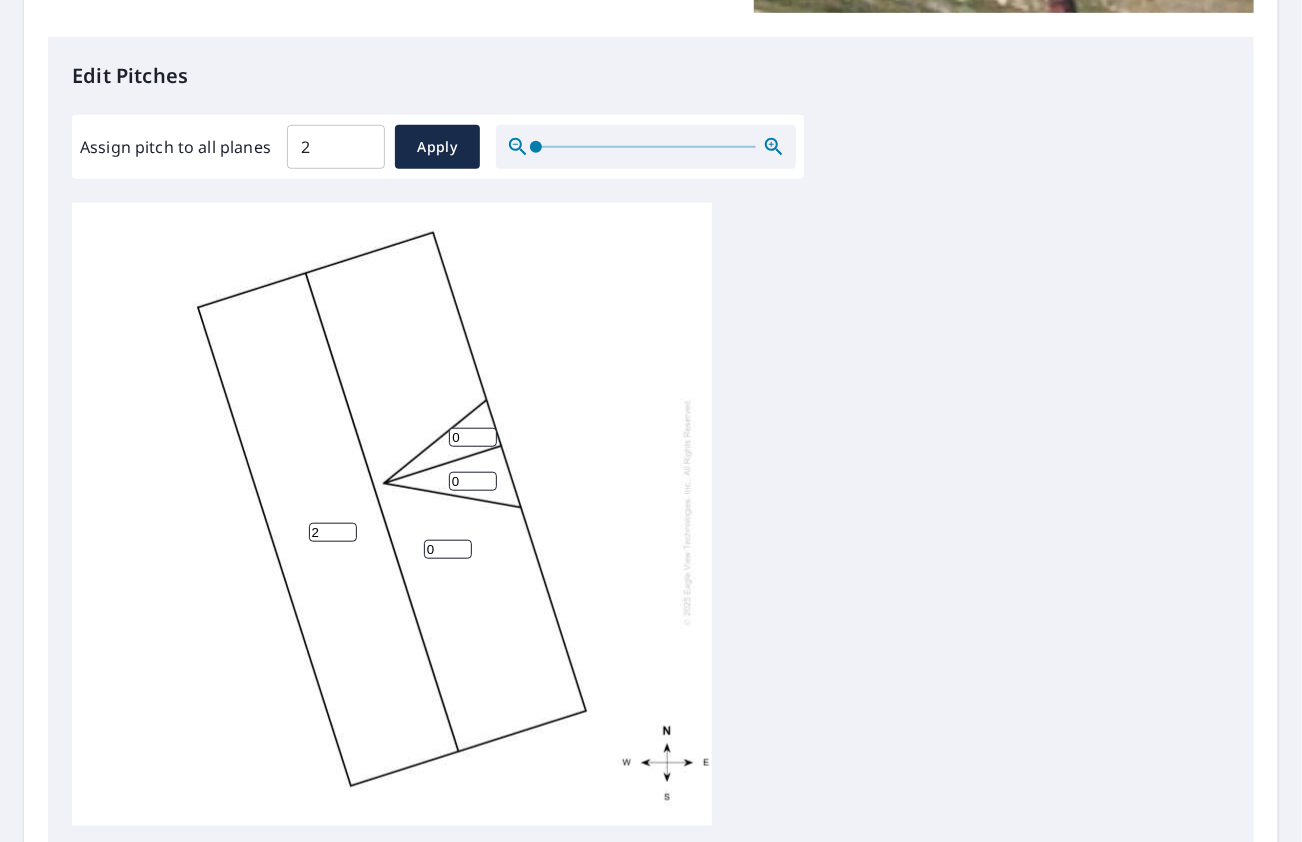 click on "2" at bounding box center [333, 532] 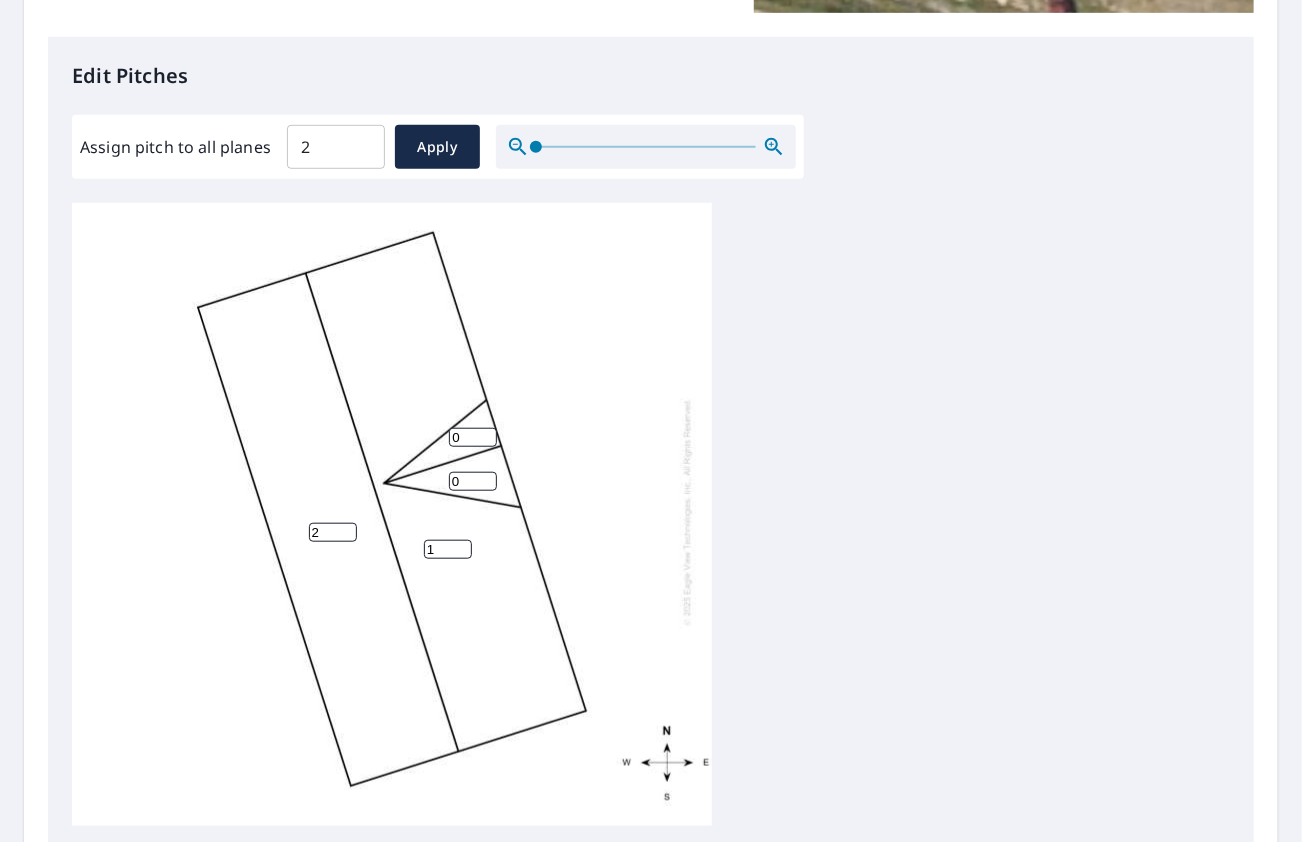 click on "1" at bounding box center (448, 549) 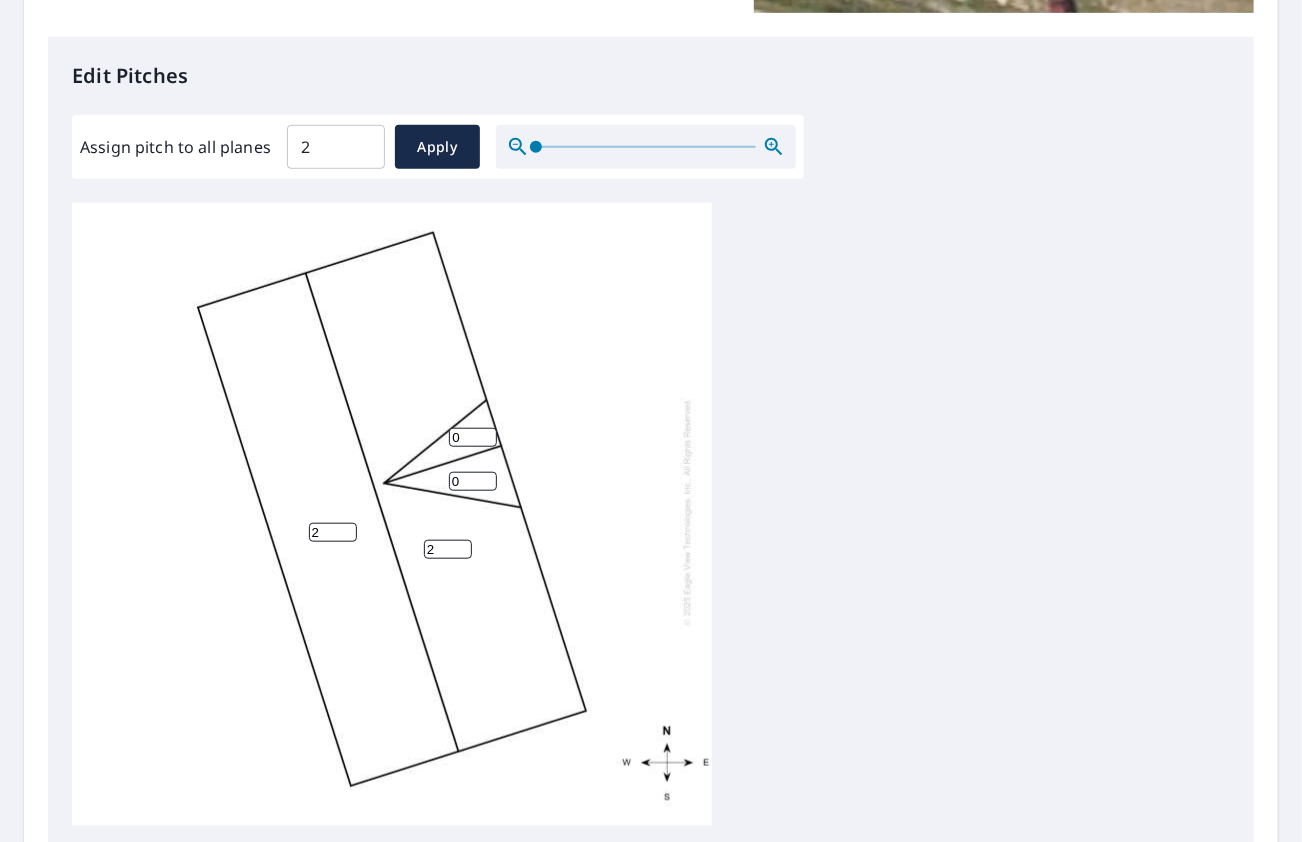 click on "2" at bounding box center [448, 549] 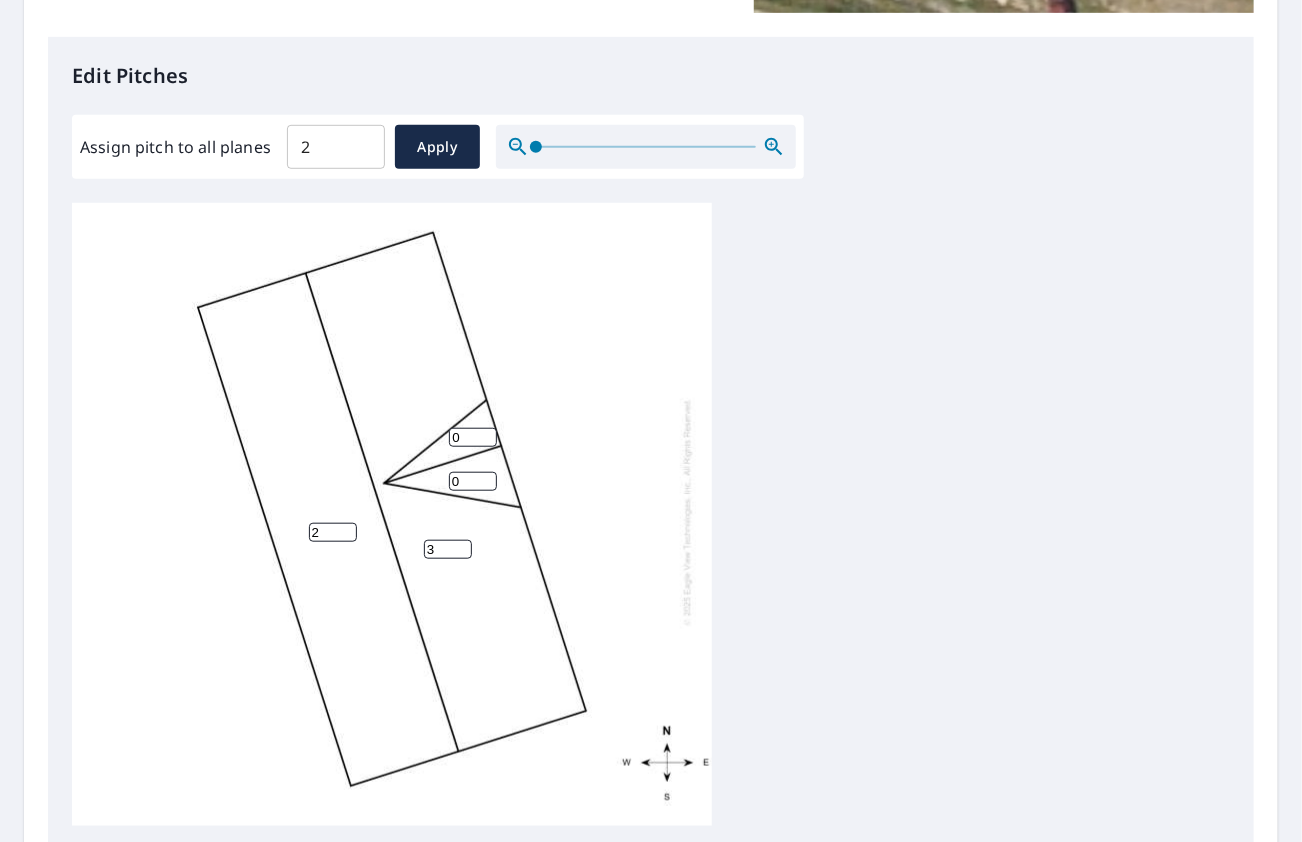 click on "3" at bounding box center (448, 549) 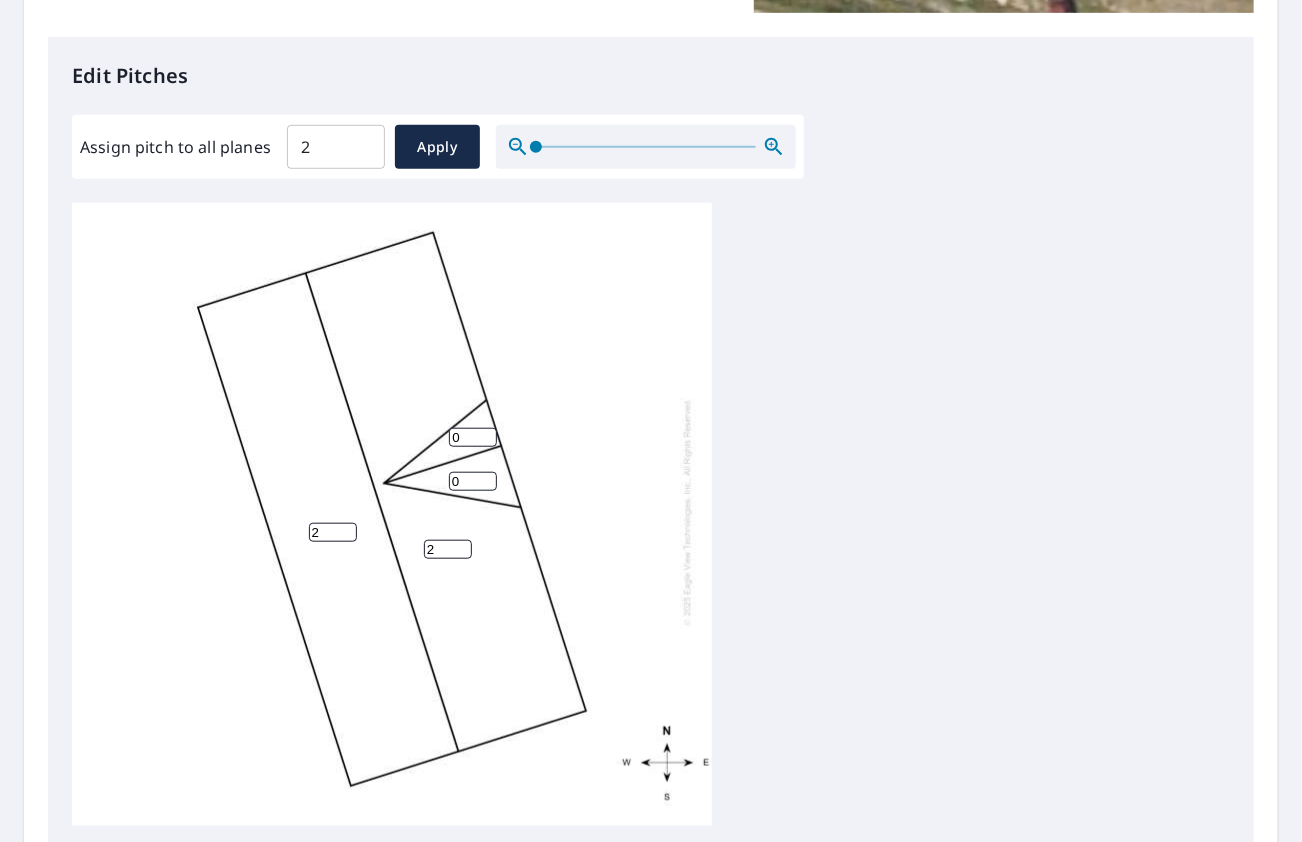 type on "2" 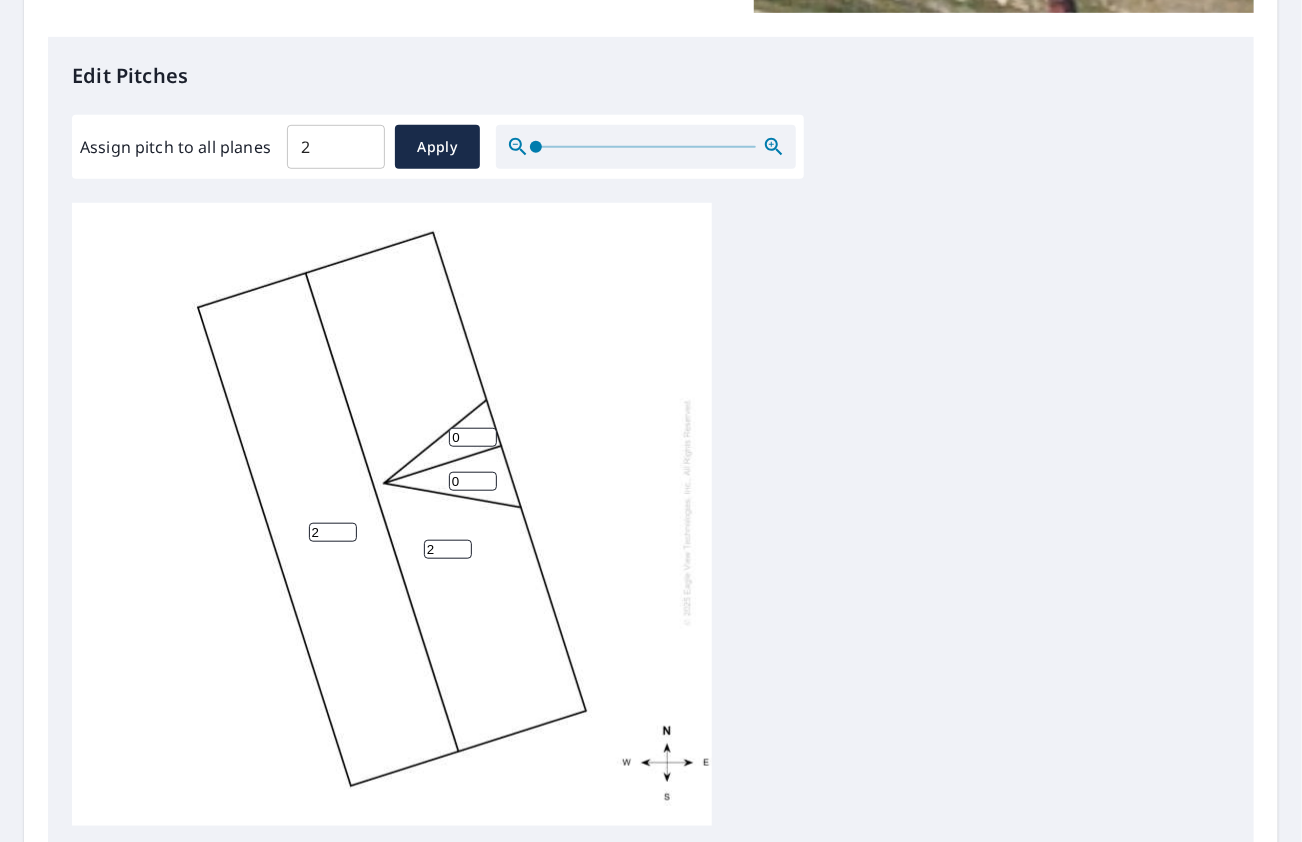 click on "2" at bounding box center [448, 549] 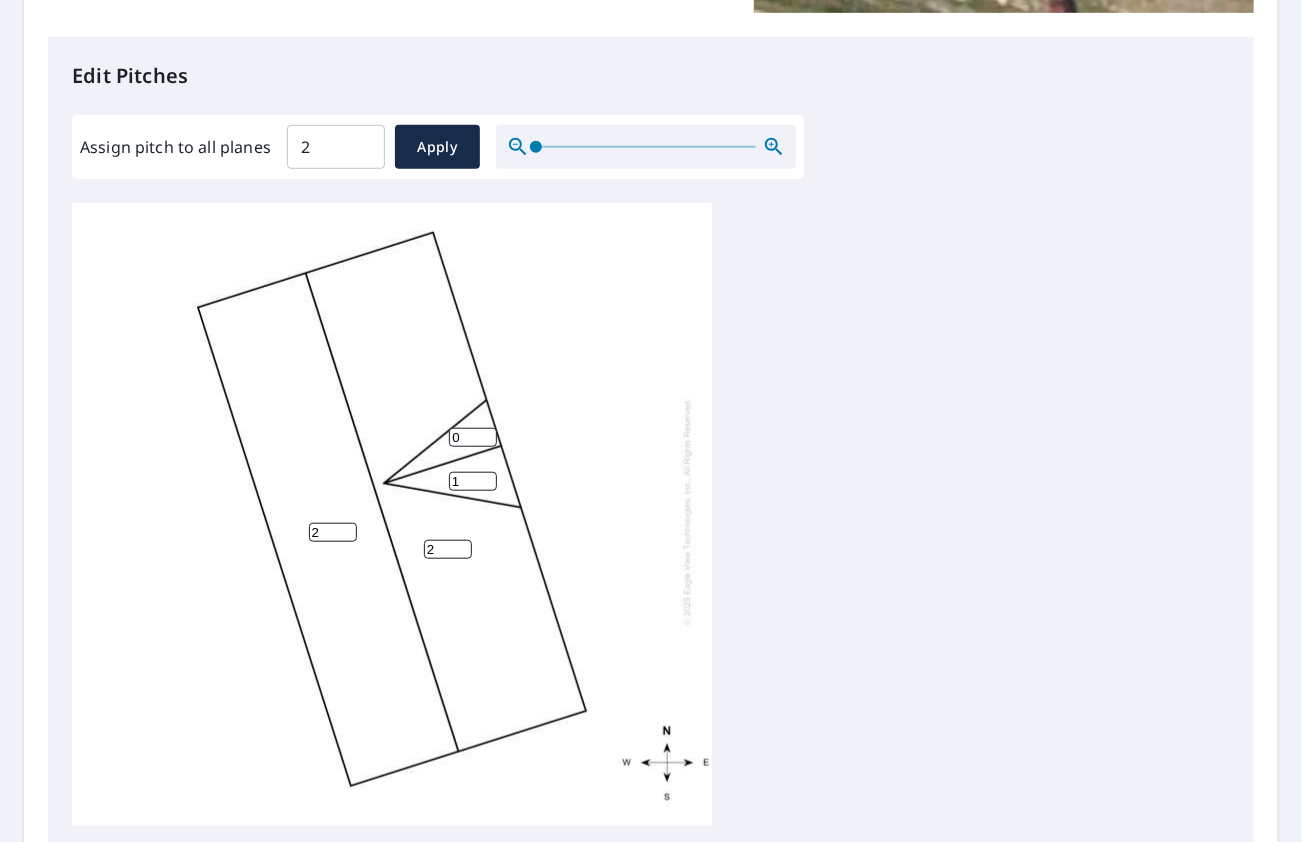 click on "1" at bounding box center [473, 481] 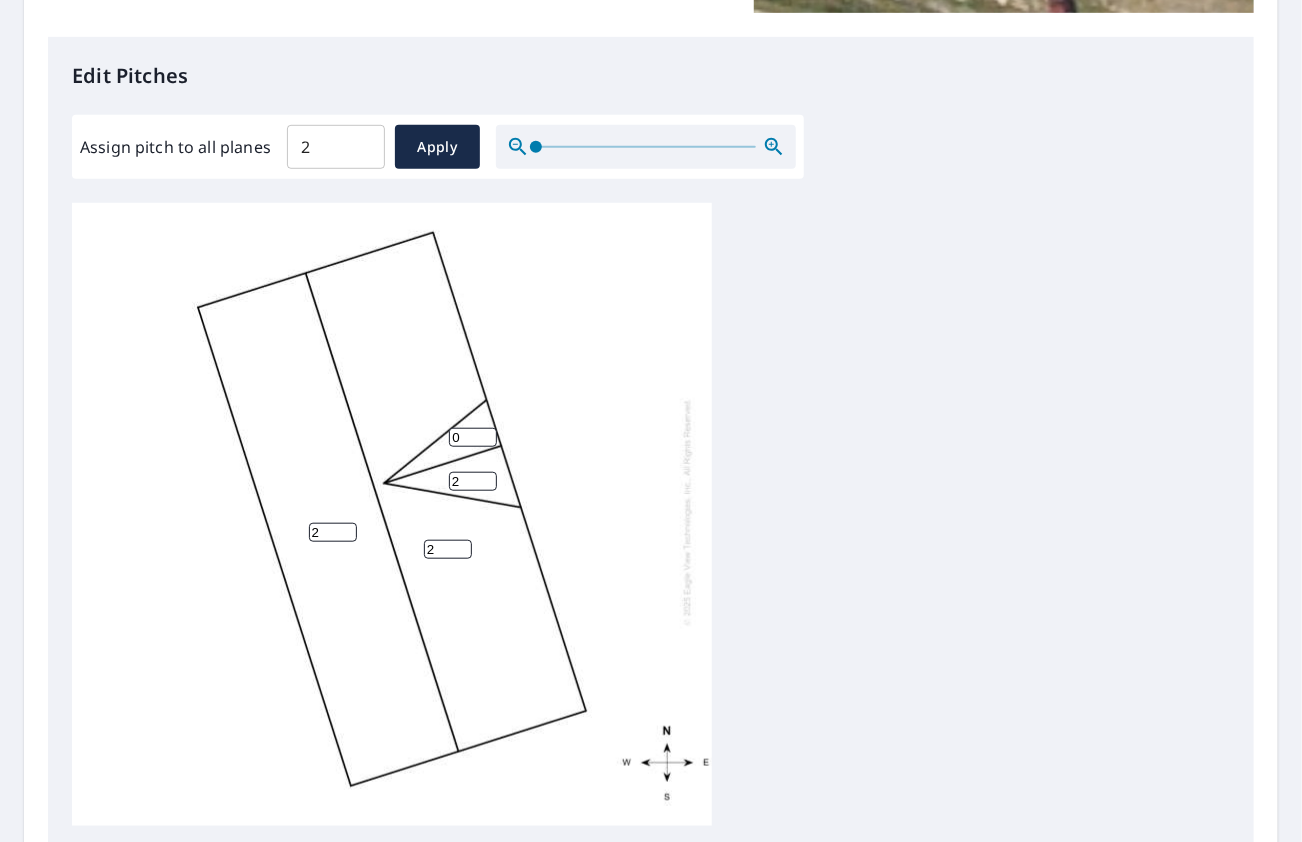 click on "2" at bounding box center [473, 481] 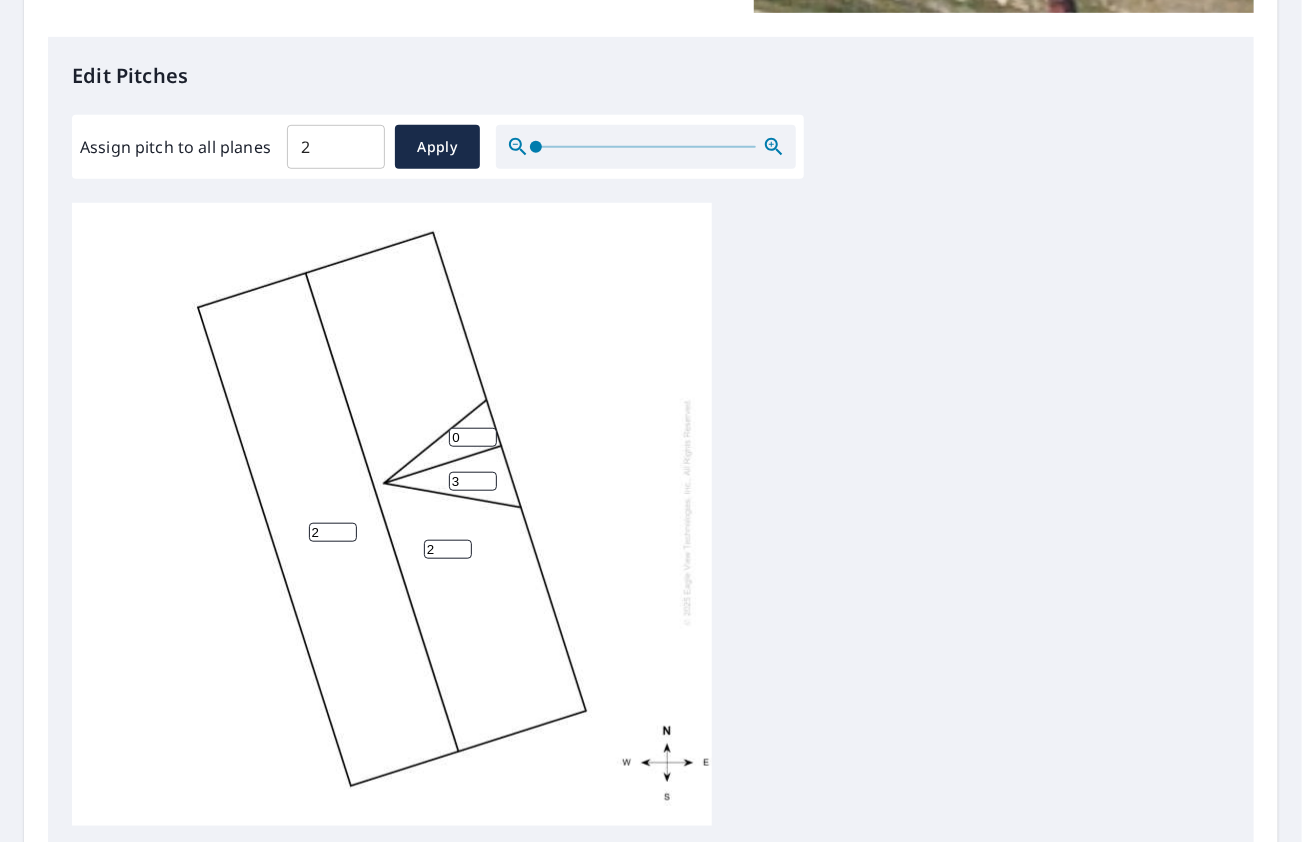 click on "3" at bounding box center (473, 481) 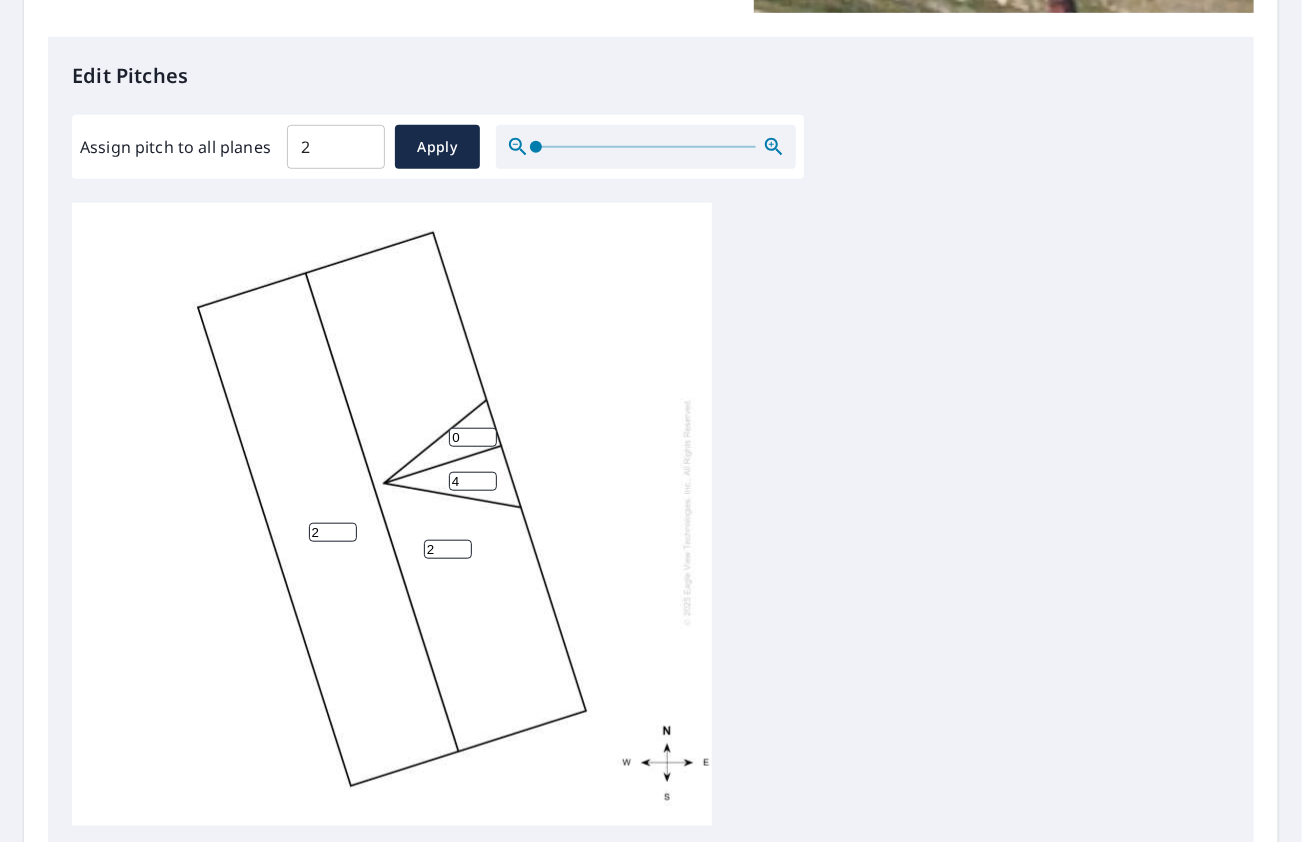 click on "4" at bounding box center [473, 481] 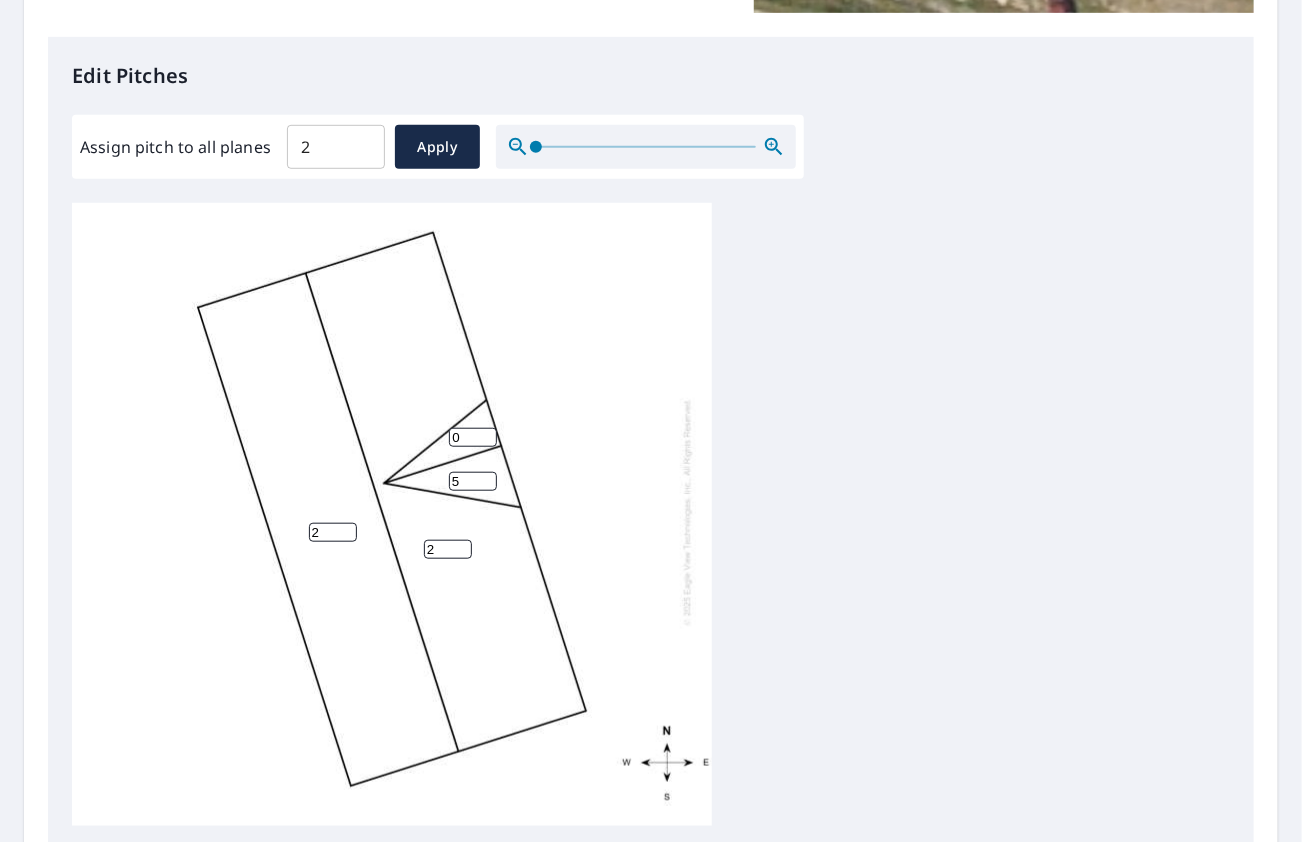 click on "5" at bounding box center (473, 481) 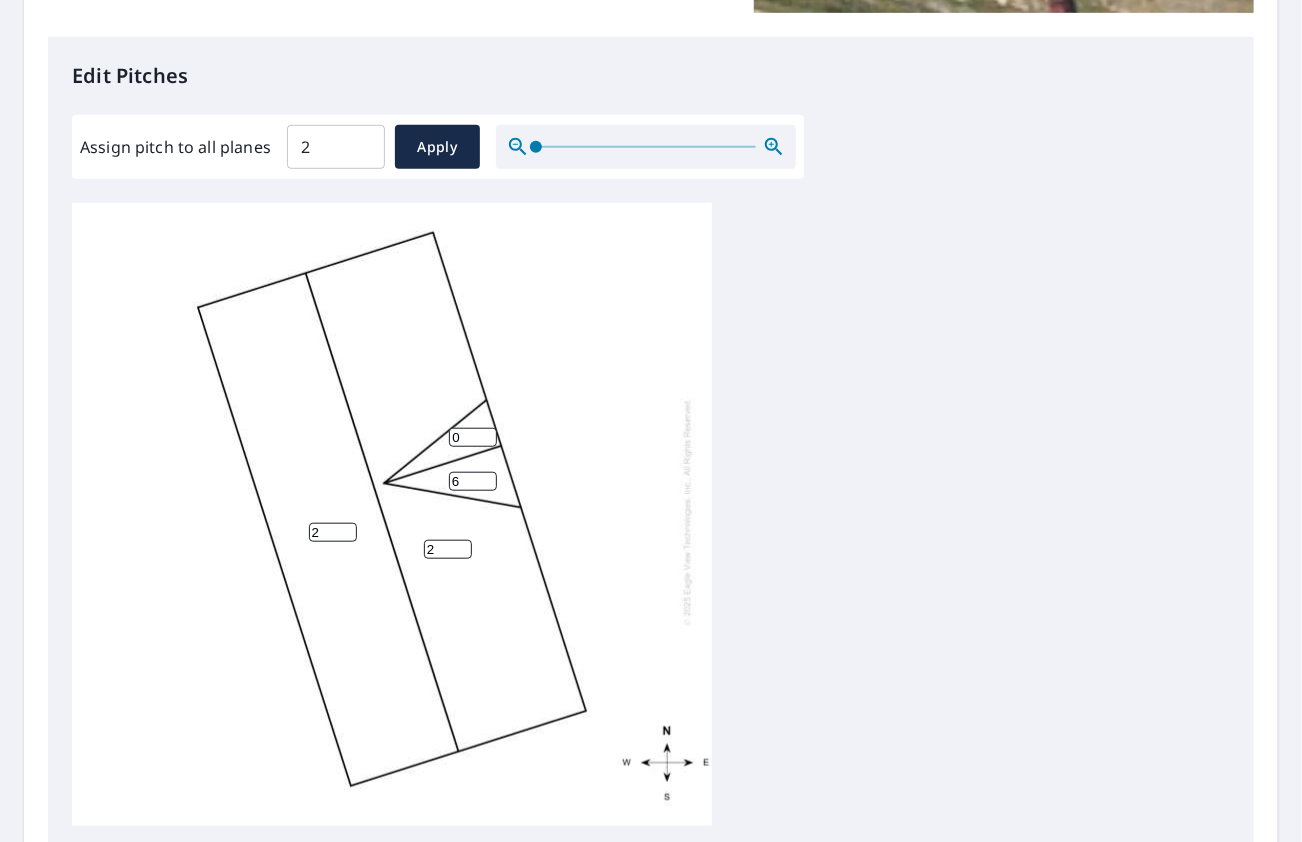 type on "6" 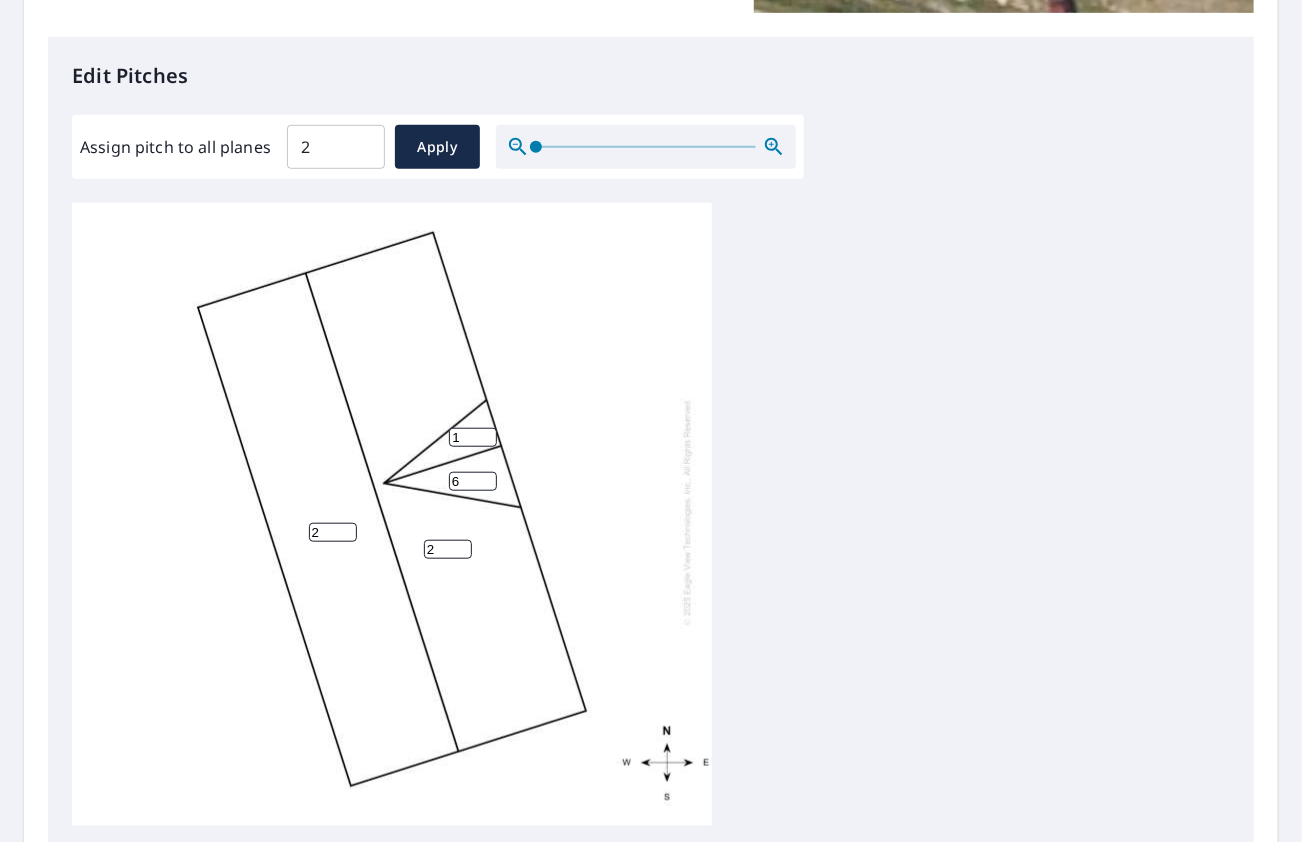 click on "1" at bounding box center (473, 437) 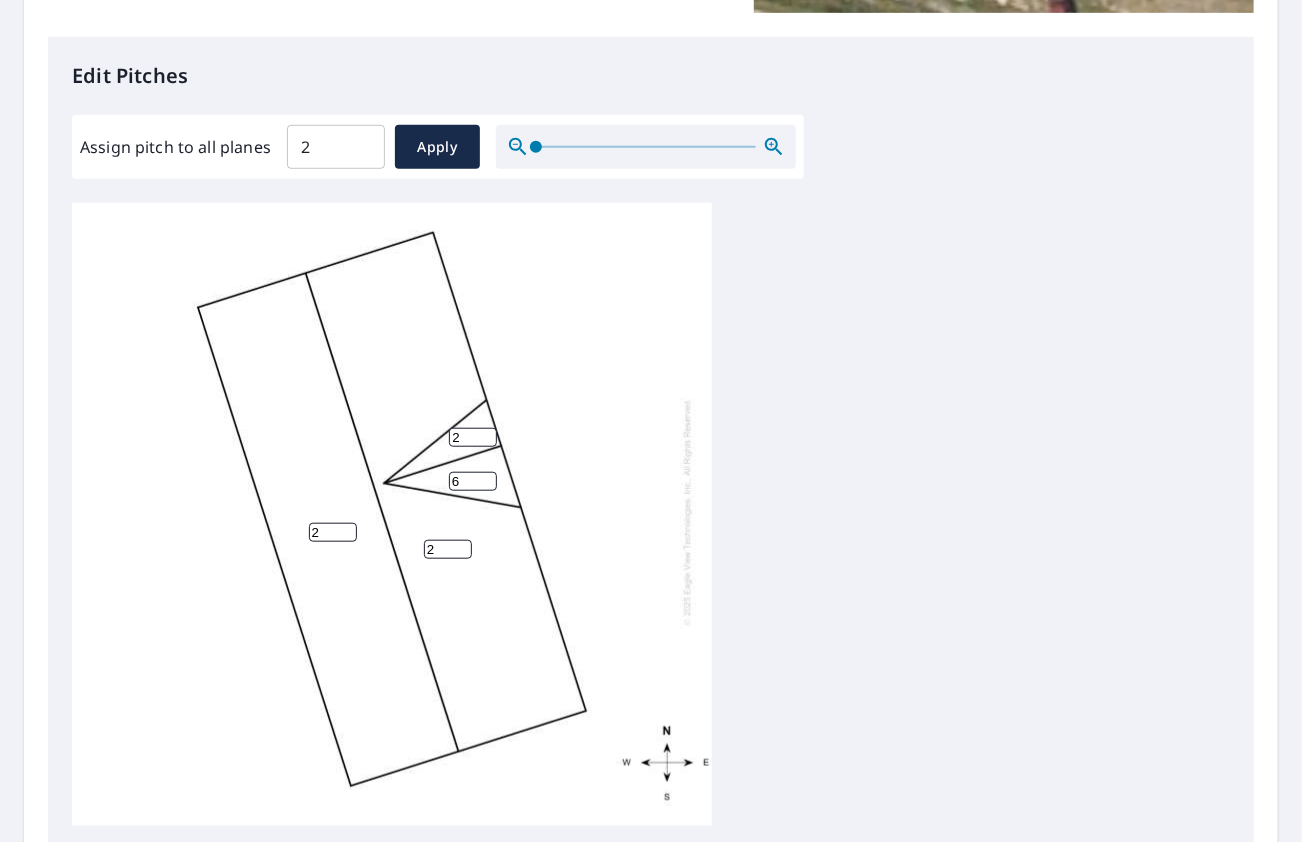 click on "2" at bounding box center (473, 437) 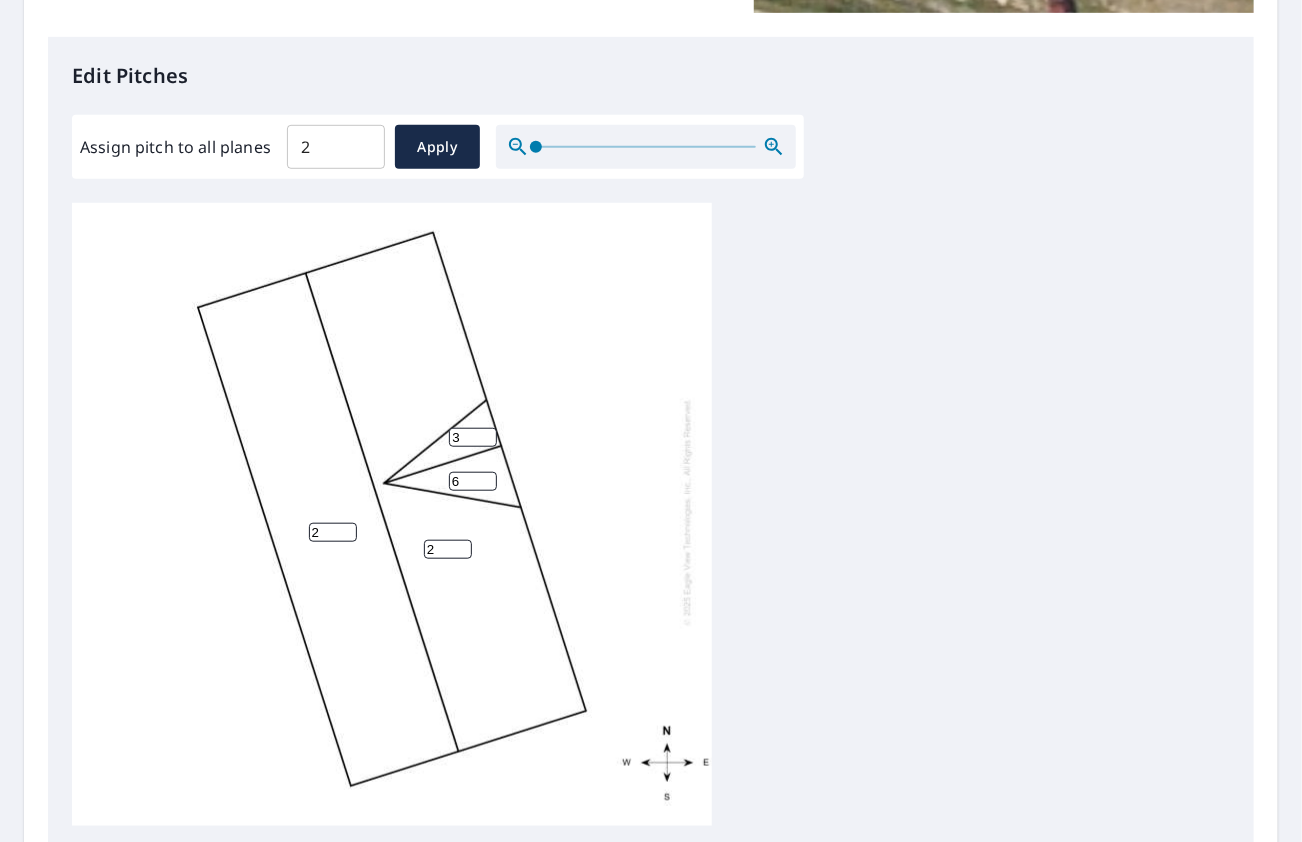 click on "3" at bounding box center [473, 437] 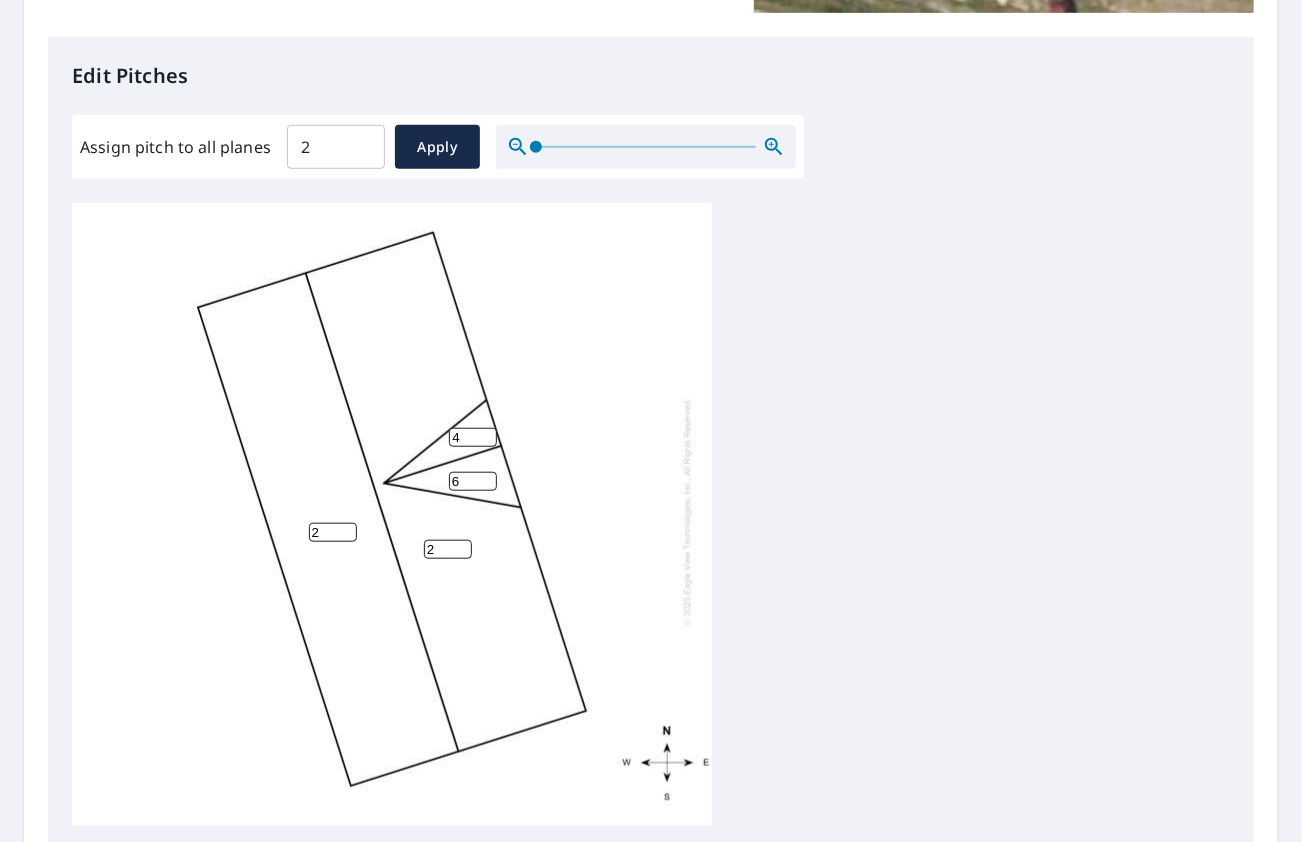 click on "4" at bounding box center [473, 437] 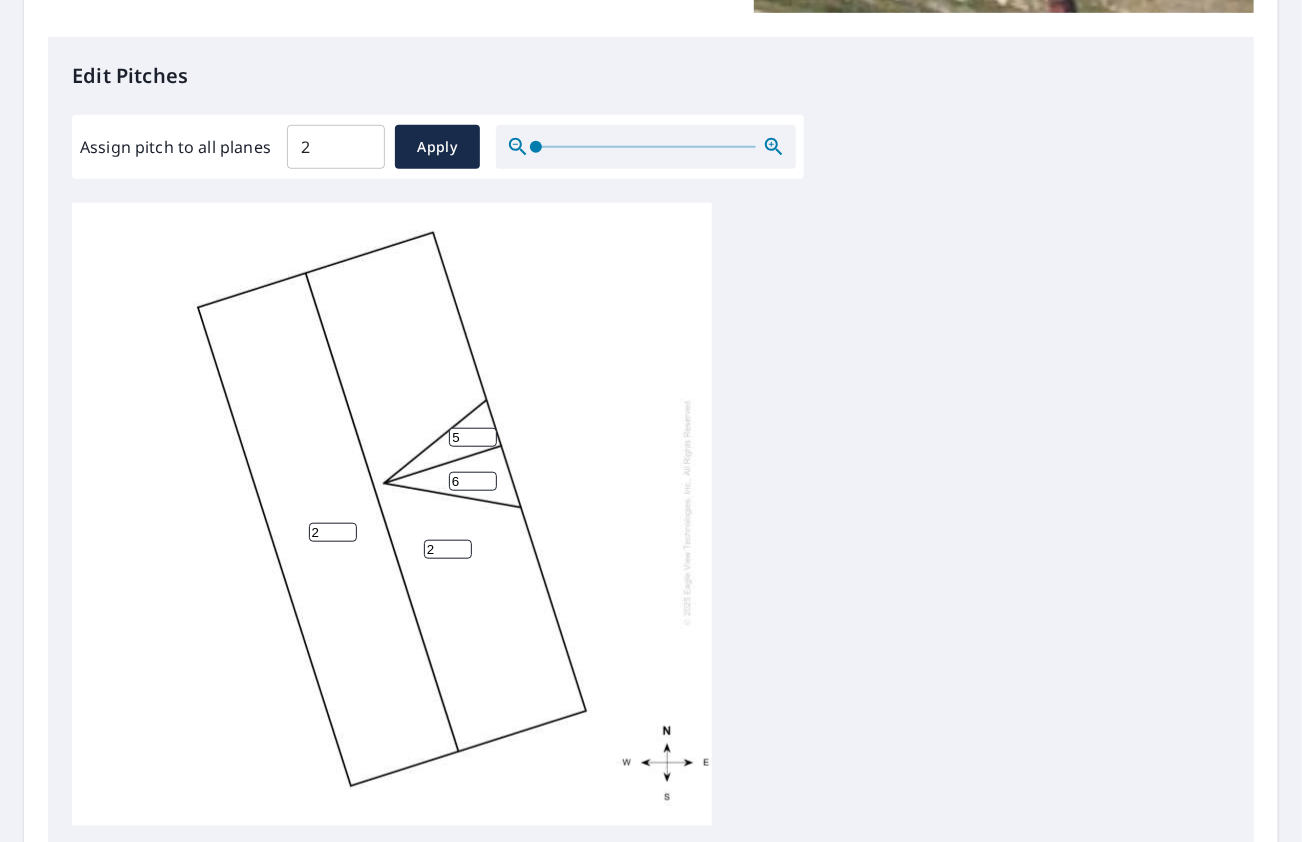 click on "5" at bounding box center (473, 437) 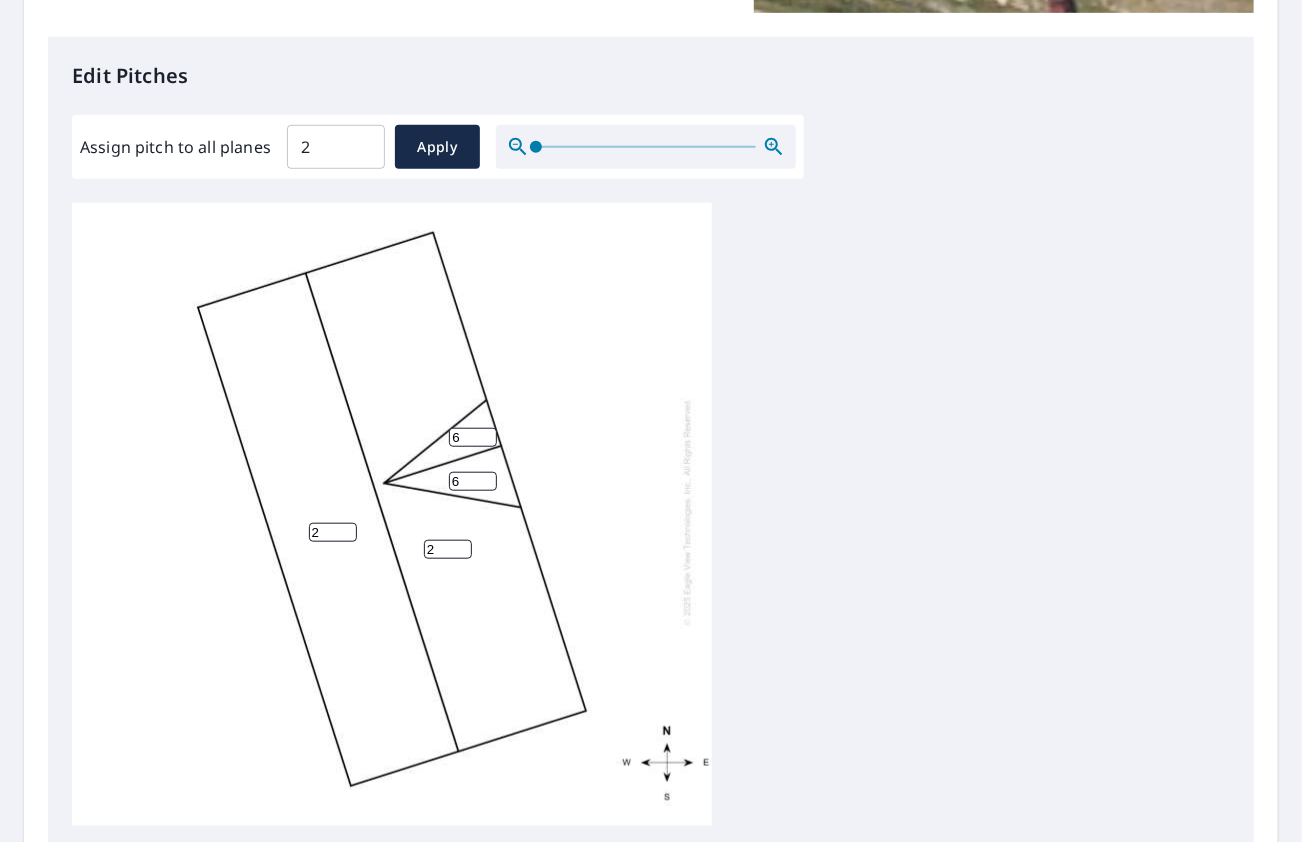 type on "6" 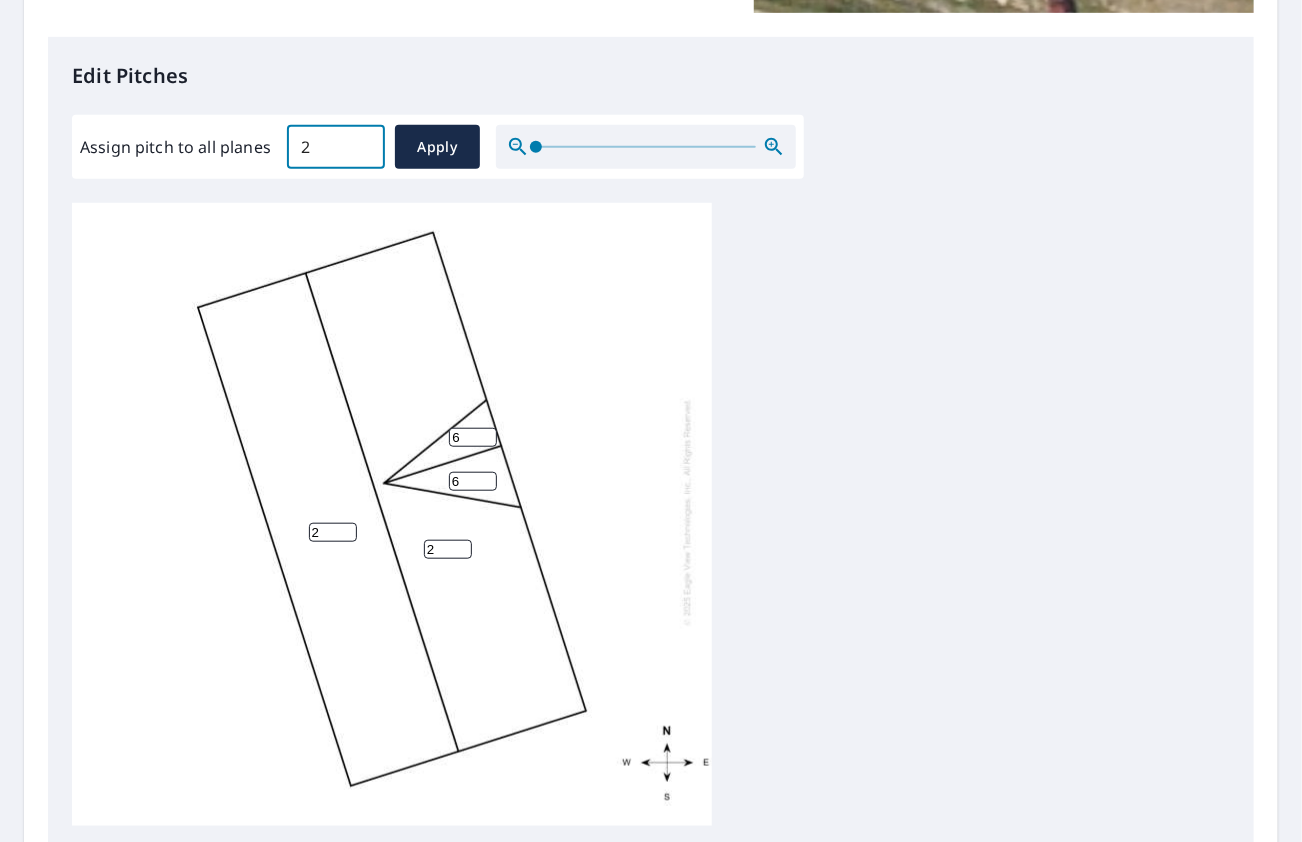 click on "2" at bounding box center [336, 147] 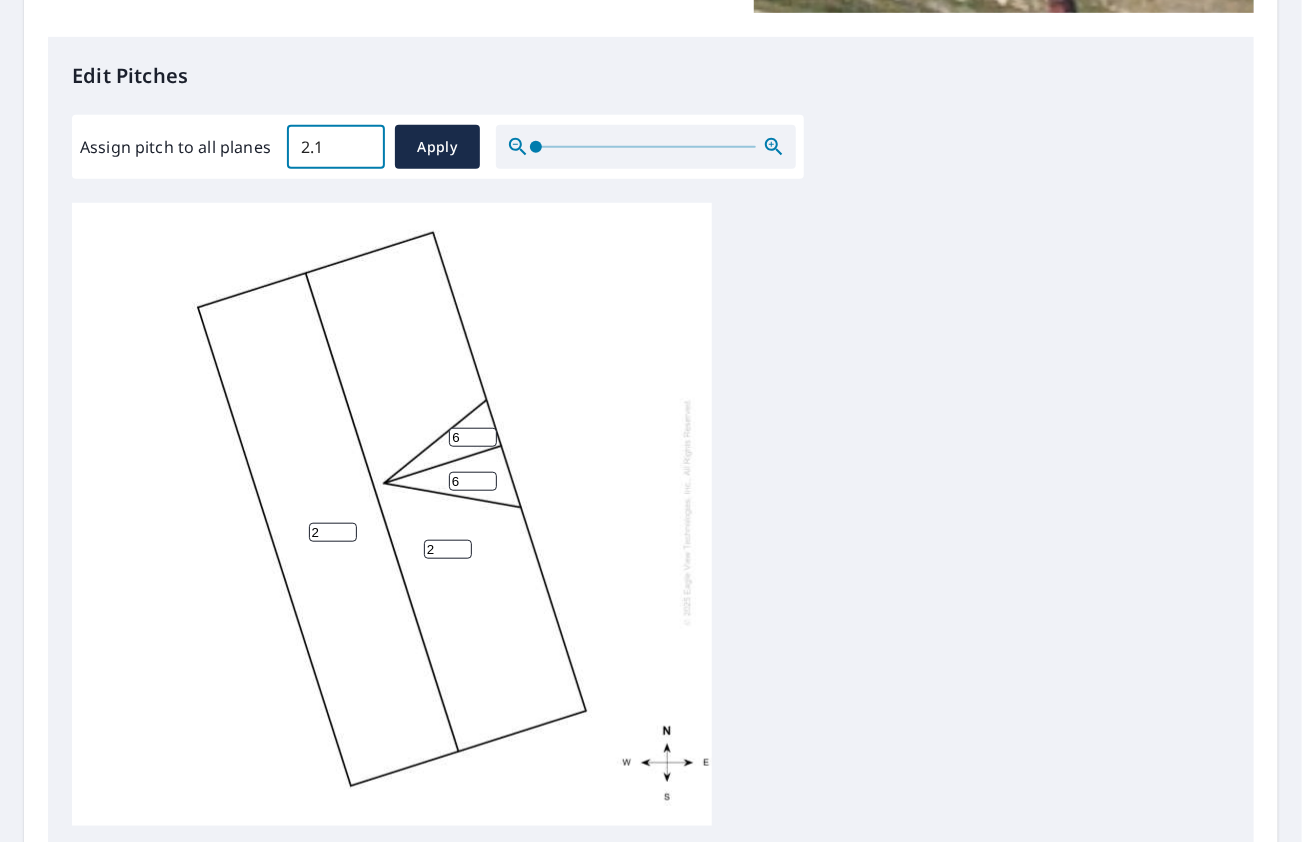 click on "2.1" at bounding box center (336, 147) 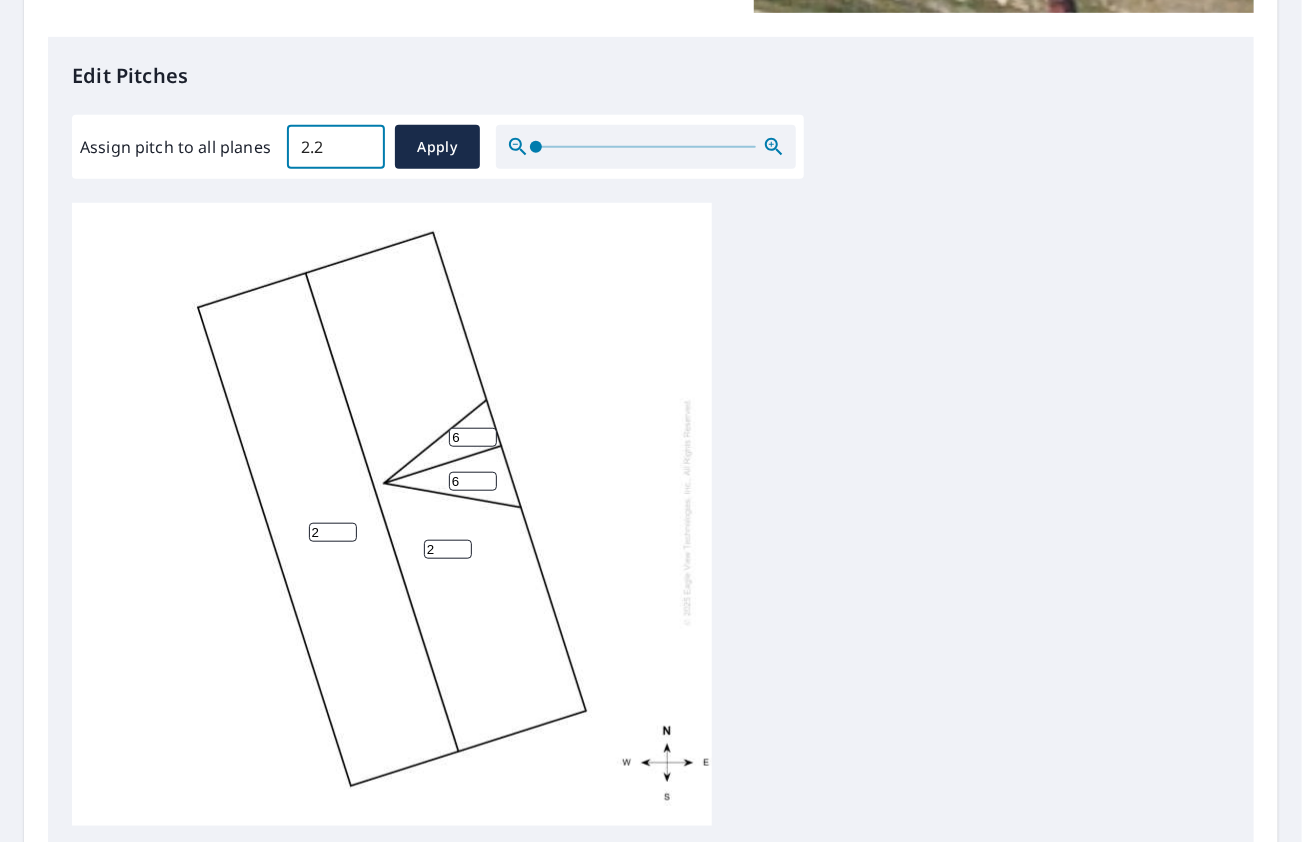click on "2.2" at bounding box center (336, 147) 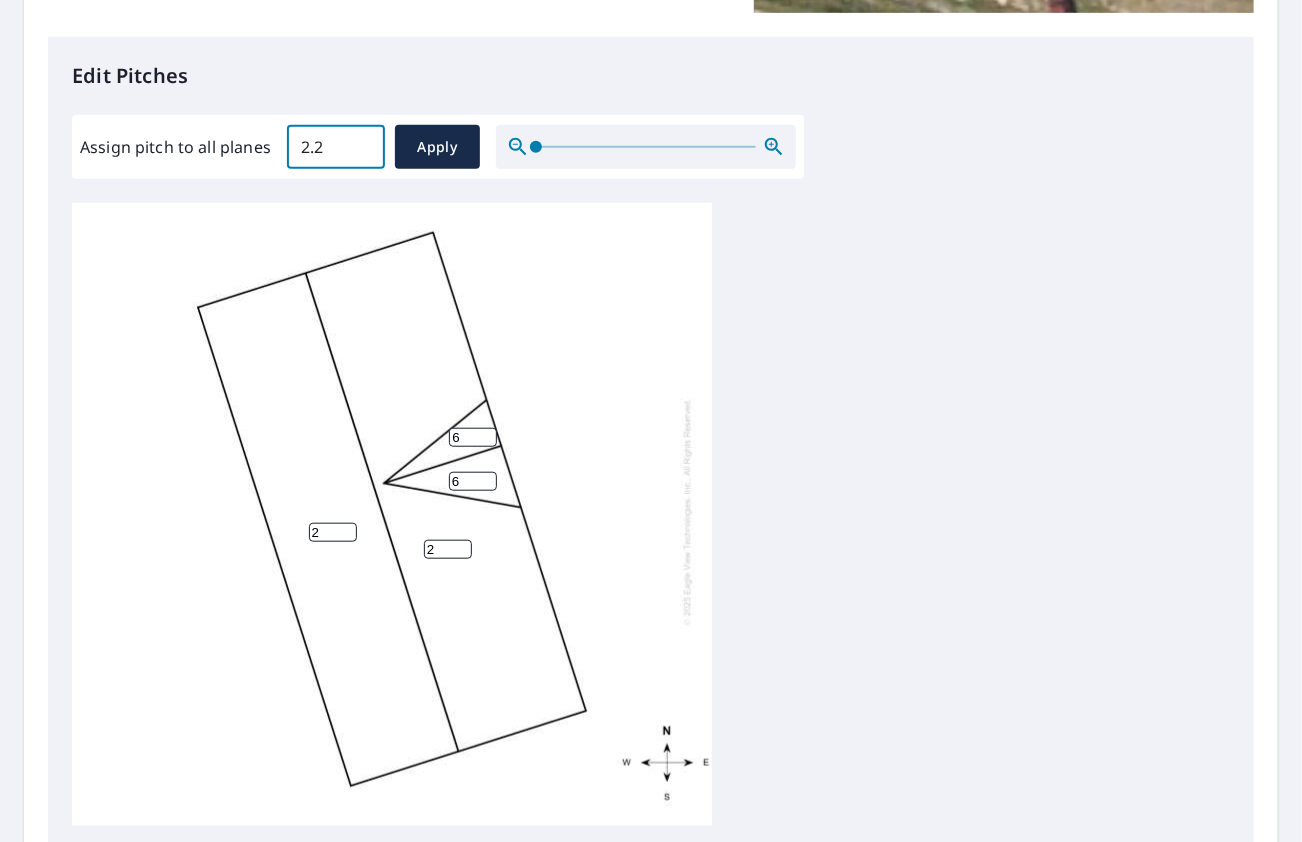 drag, startPoint x: 328, startPoint y: 143, endPoint x: 299, endPoint y: 149, distance: 29.614185 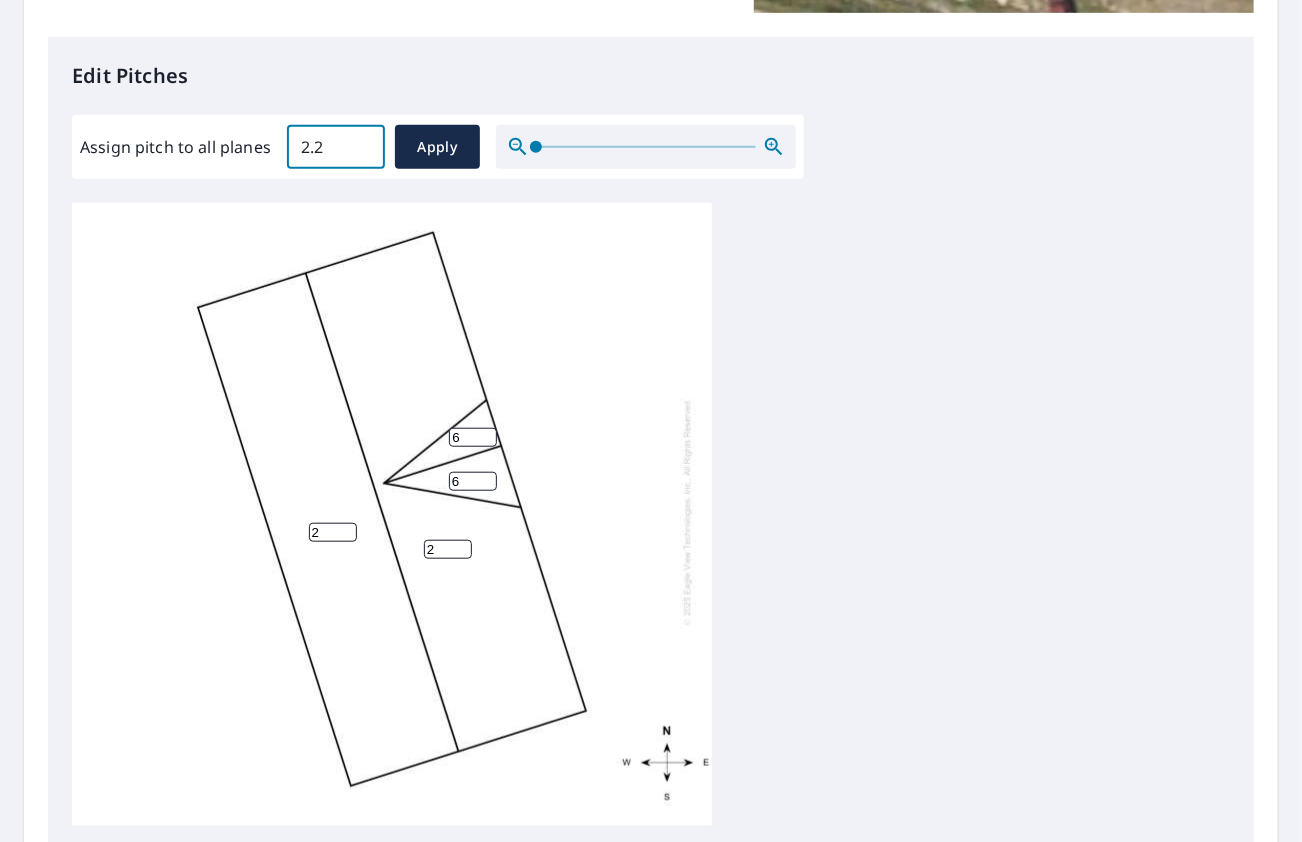click on "2.2" at bounding box center [336, 147] 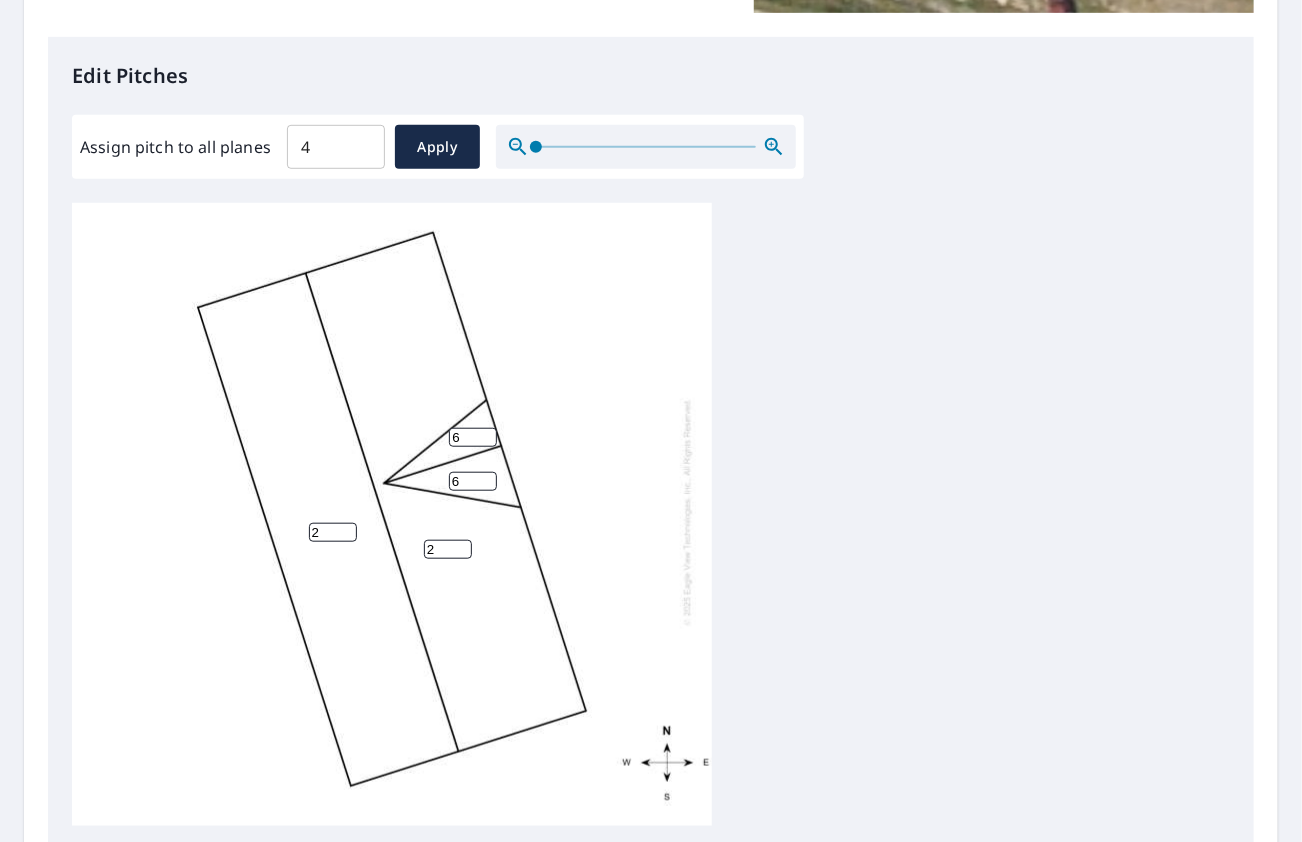 click on "2 2 6 6" at bounding box center [392, 512] 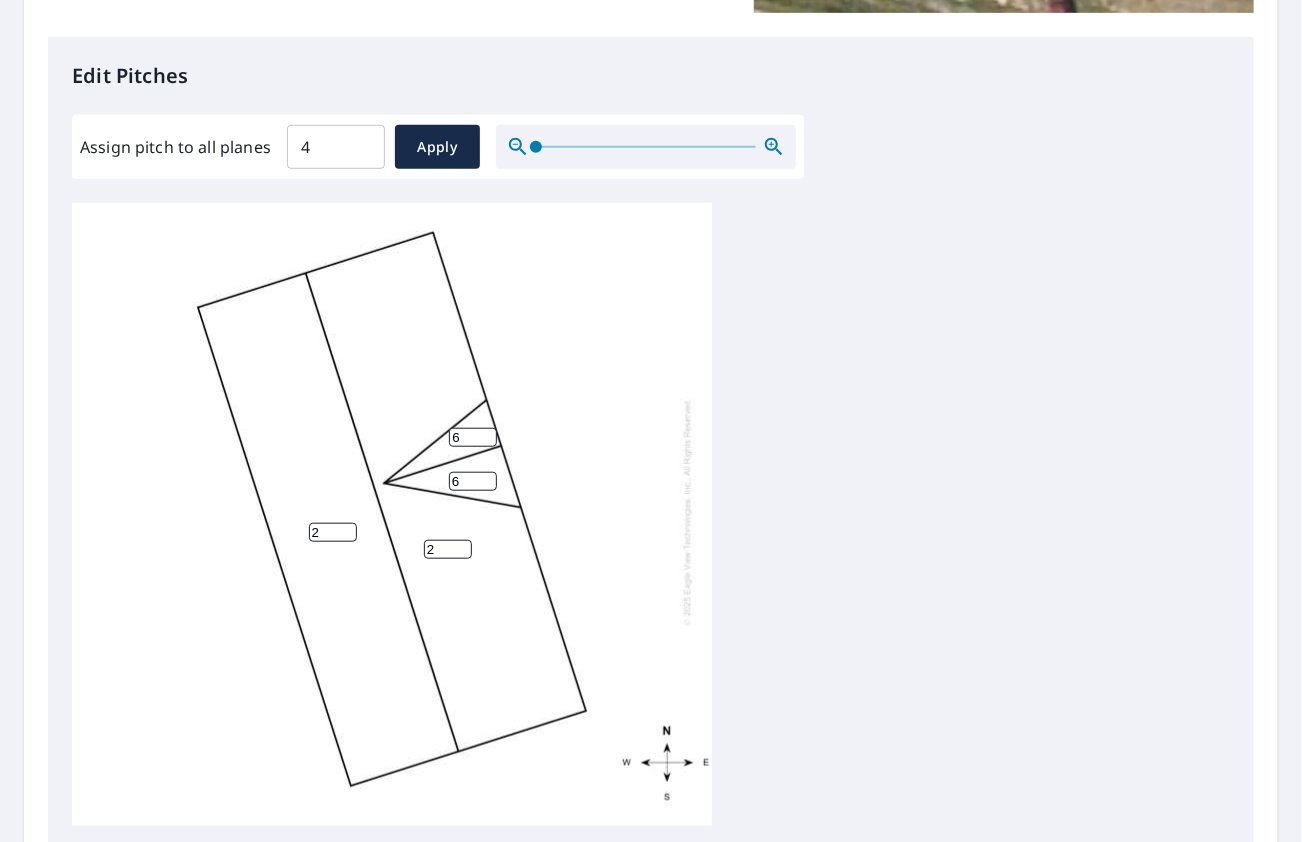 click on "4" at bounding box center (336, 147) 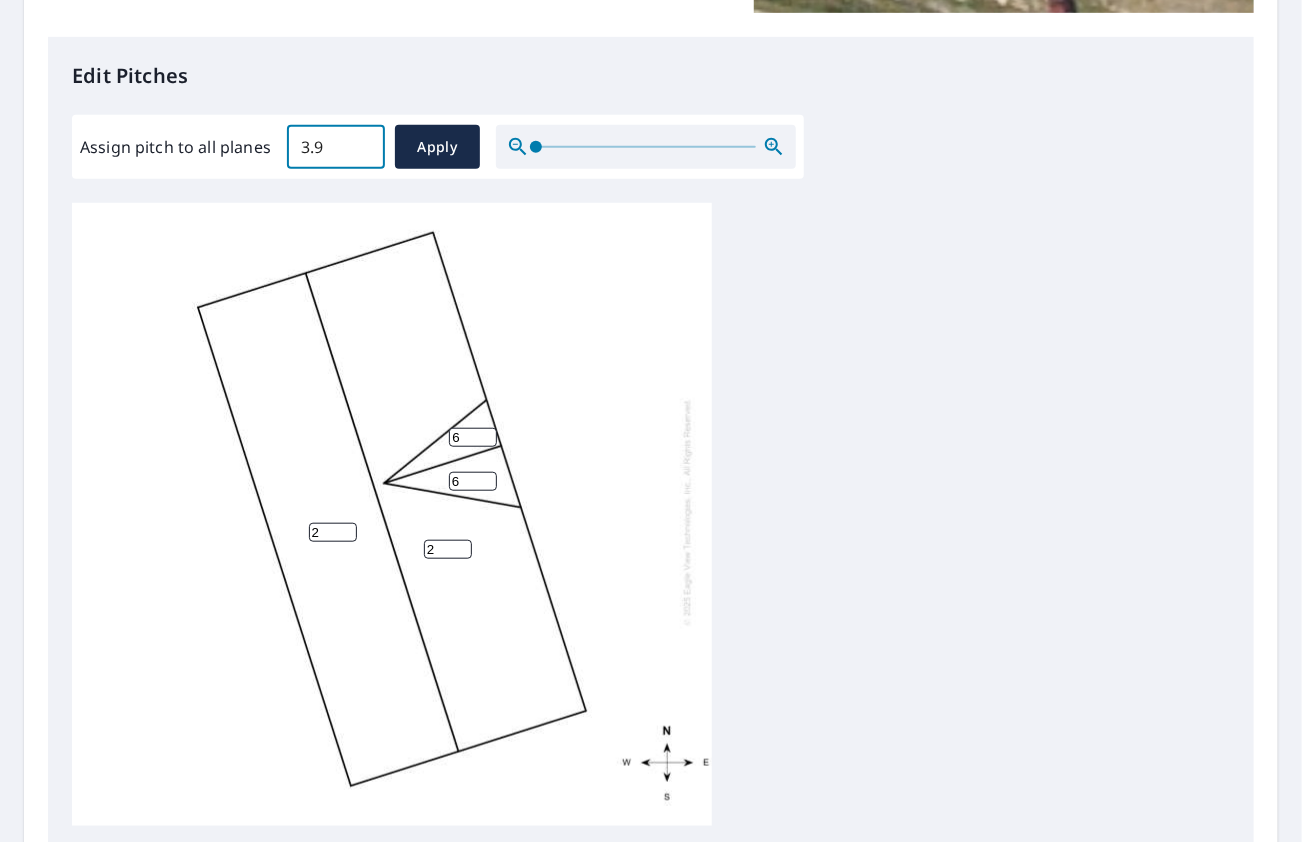 click on "3.9" at bounding box center [336, 147] 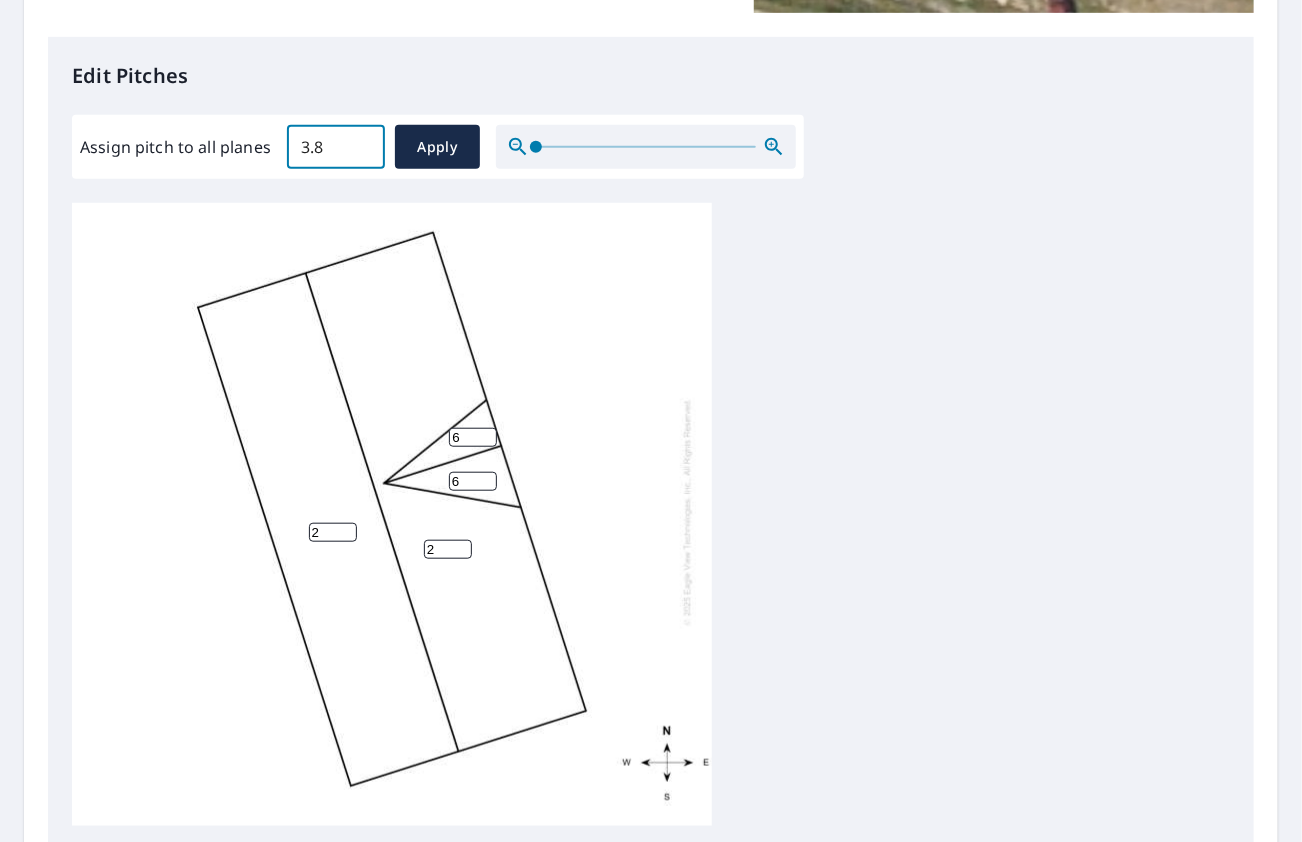 click on "3.8" at bounding box center [336, 147] 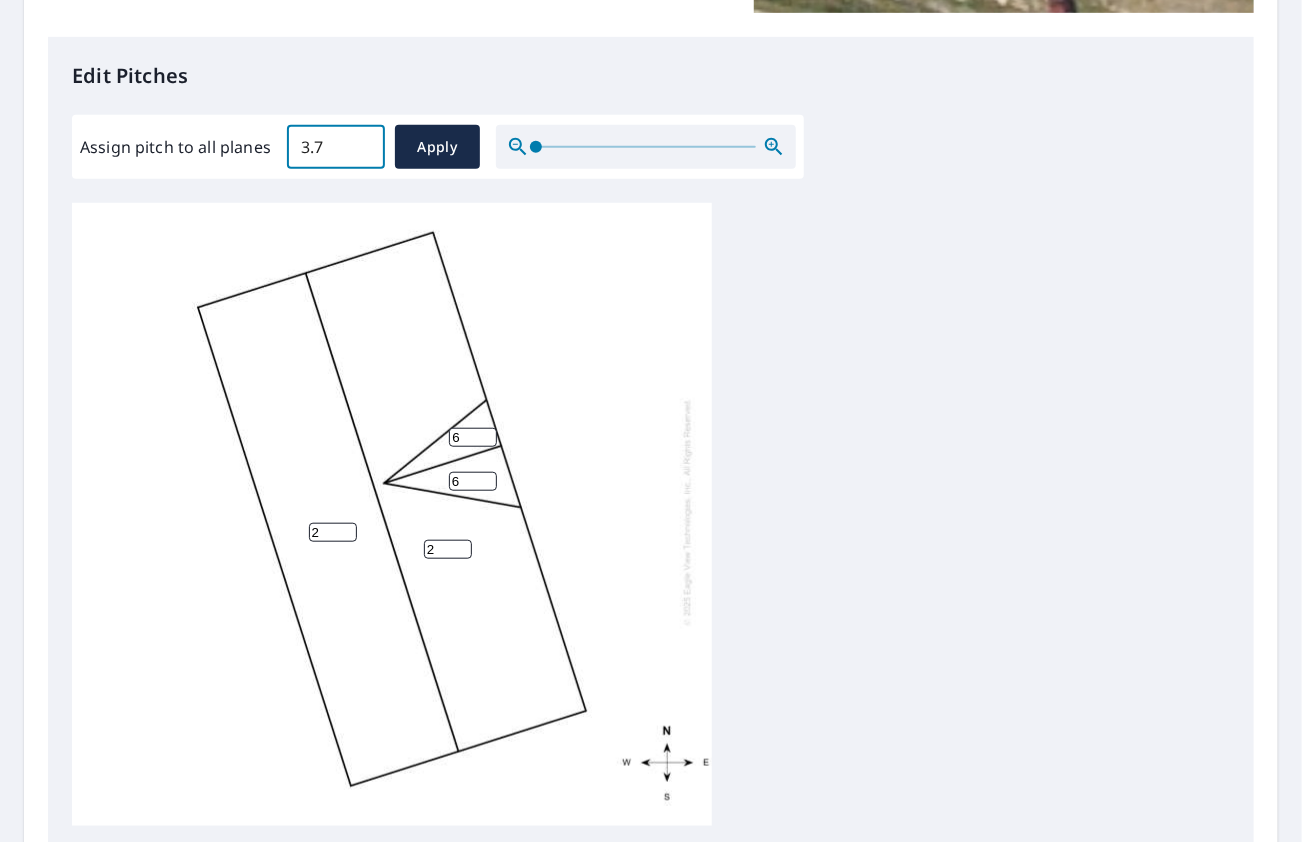 click on "3.7" at bounding box center (336, 147) 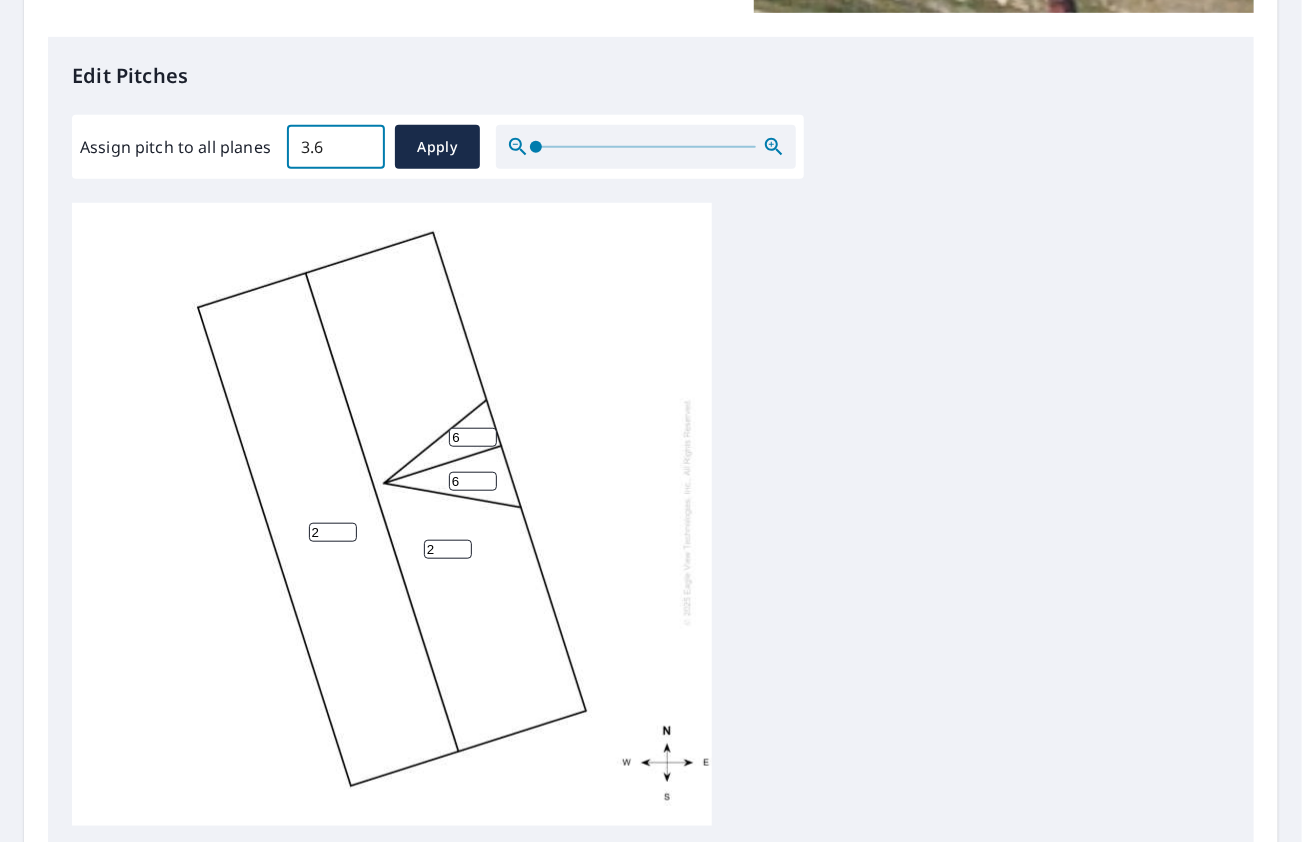 click on "3.6" at bounding box center (336, 147) 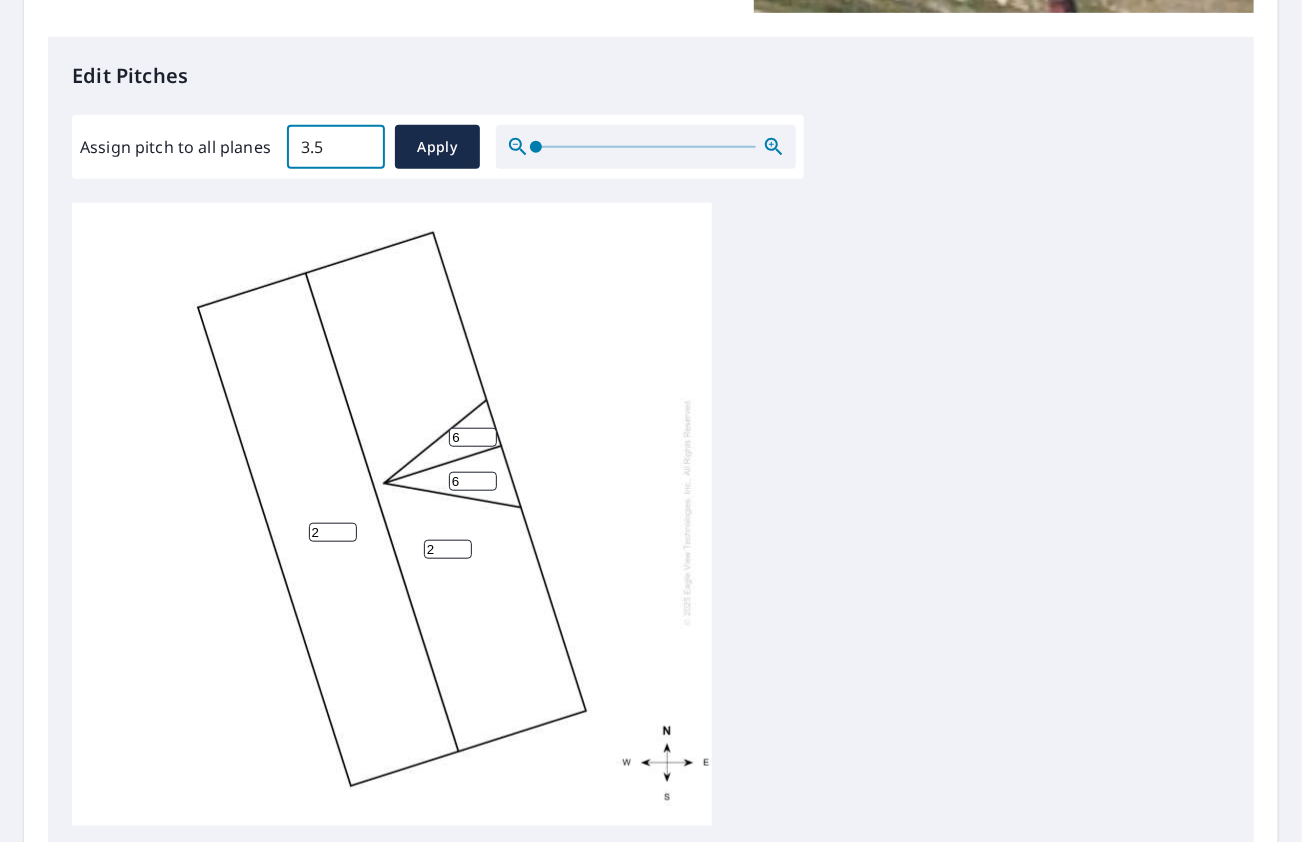 click on "3.5" at bounding box center [336, 147] 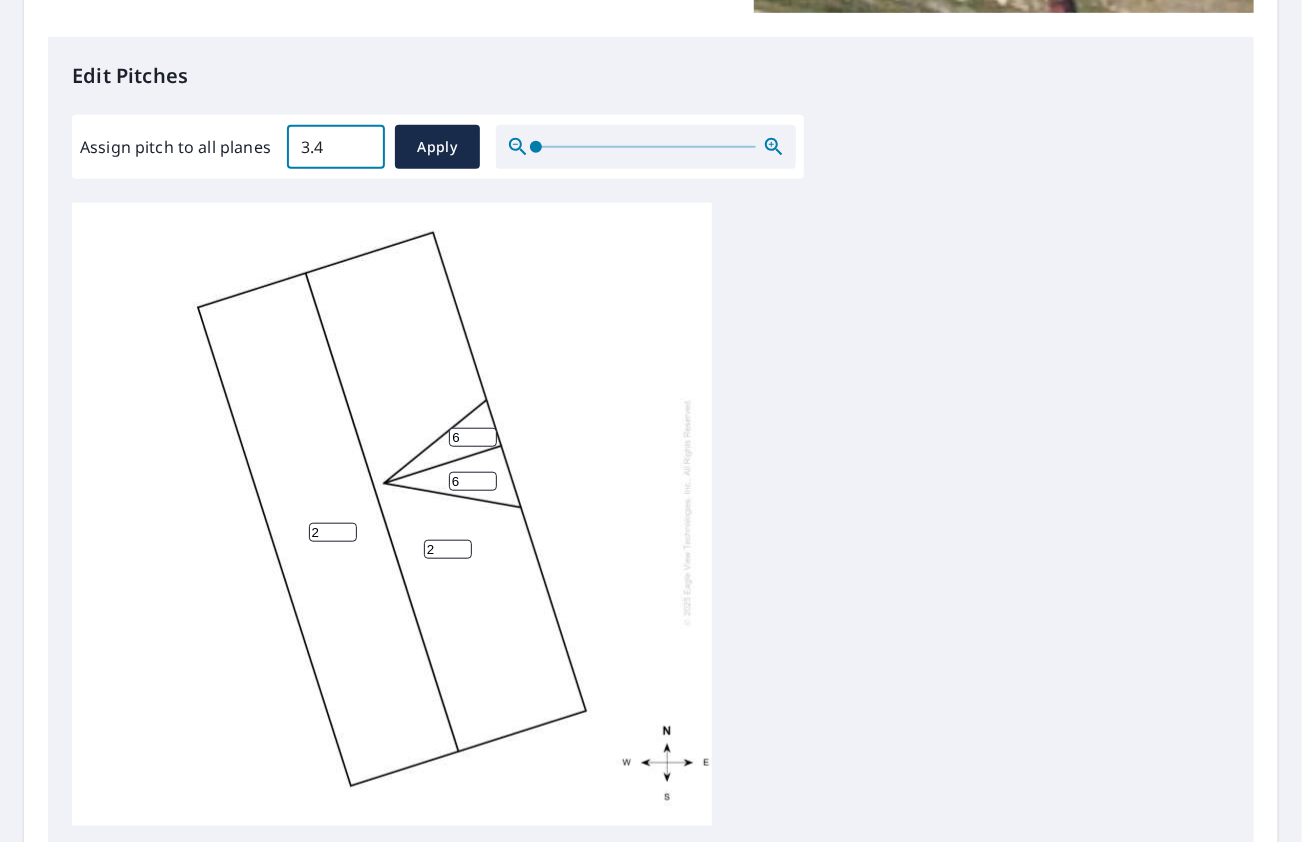 click on "3.4" at bounding box center (336, 147) 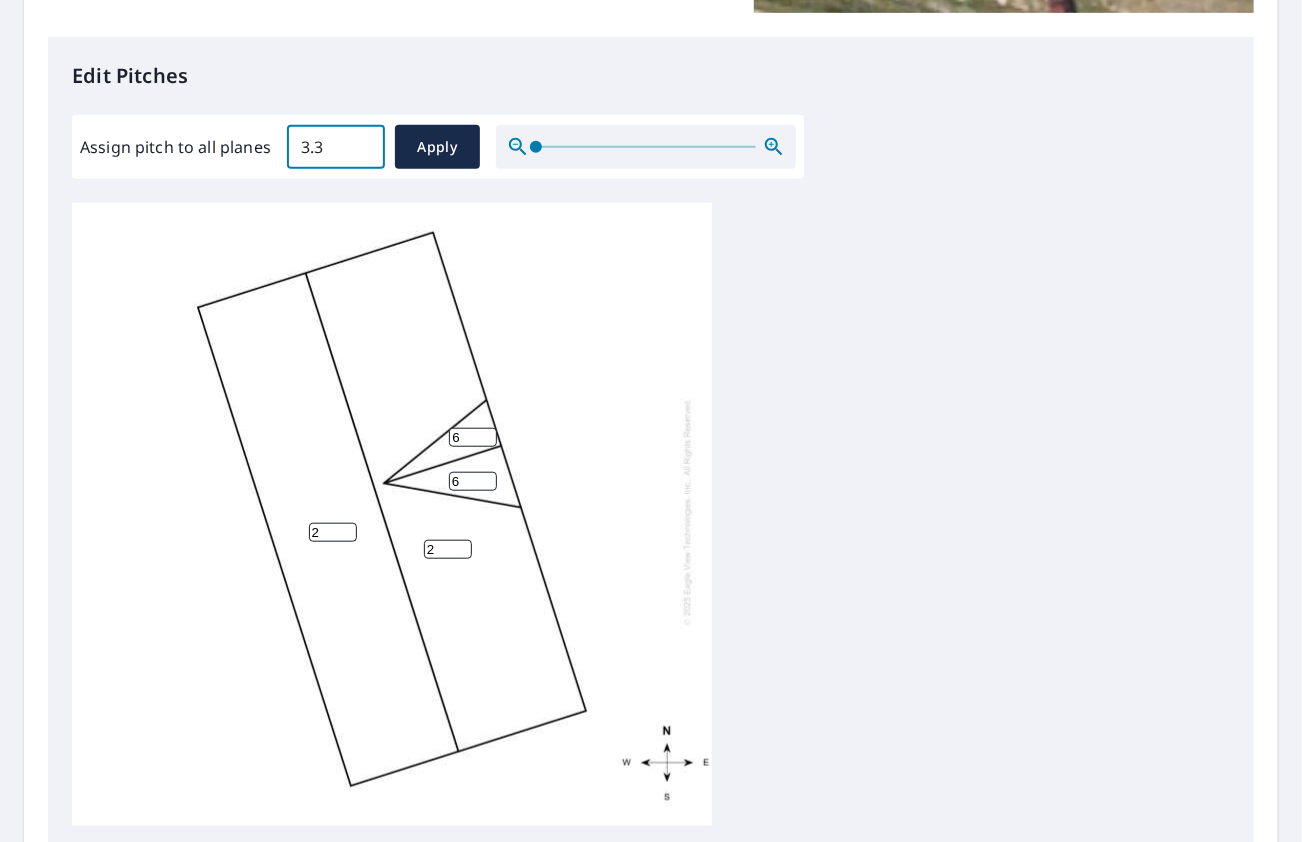 click on "3.3" at bounding box center (336, 147) 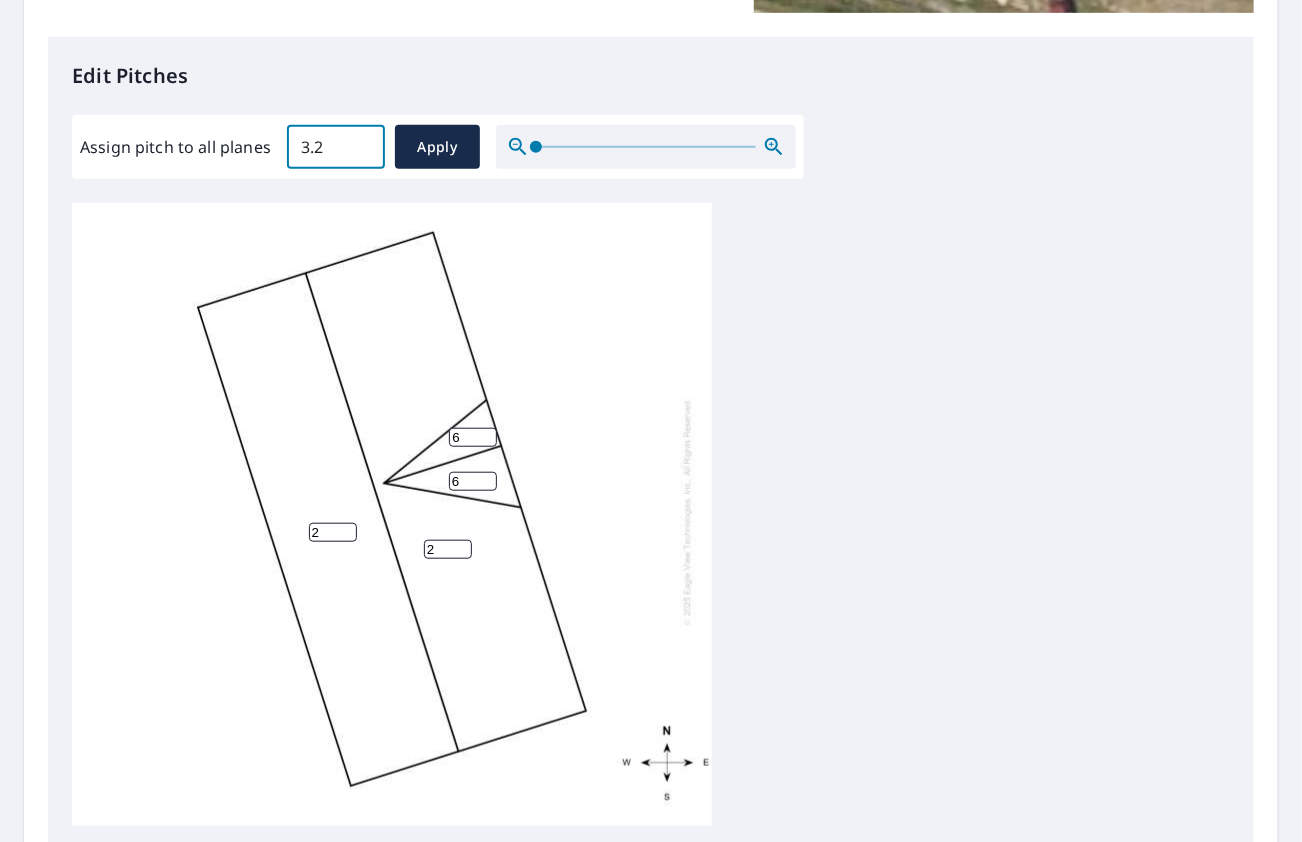 click on "3.2" at bounding box center (336, 147) 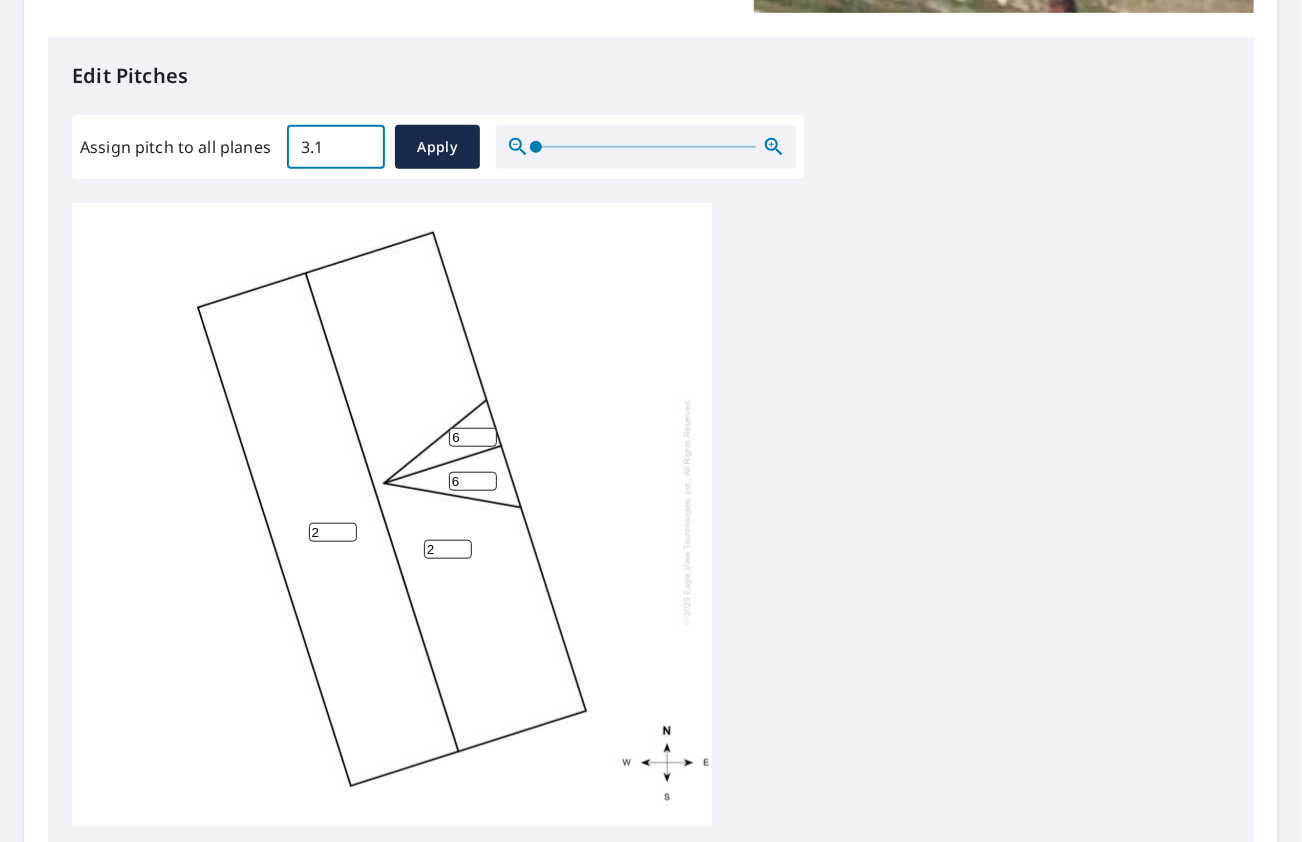 type on "3.1" 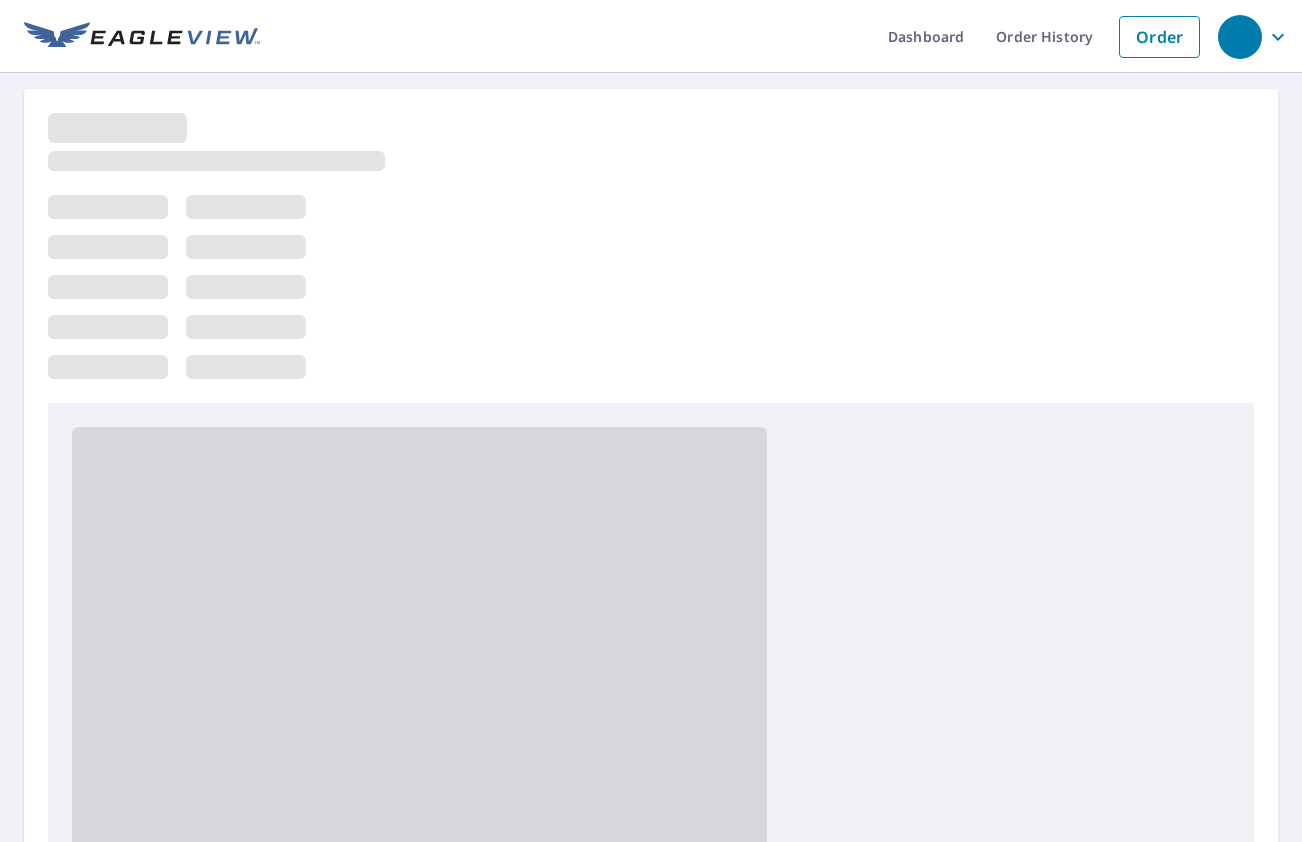 scroll, scrollTop: 0, scrollLeft: 0, axis: both 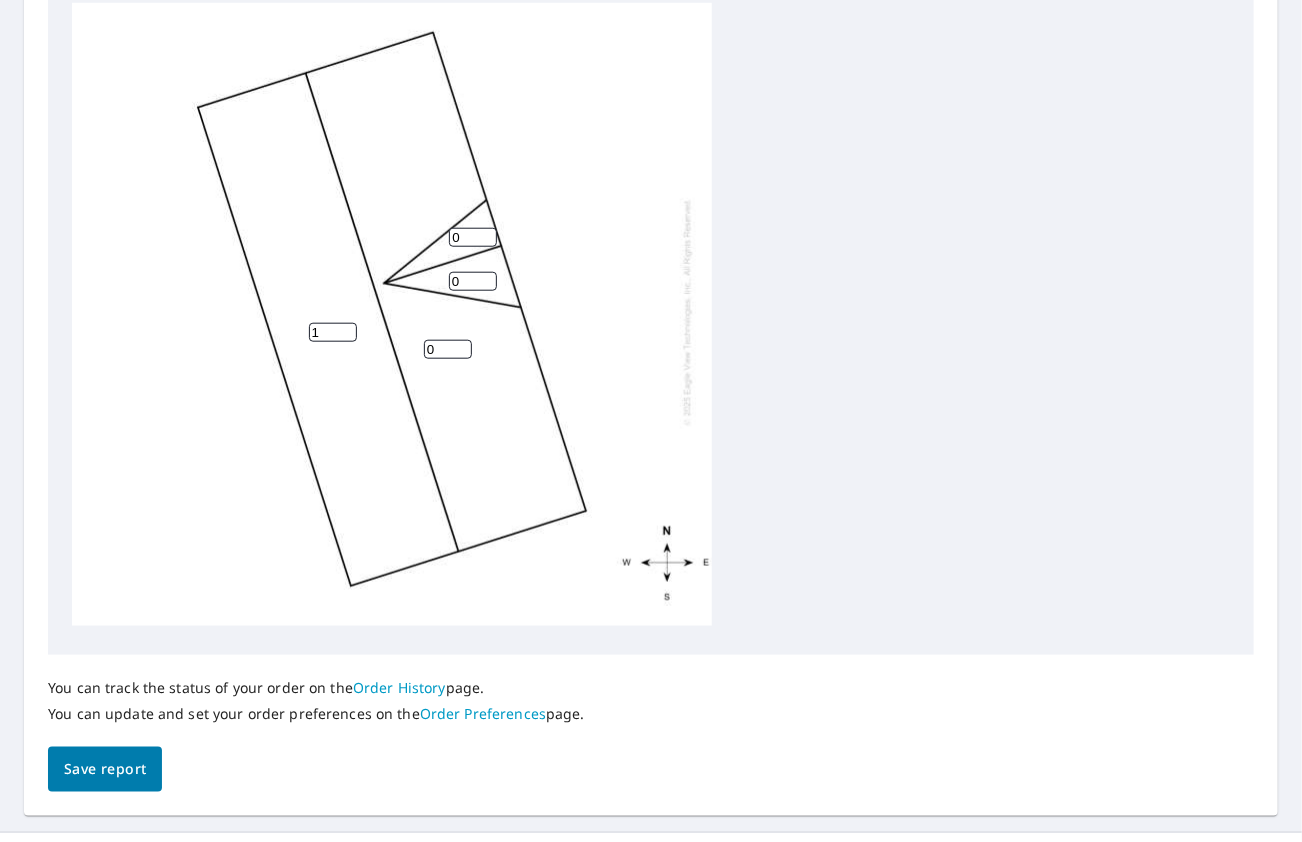 click on "1" at bounding box center [333, 332] 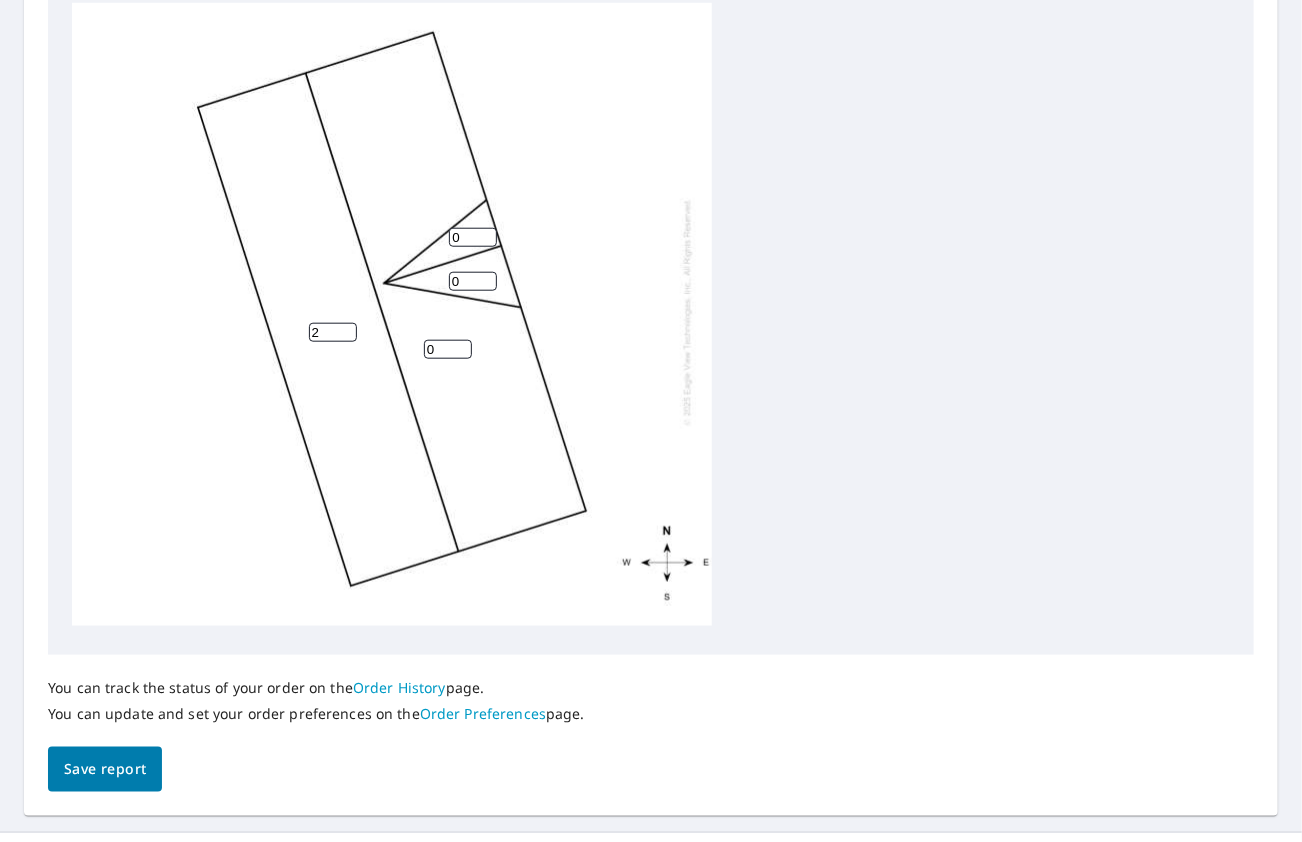 type on "2" 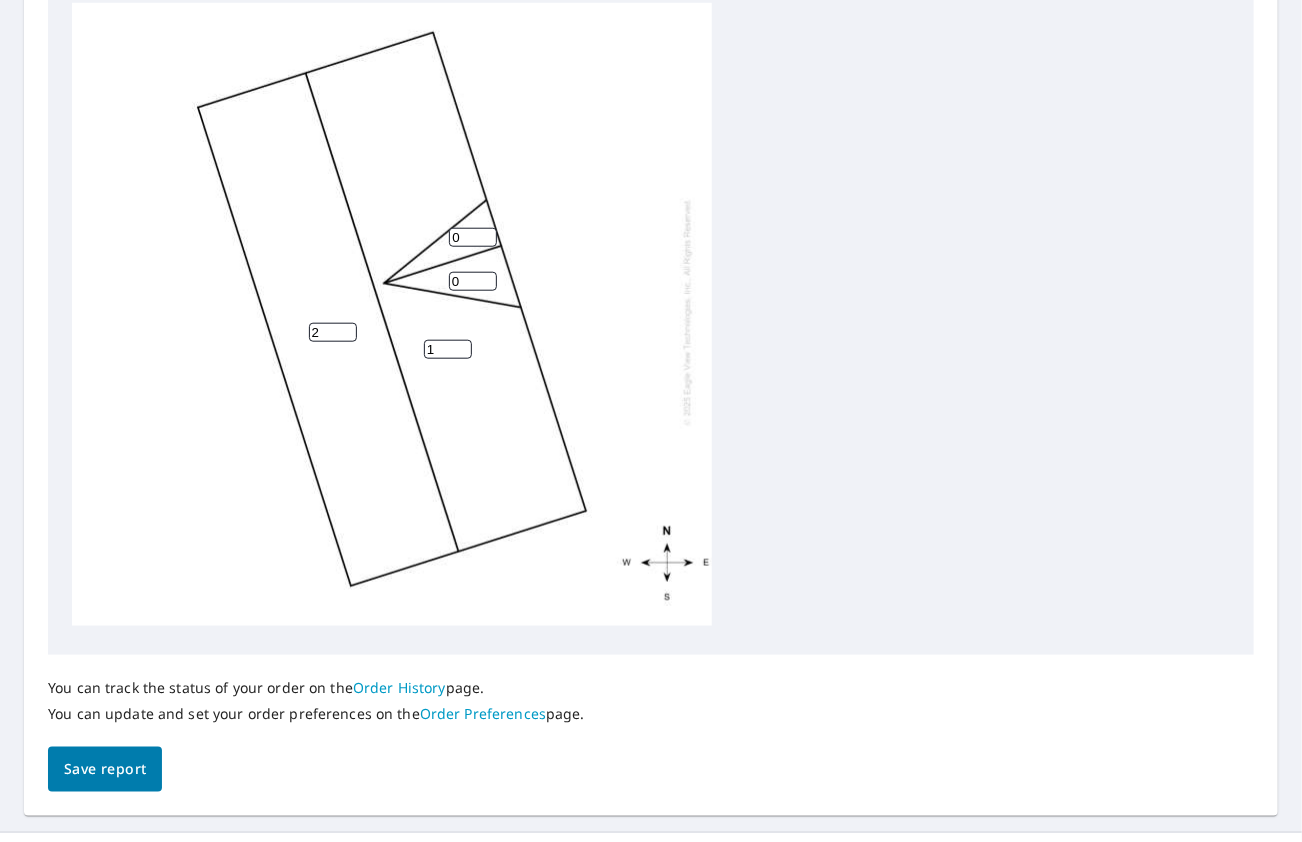 click on "1" at bounding box center [448, 349] 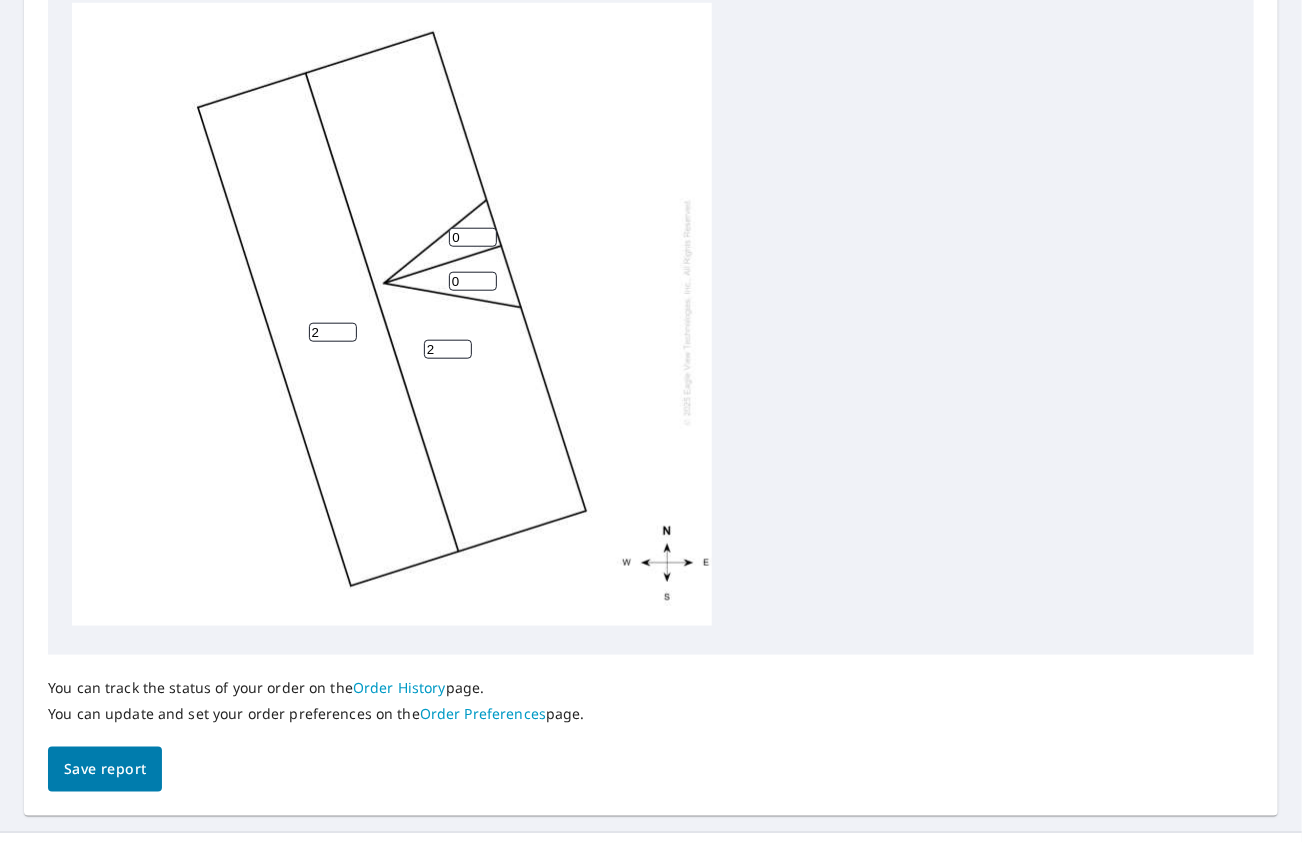 type on "2" 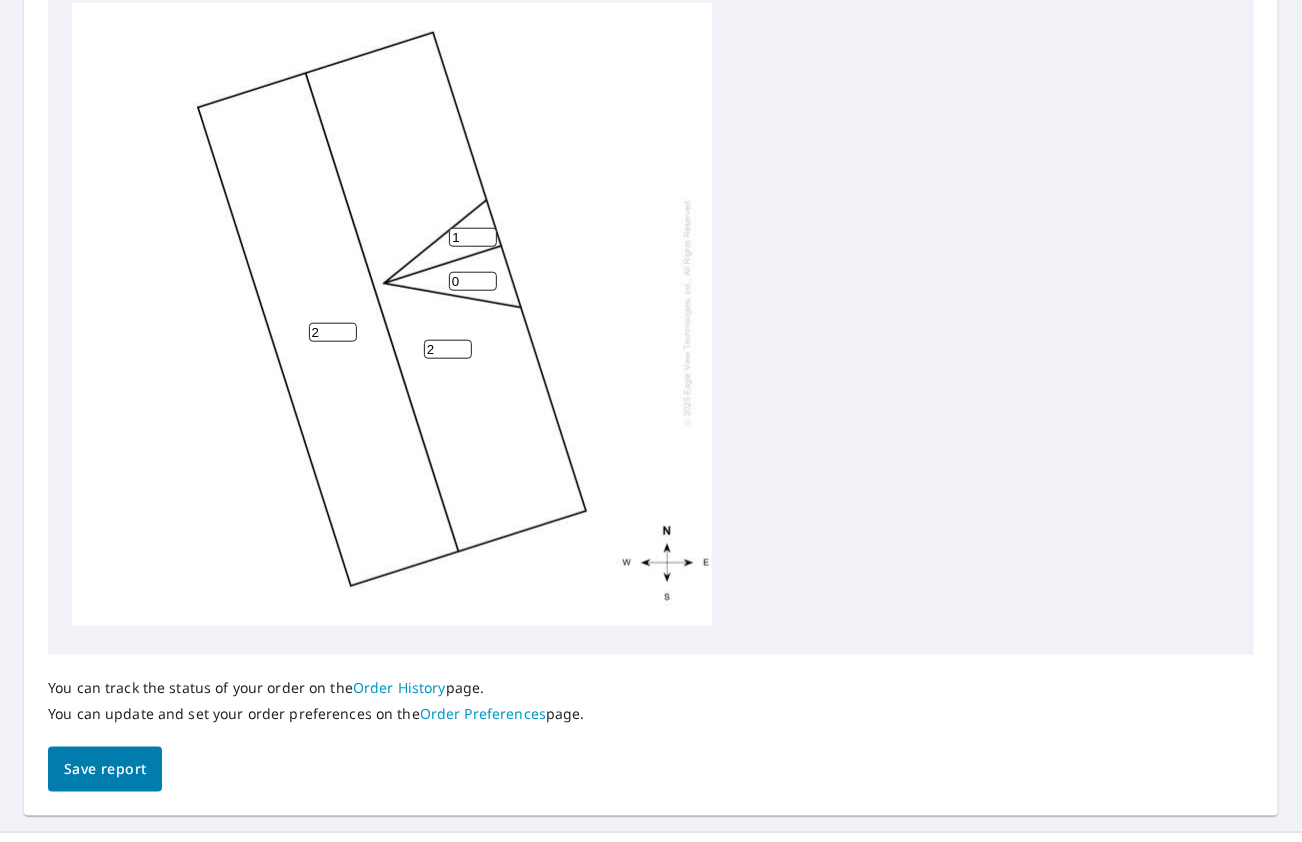 click on "1" at bounding box center [473, 237] 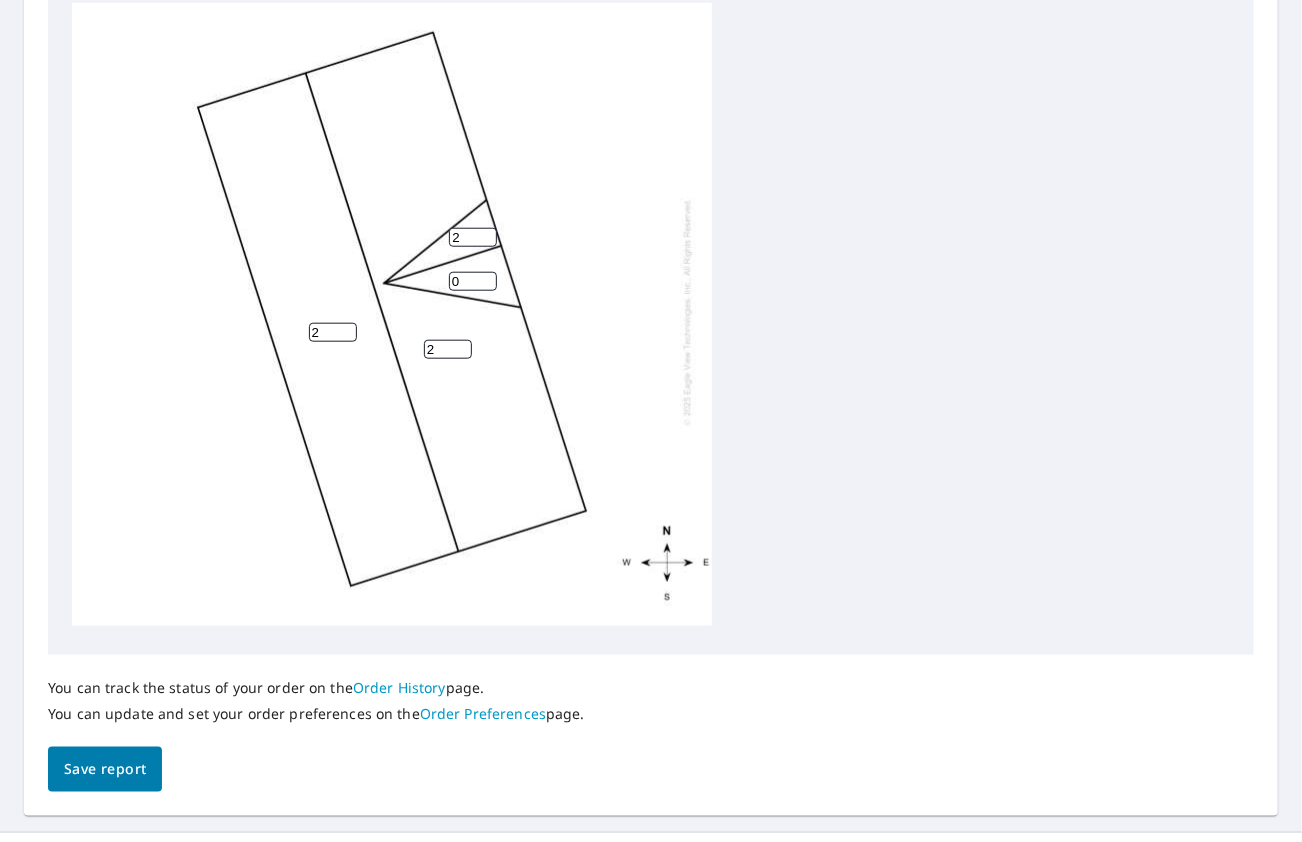 click on "2" at bounding box center (473, 237) 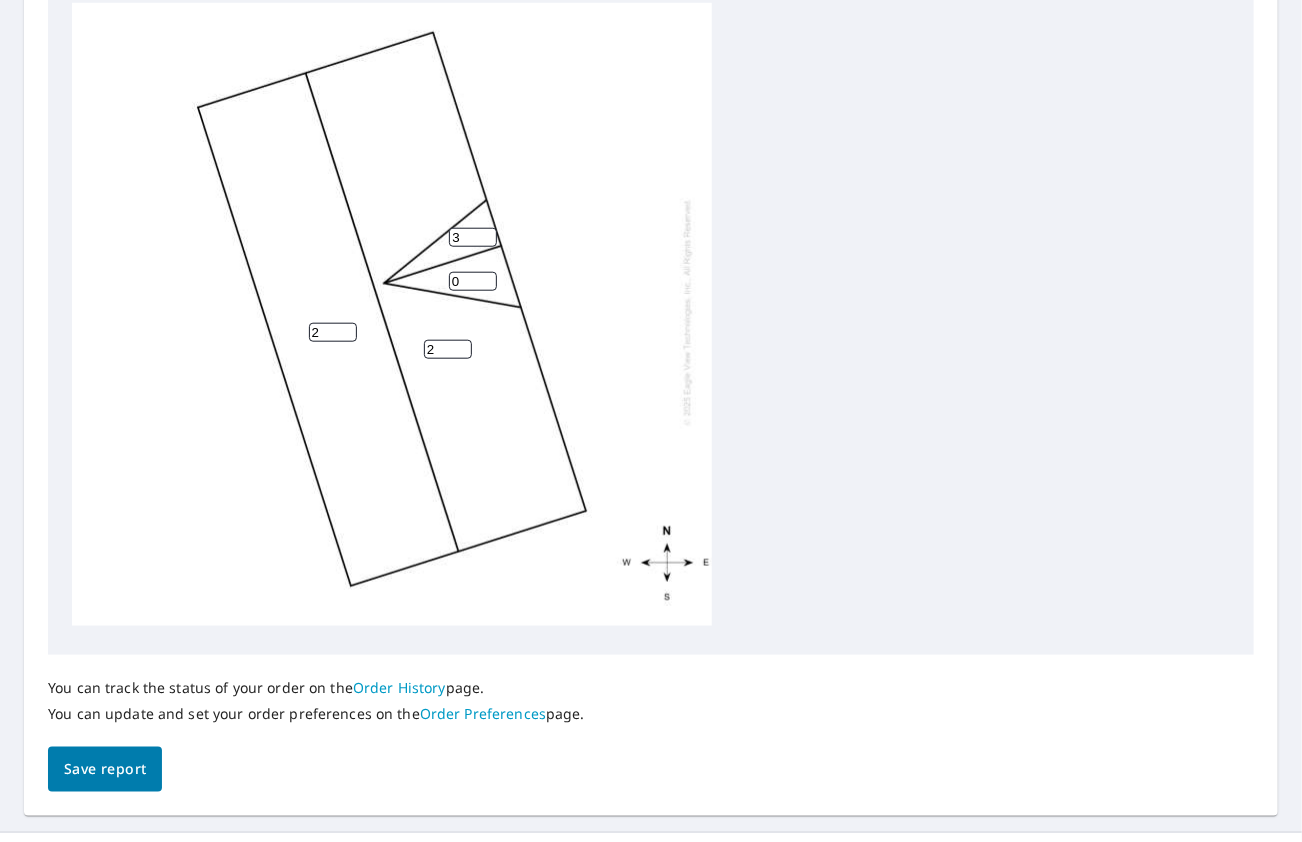 click on "3" at bounding box center [473, 237] 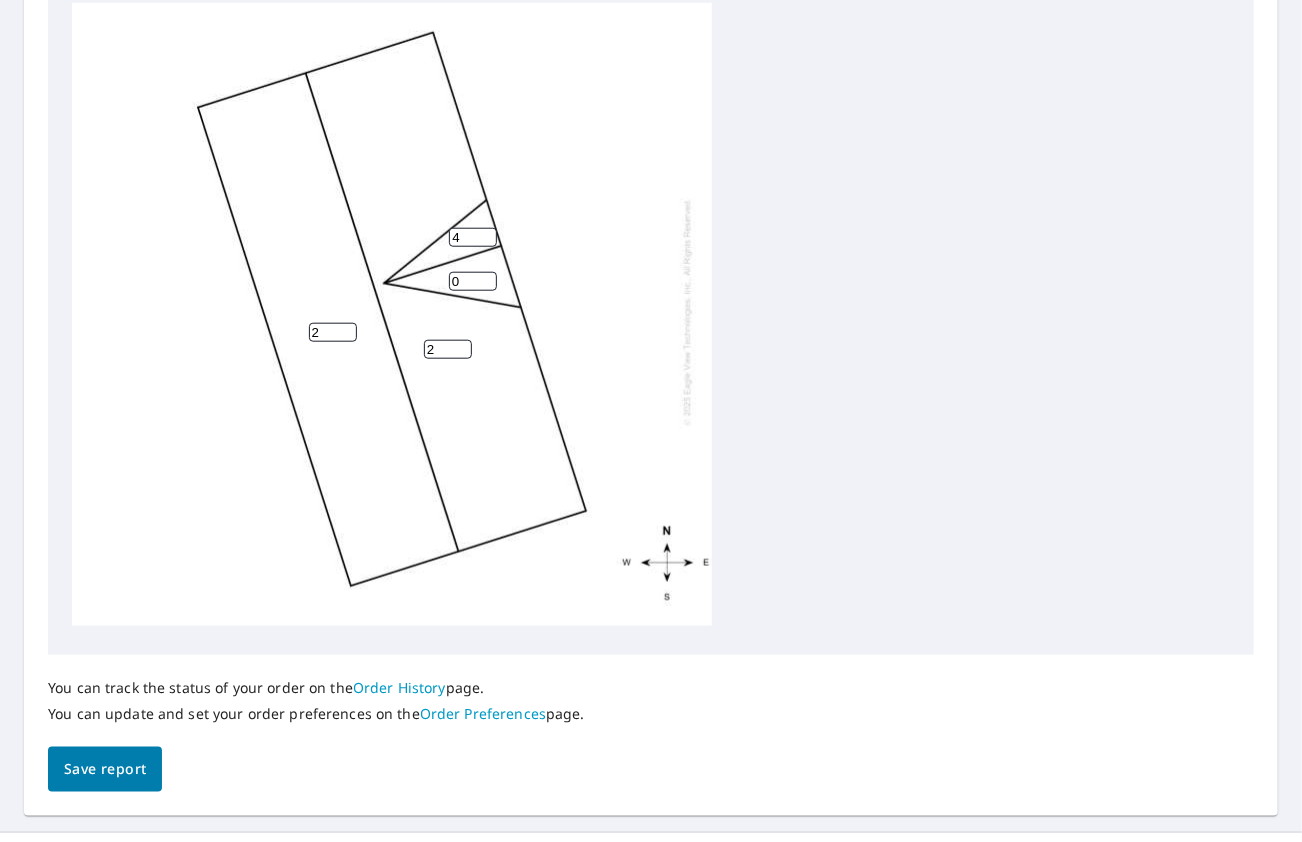 click on "4" at bounding box center [473, 237] 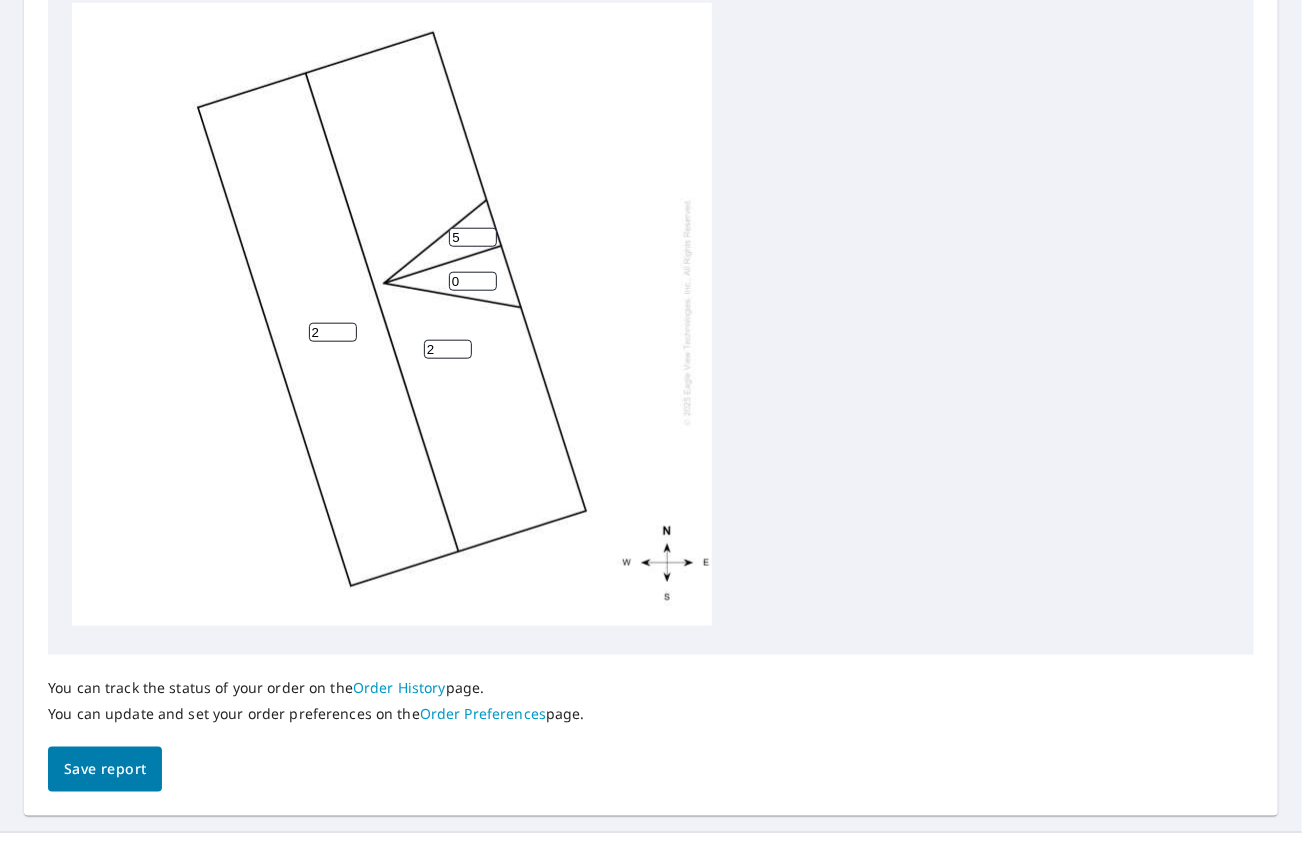 click on "5" at bounding box center (473, 237) 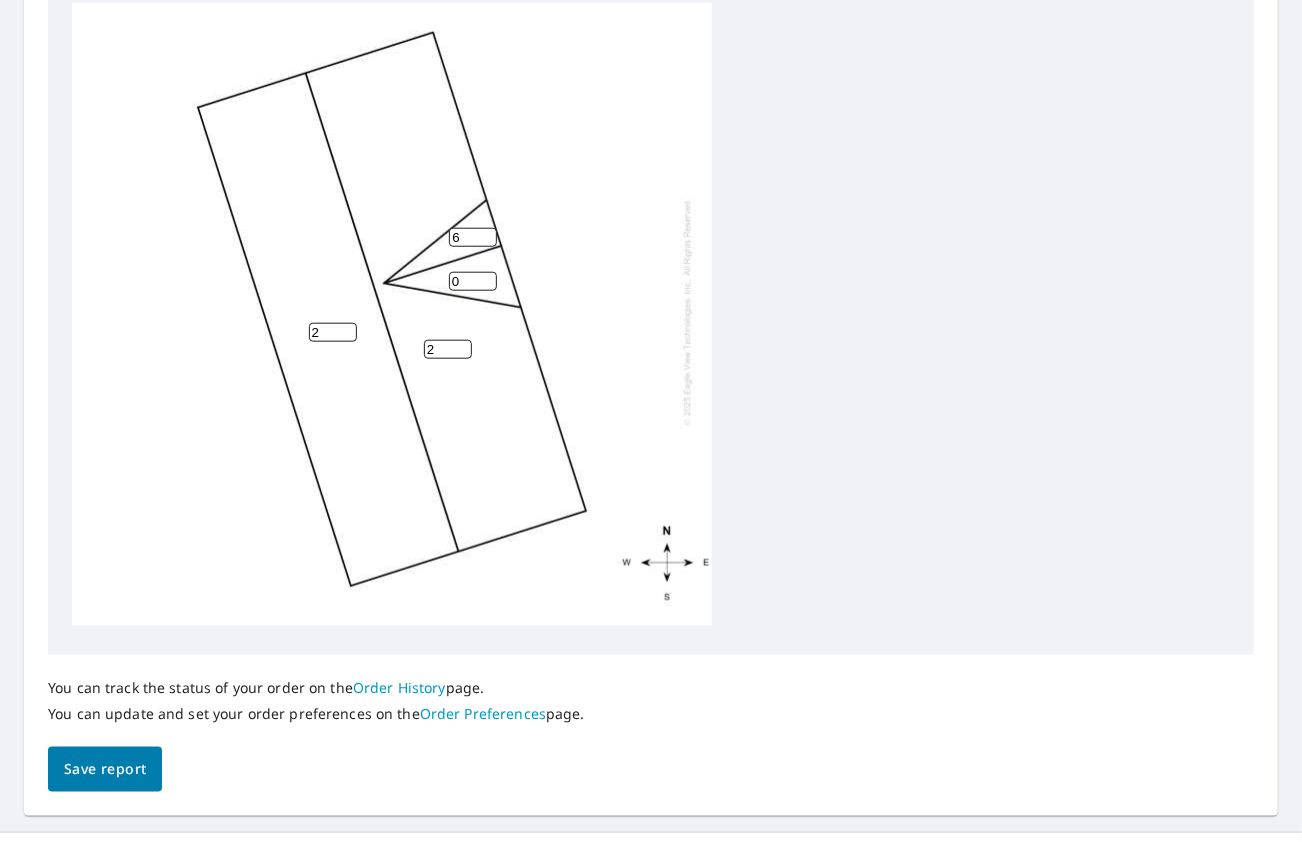 type on "6" 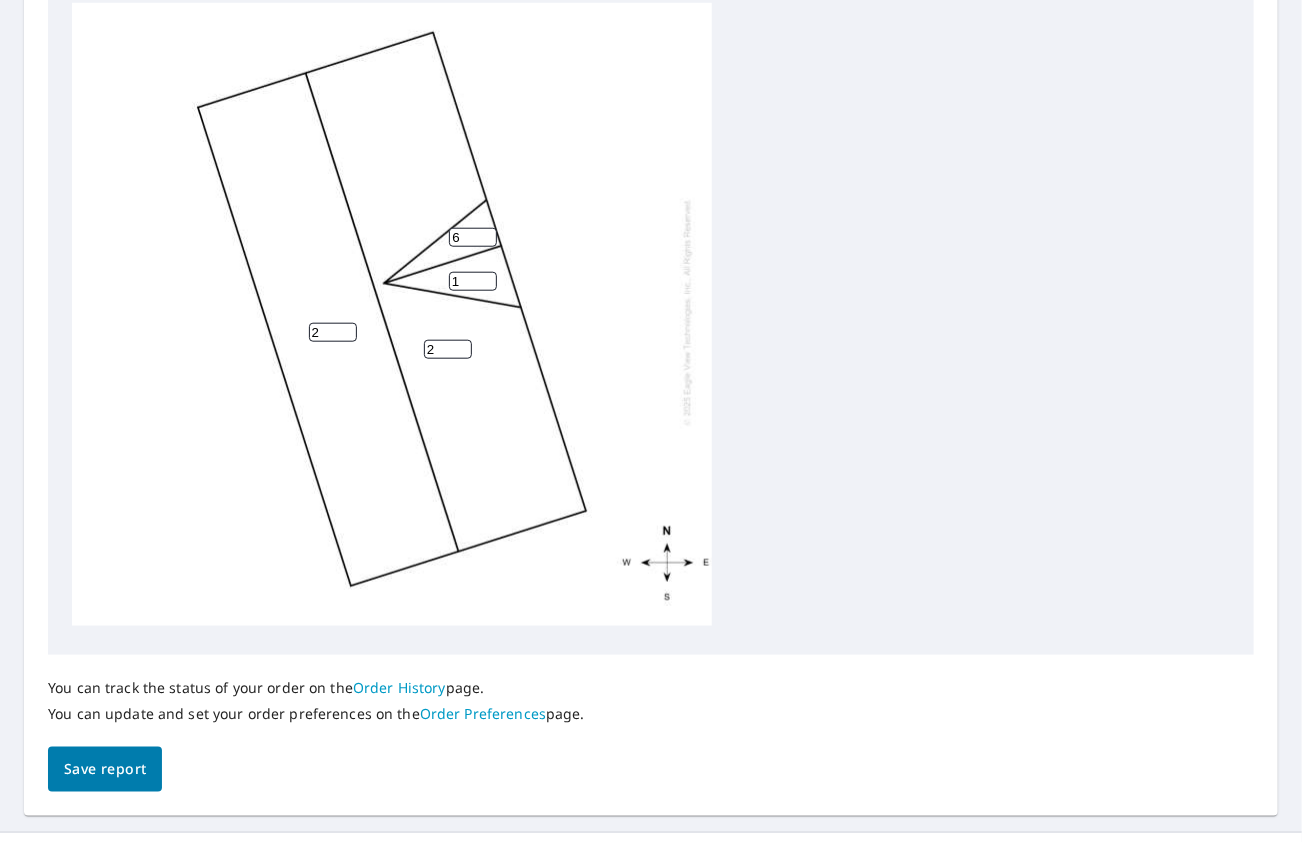 click on "1" at bounding box center (473, 281) 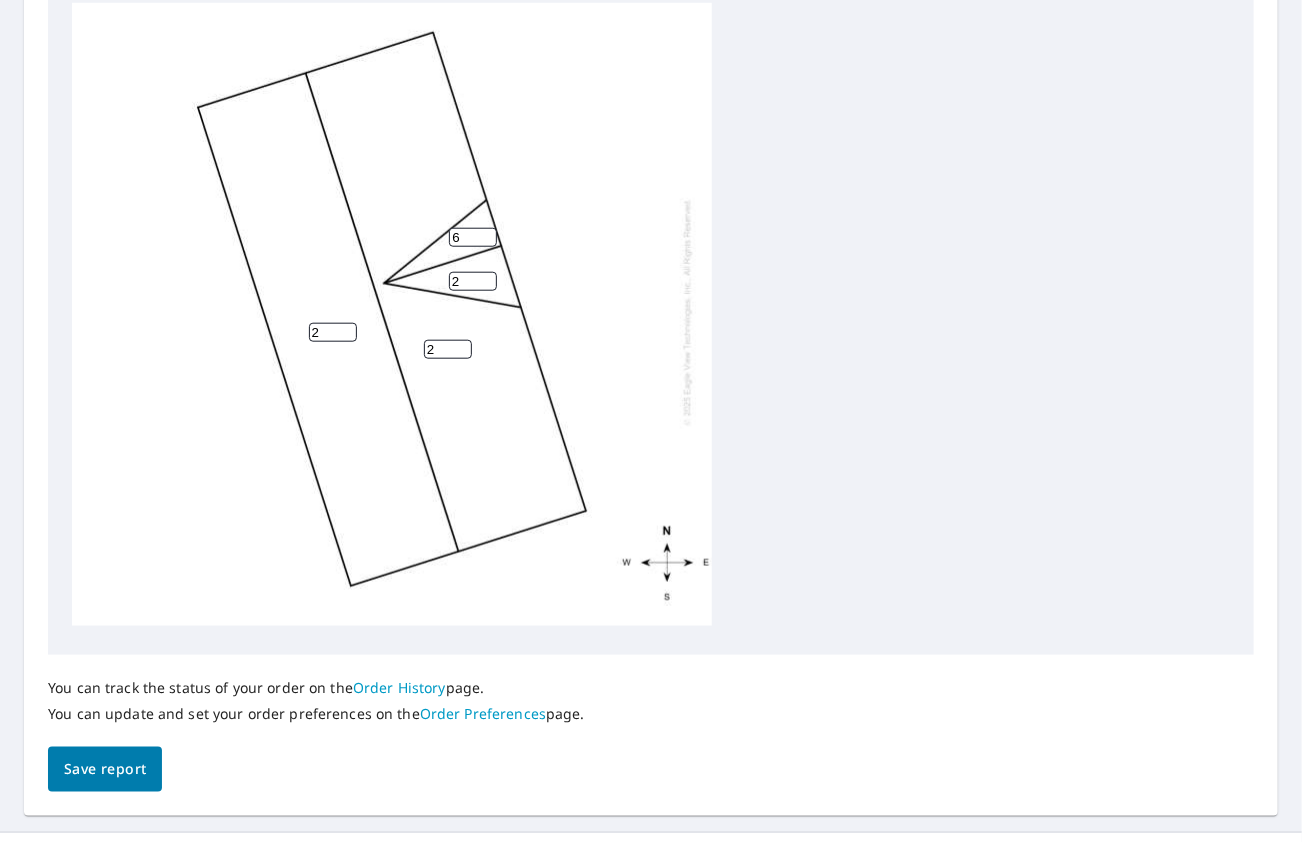 click on "2" at bounding box center [473, 281] 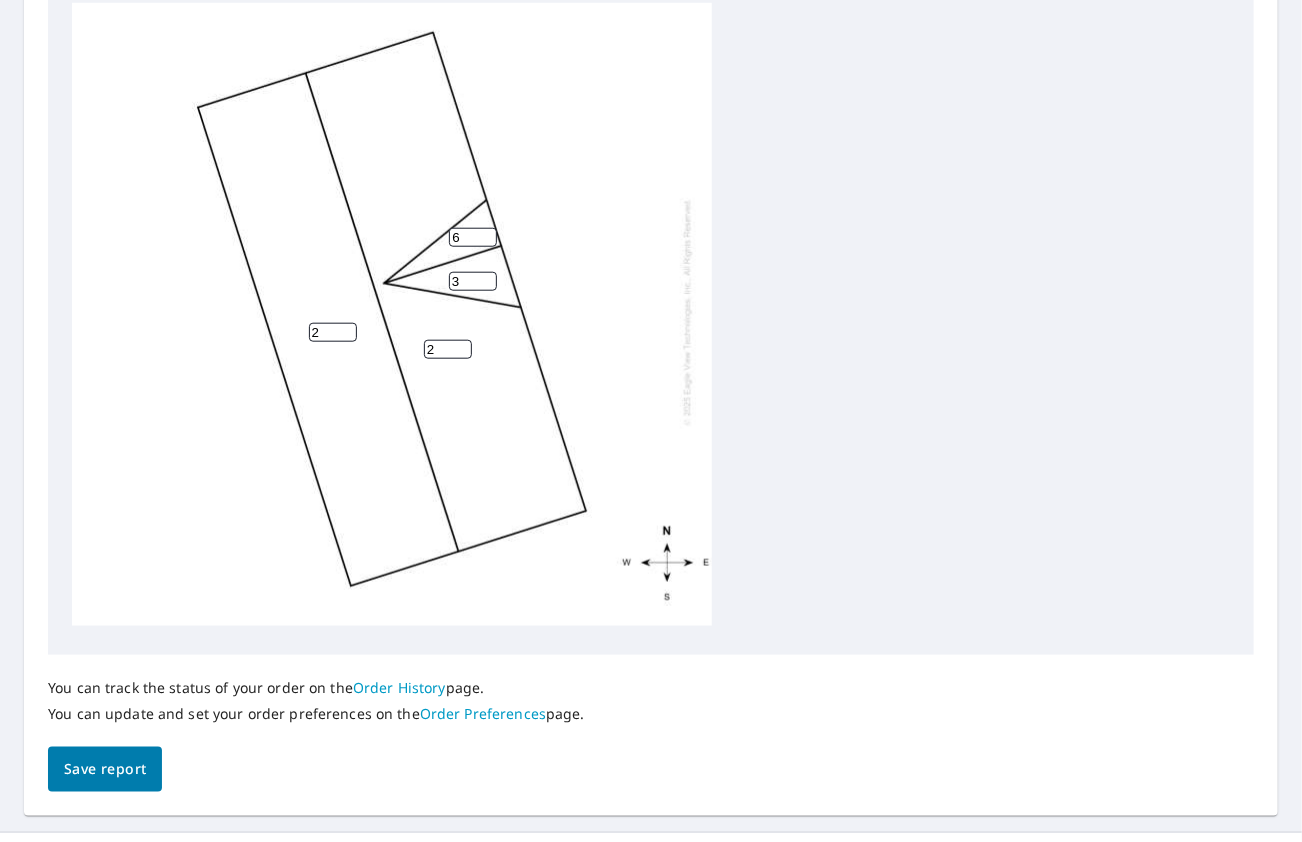 click on "3" at bounding box center (473, 281) 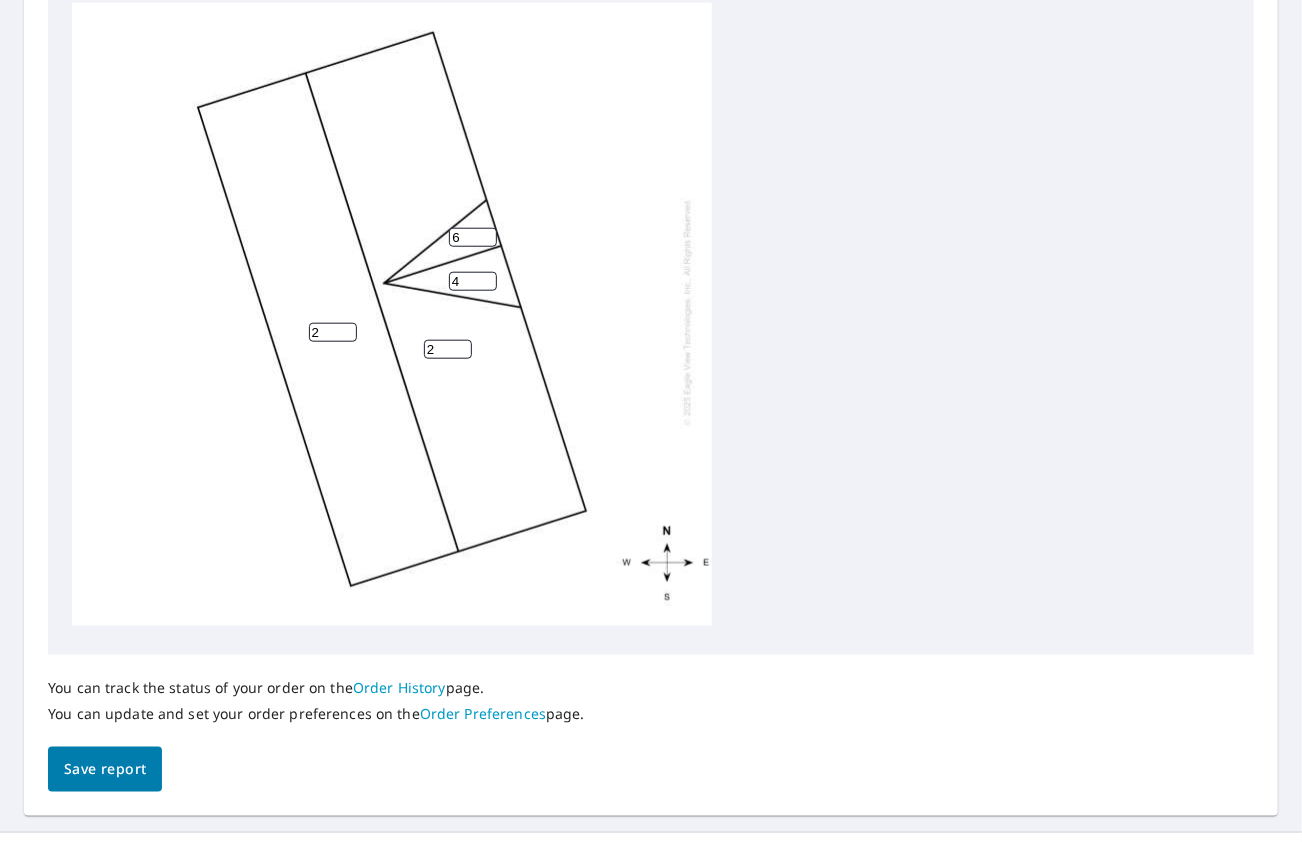 click on "4" at bounding box center [473, 281] 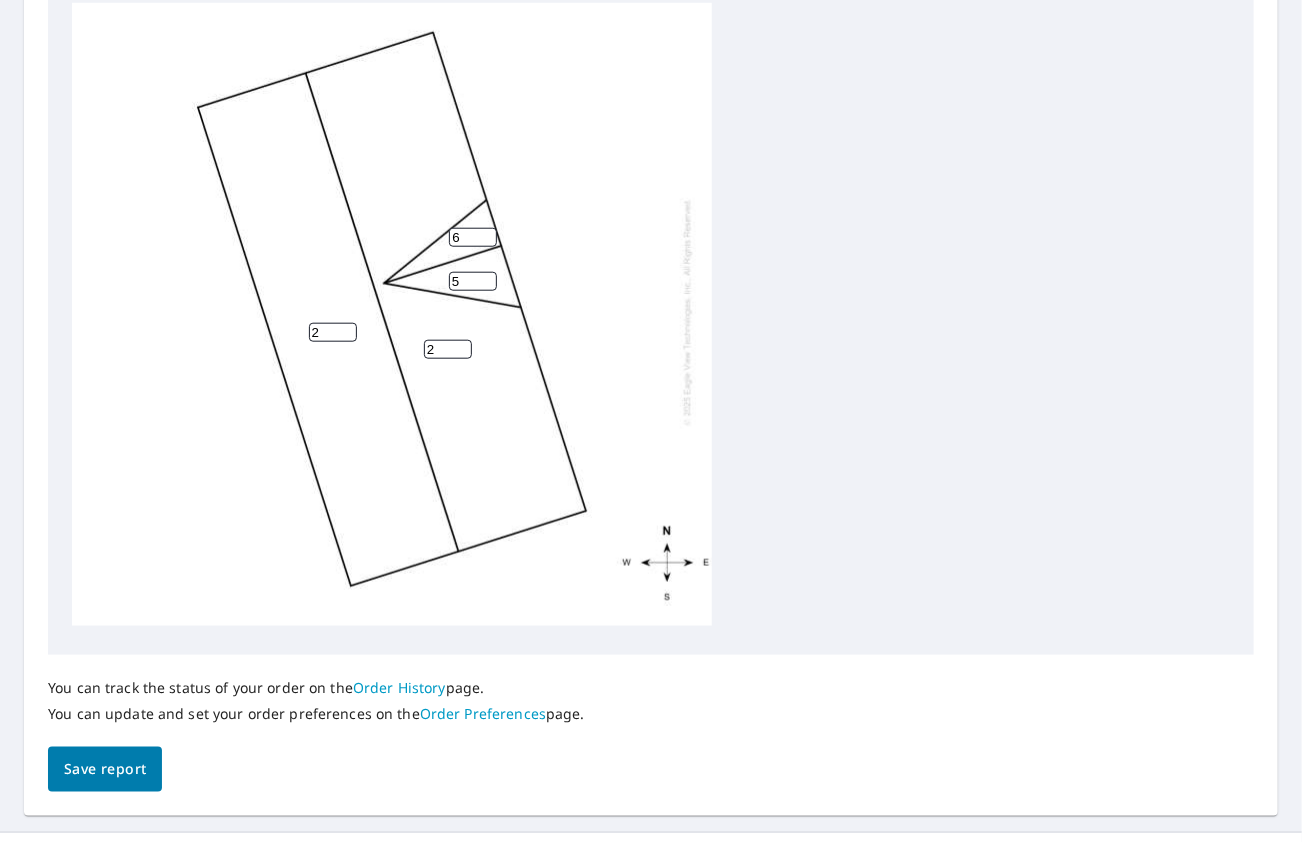 click on "5" at bounding box center [473, 281] 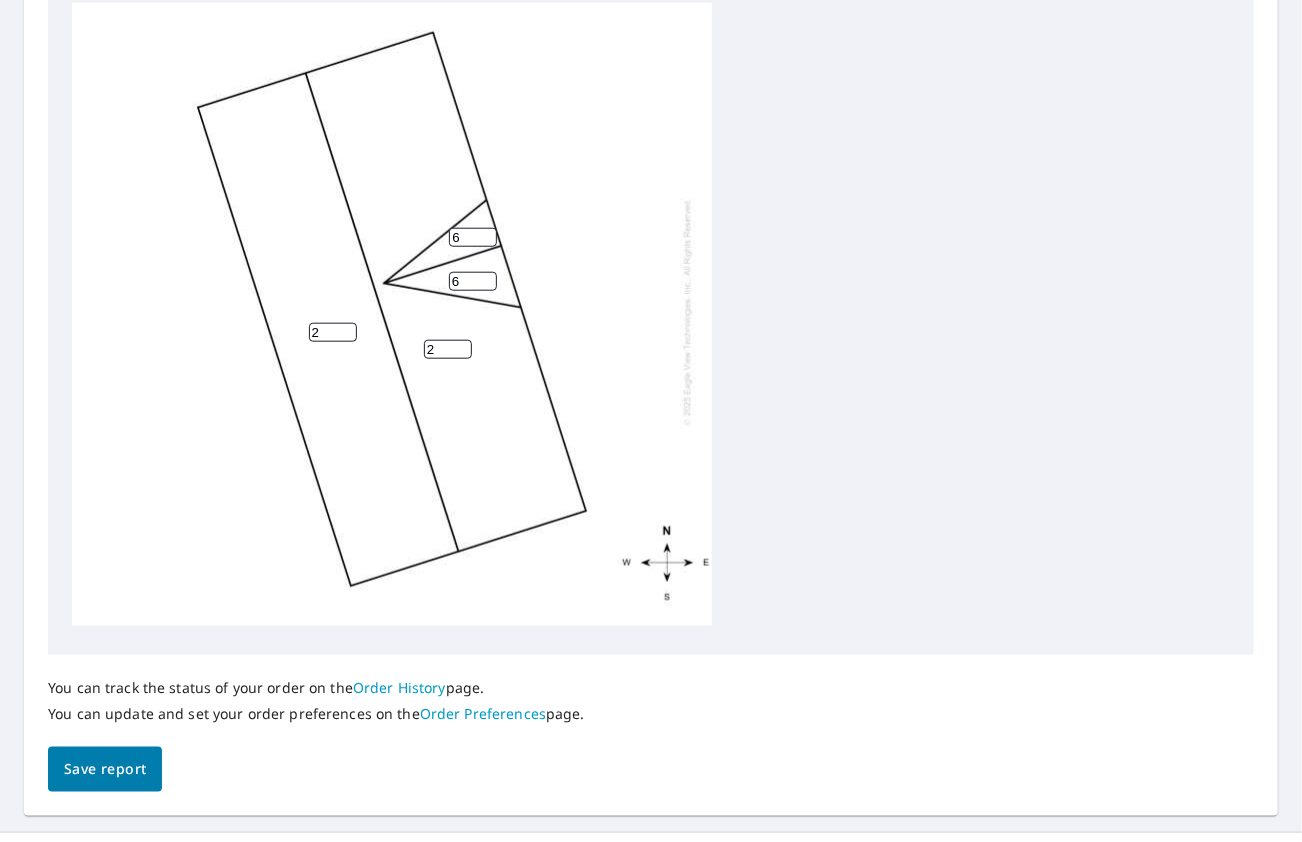type on "6" 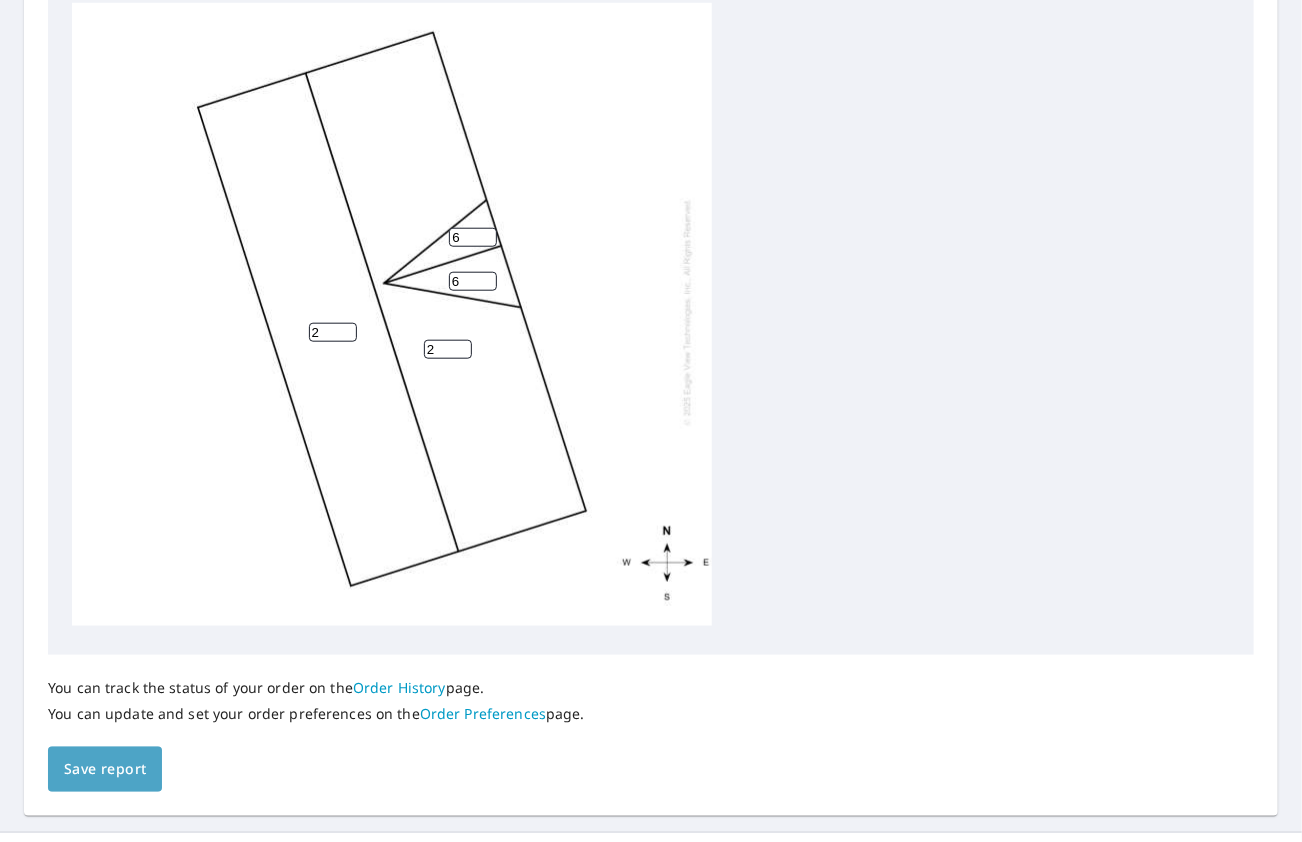 click on "Save report" at bounding box center (105, 769) 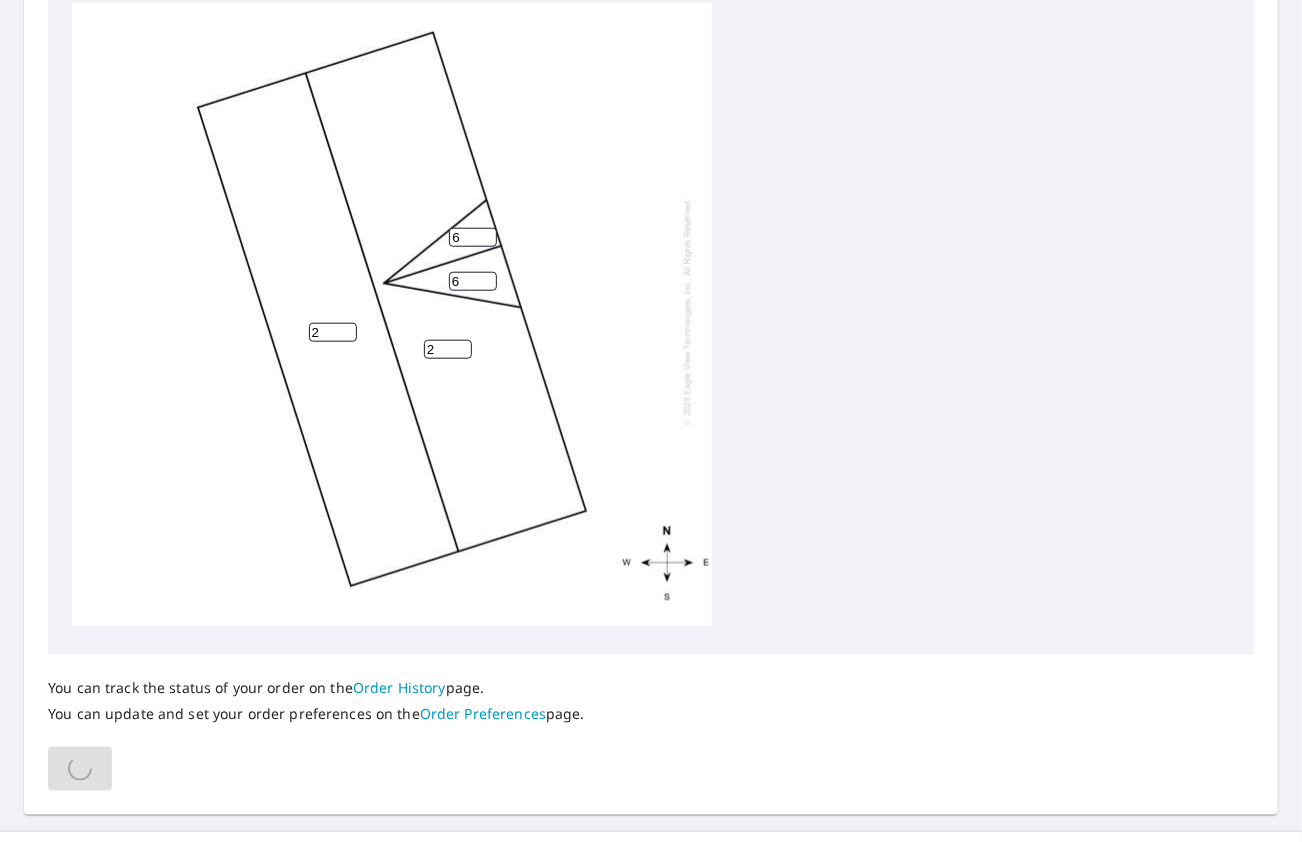 scroll, scrollTop: 0, scrollLeft: 0, axis: both 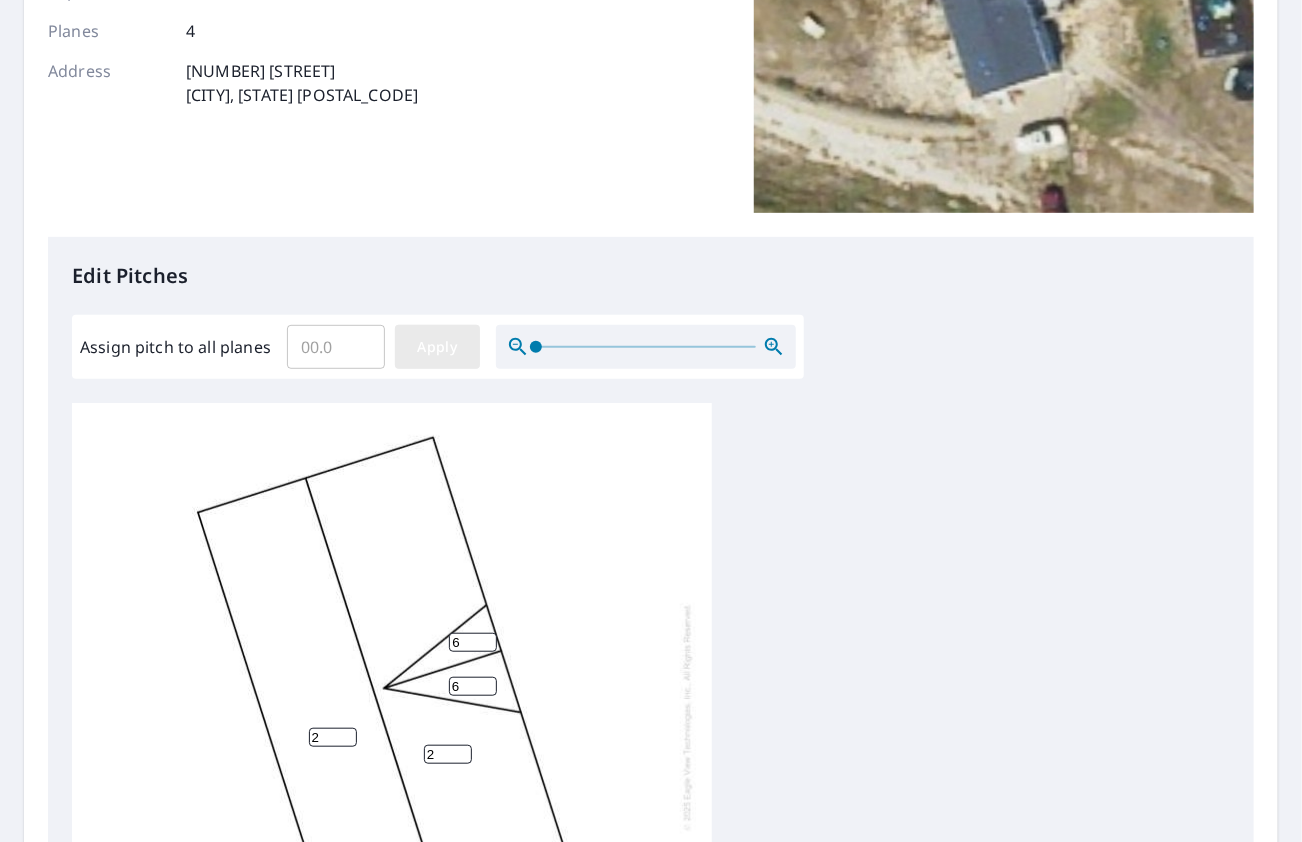 click on "Apply" at bounding box center (437, 347) 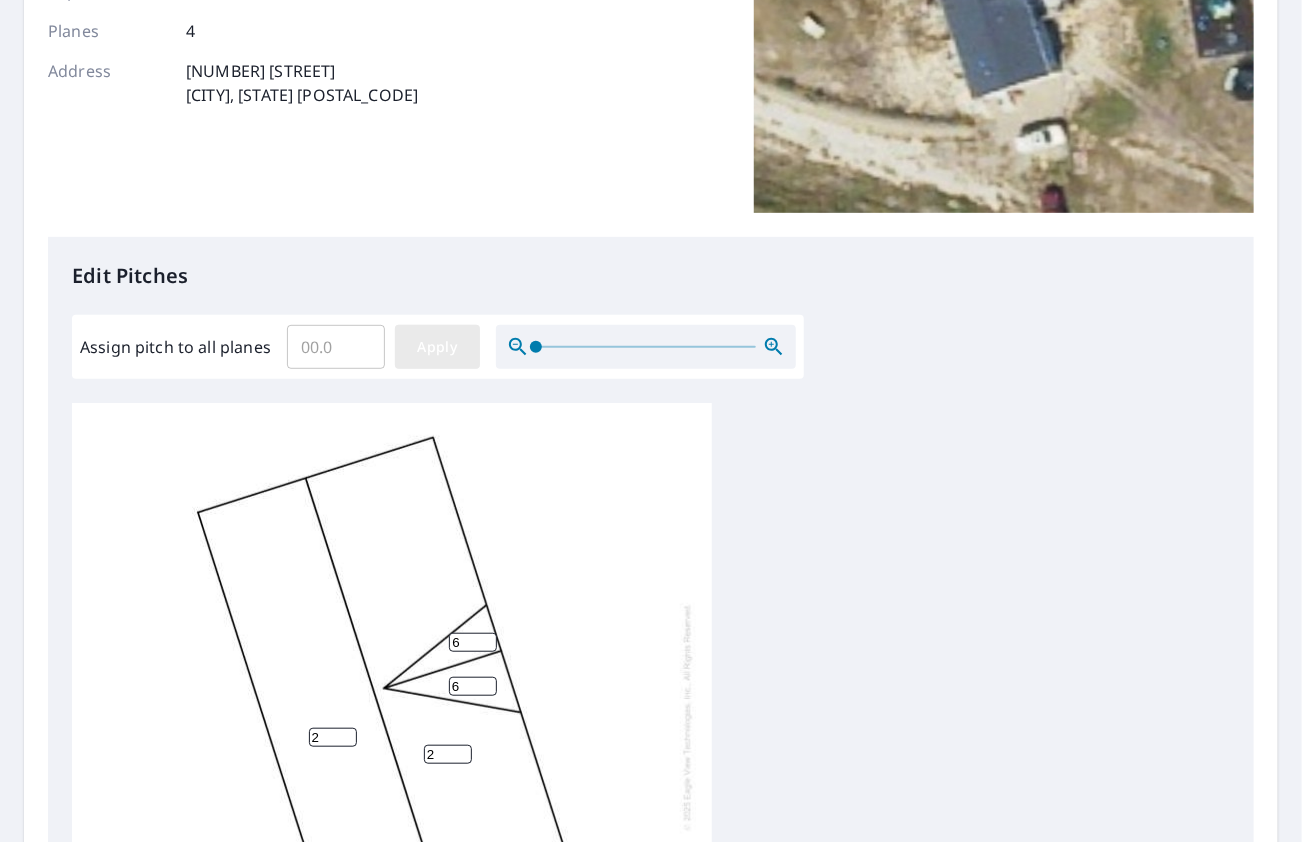 type 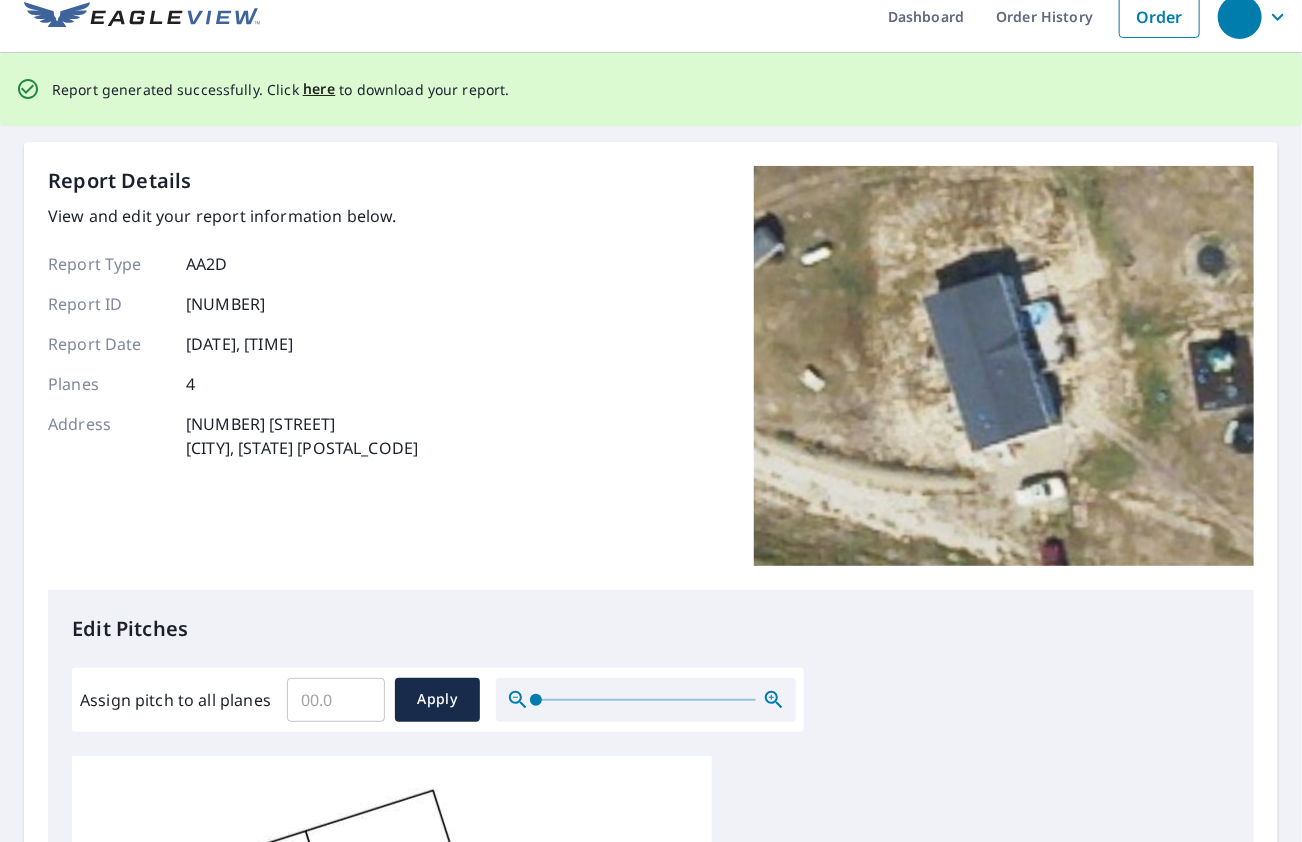 scroll, scrollTop: 0, scrollLeft: 0, axis: both 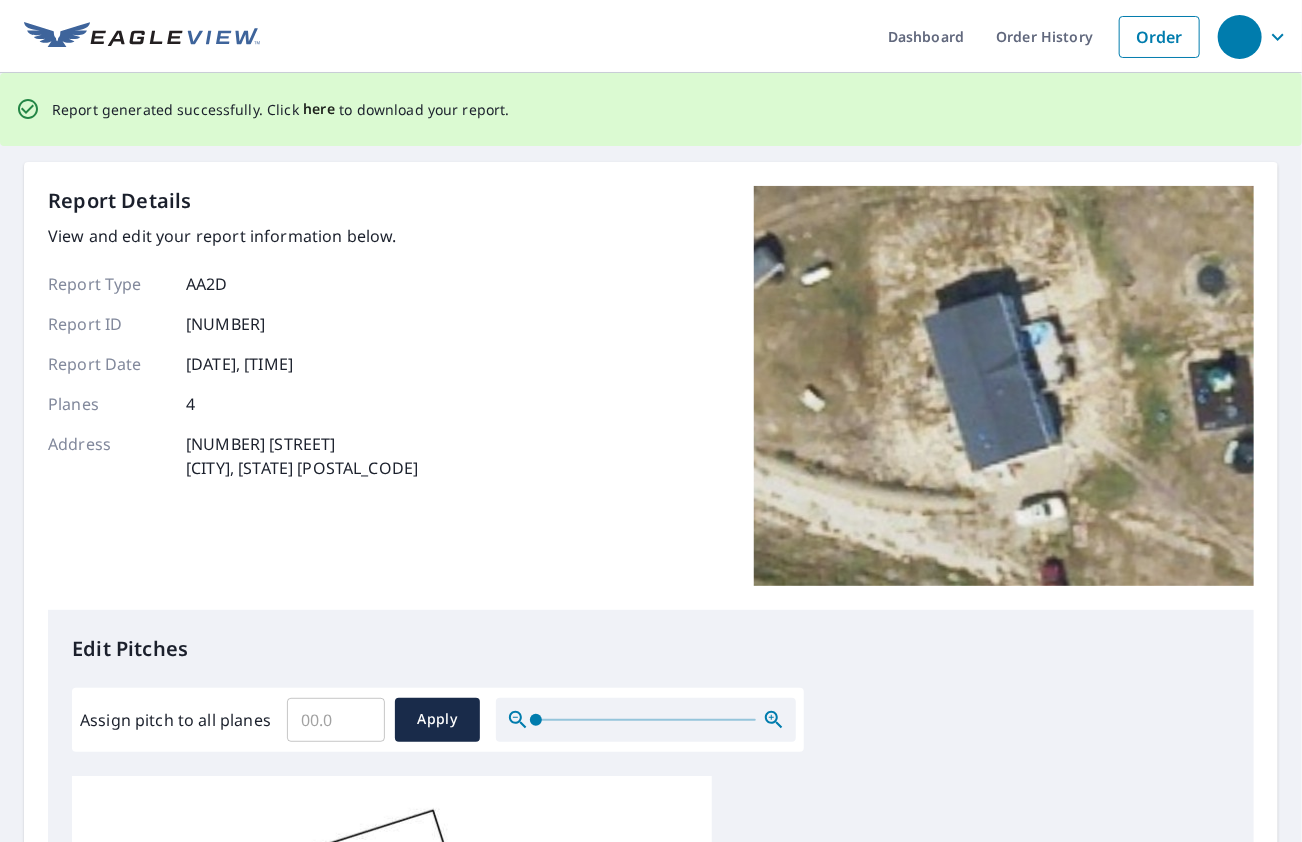 click on "here" at bounding box center [319, 109] 